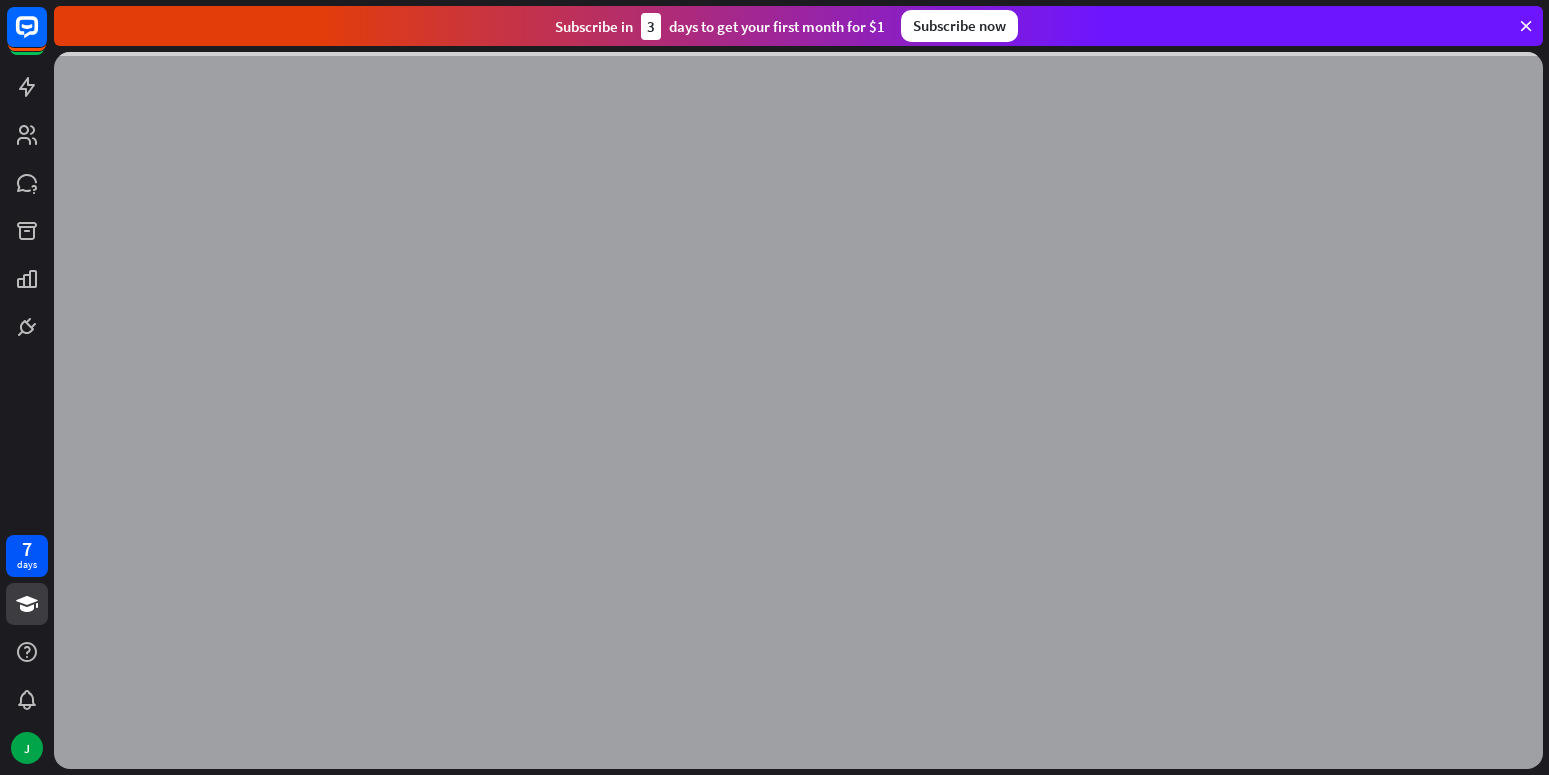 scroll, scrollTop: 0, scrollLeft: 0, axis: both 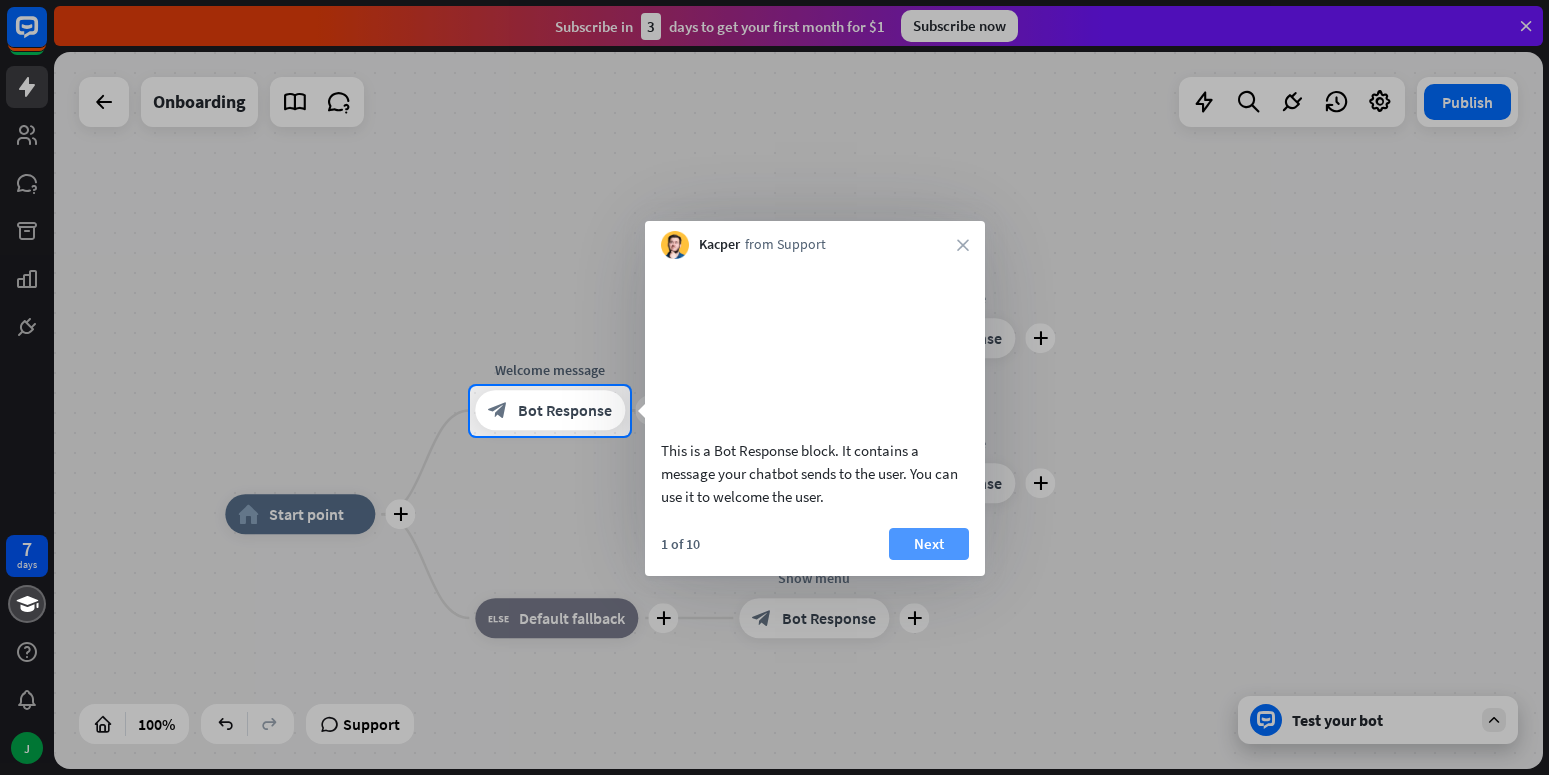 click on "Next" at bounding box center [929, 544] 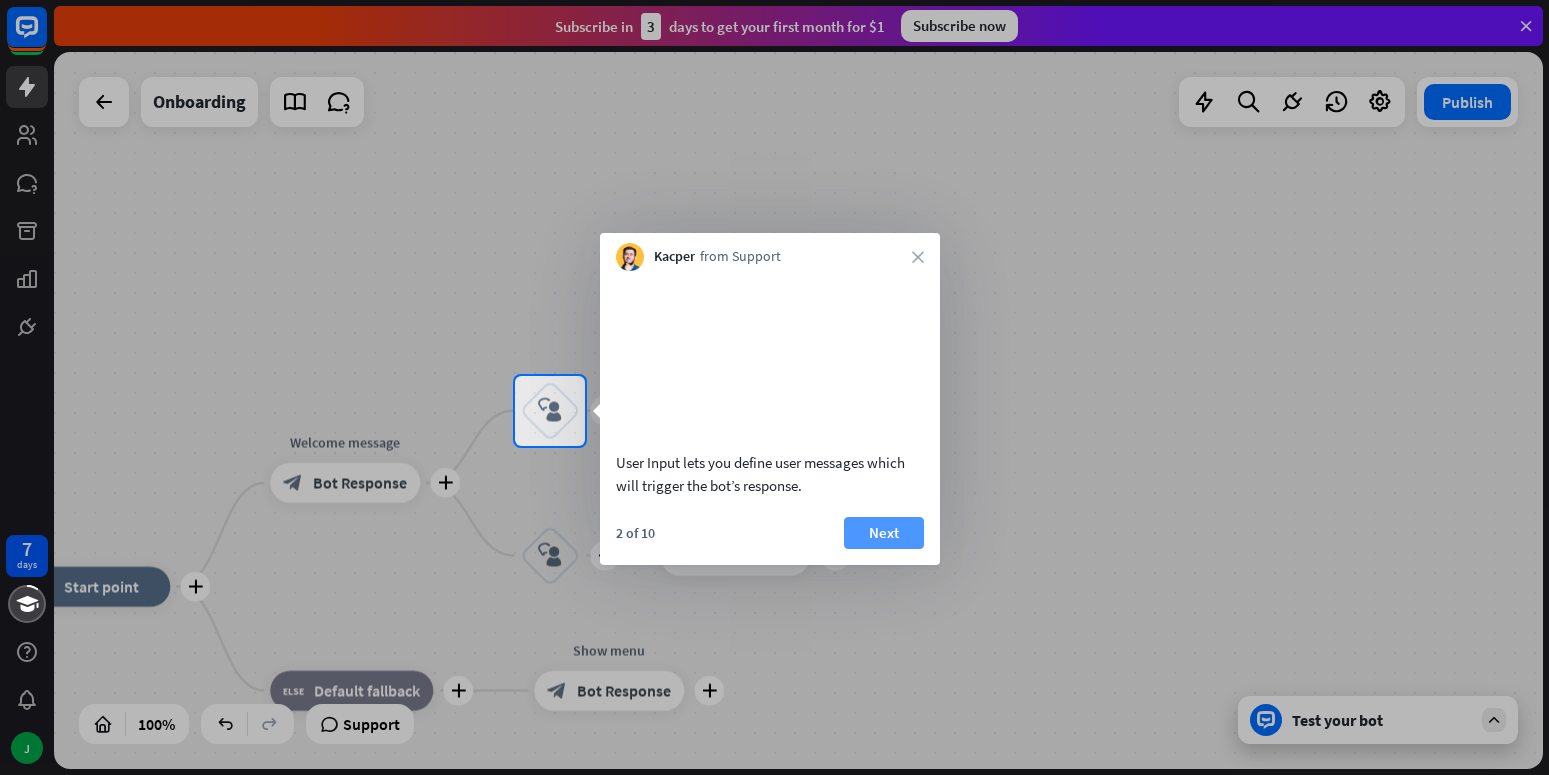 click on "Next" at bounding box center (884, 533) 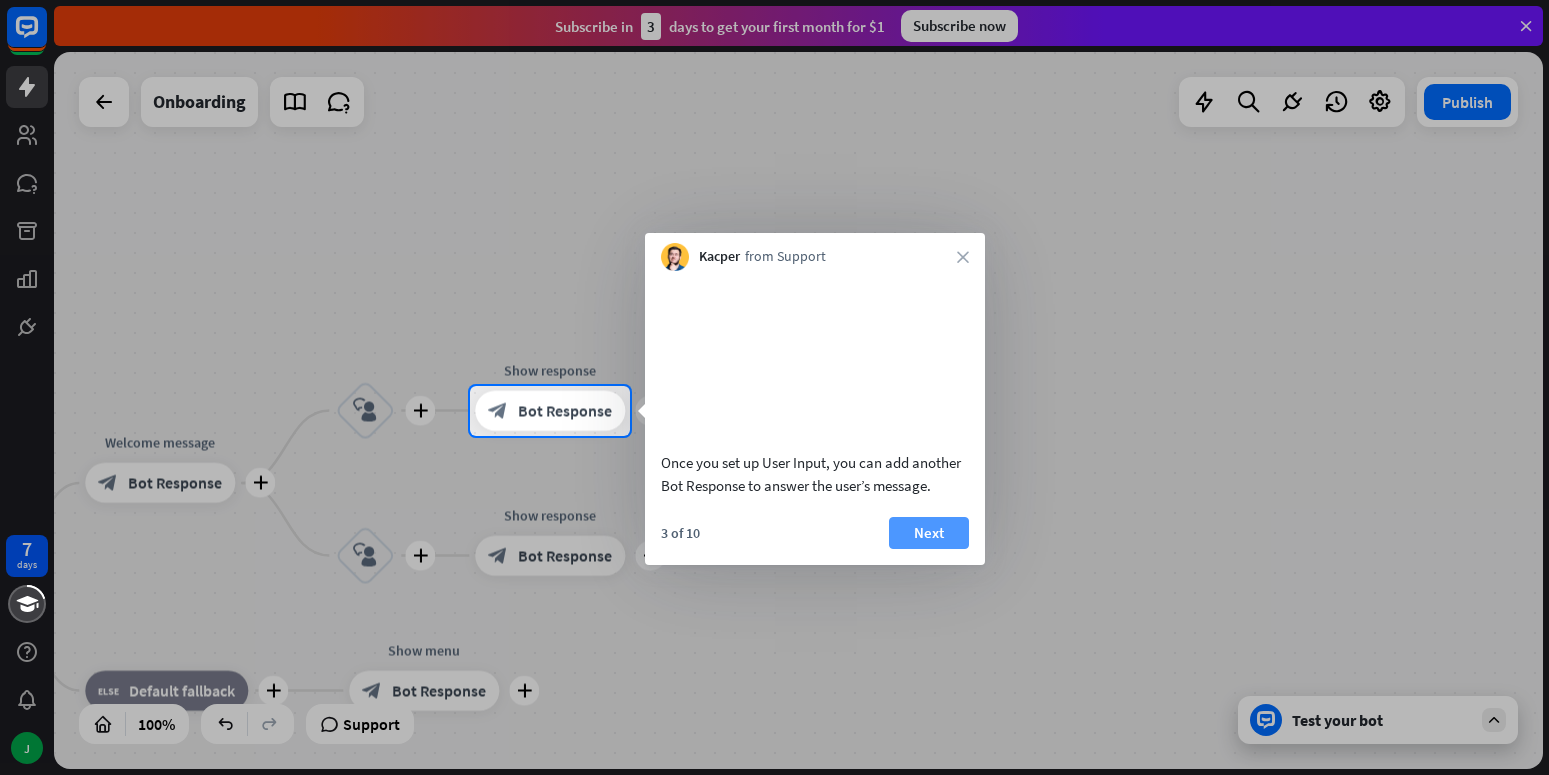 click on "Next" at bounding box center (929, 533) 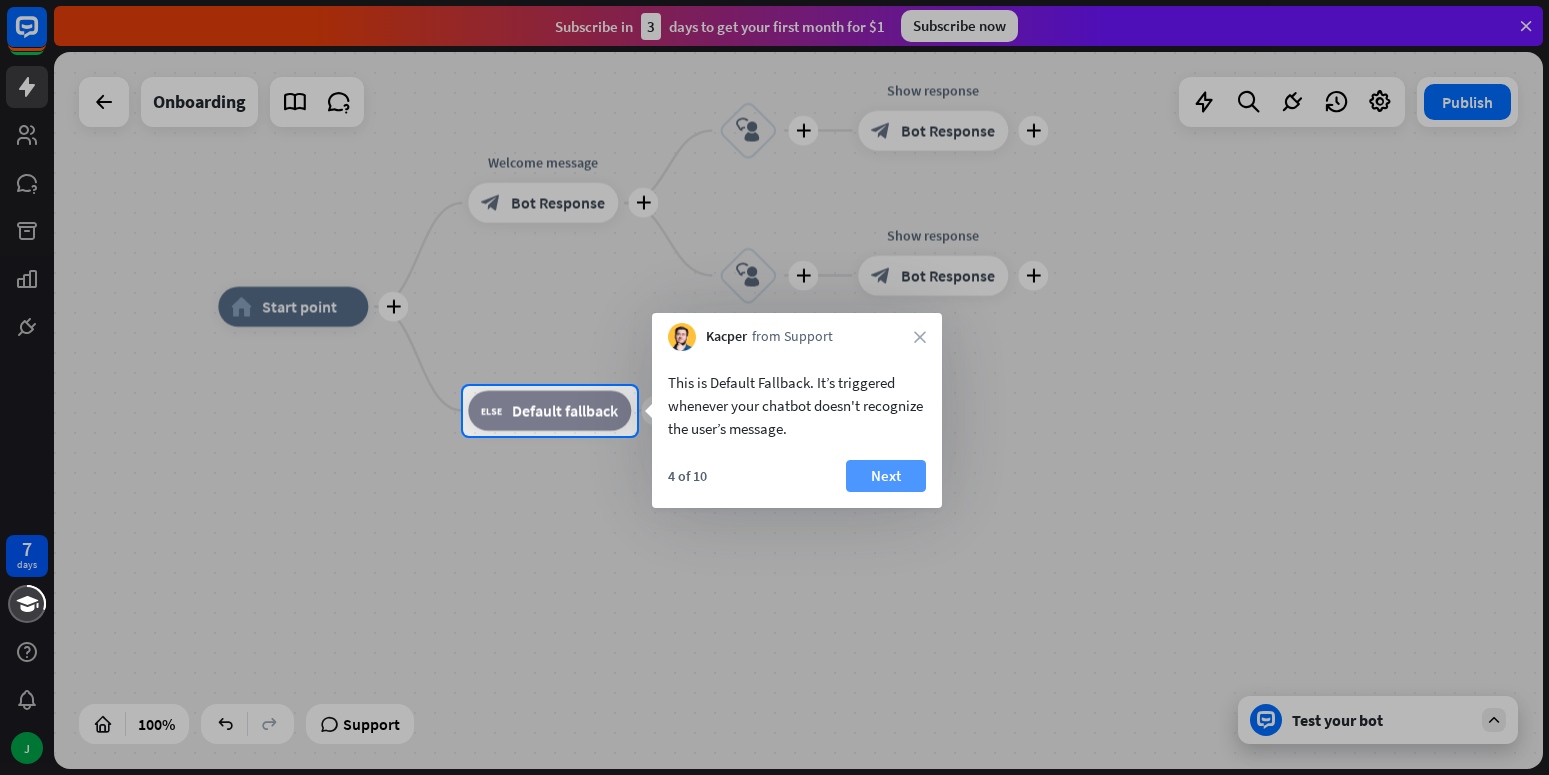 click on "Next" at bounding box center [886, 476] 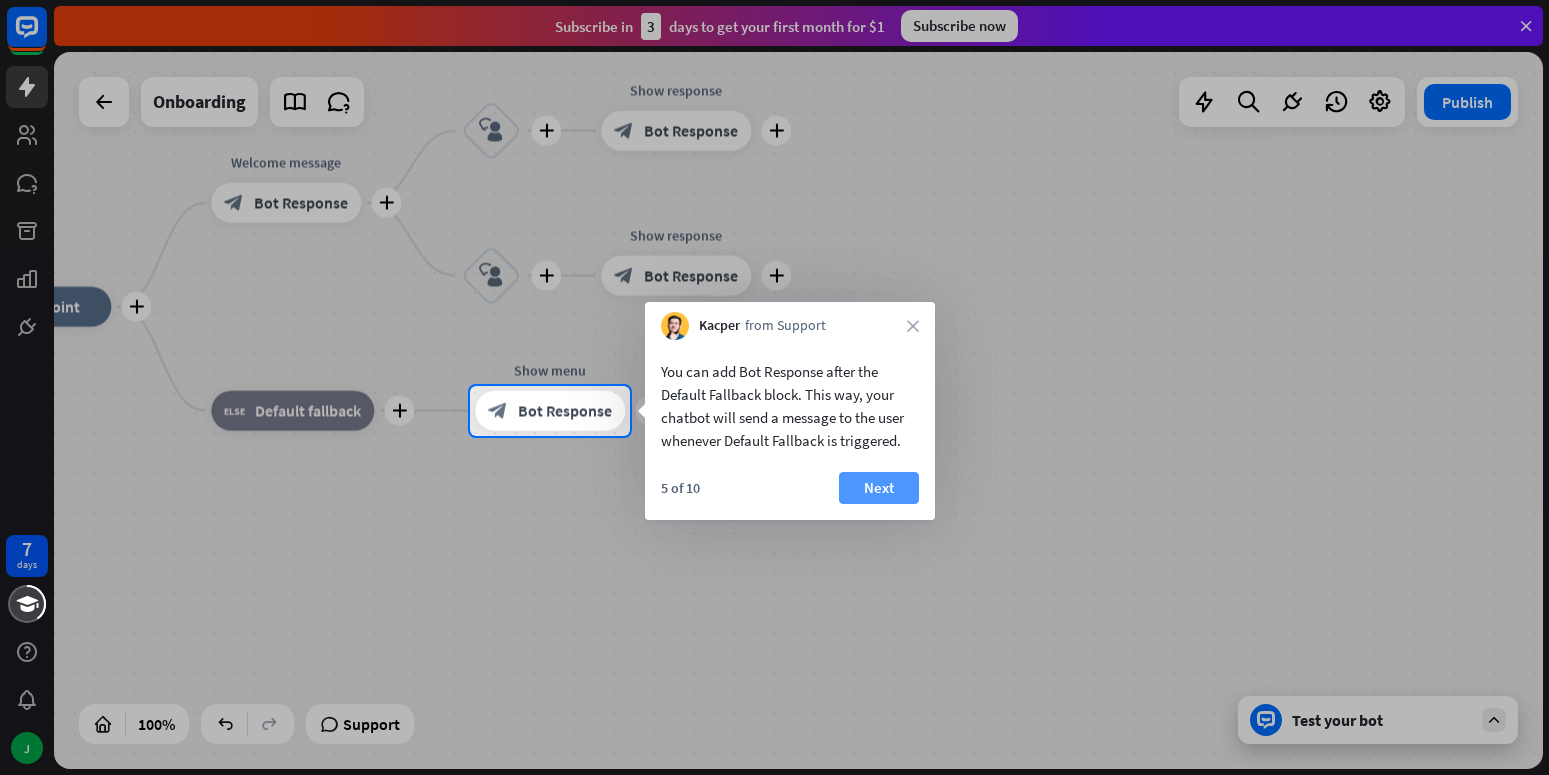 click on "Next" at bounding box center (879, 488) 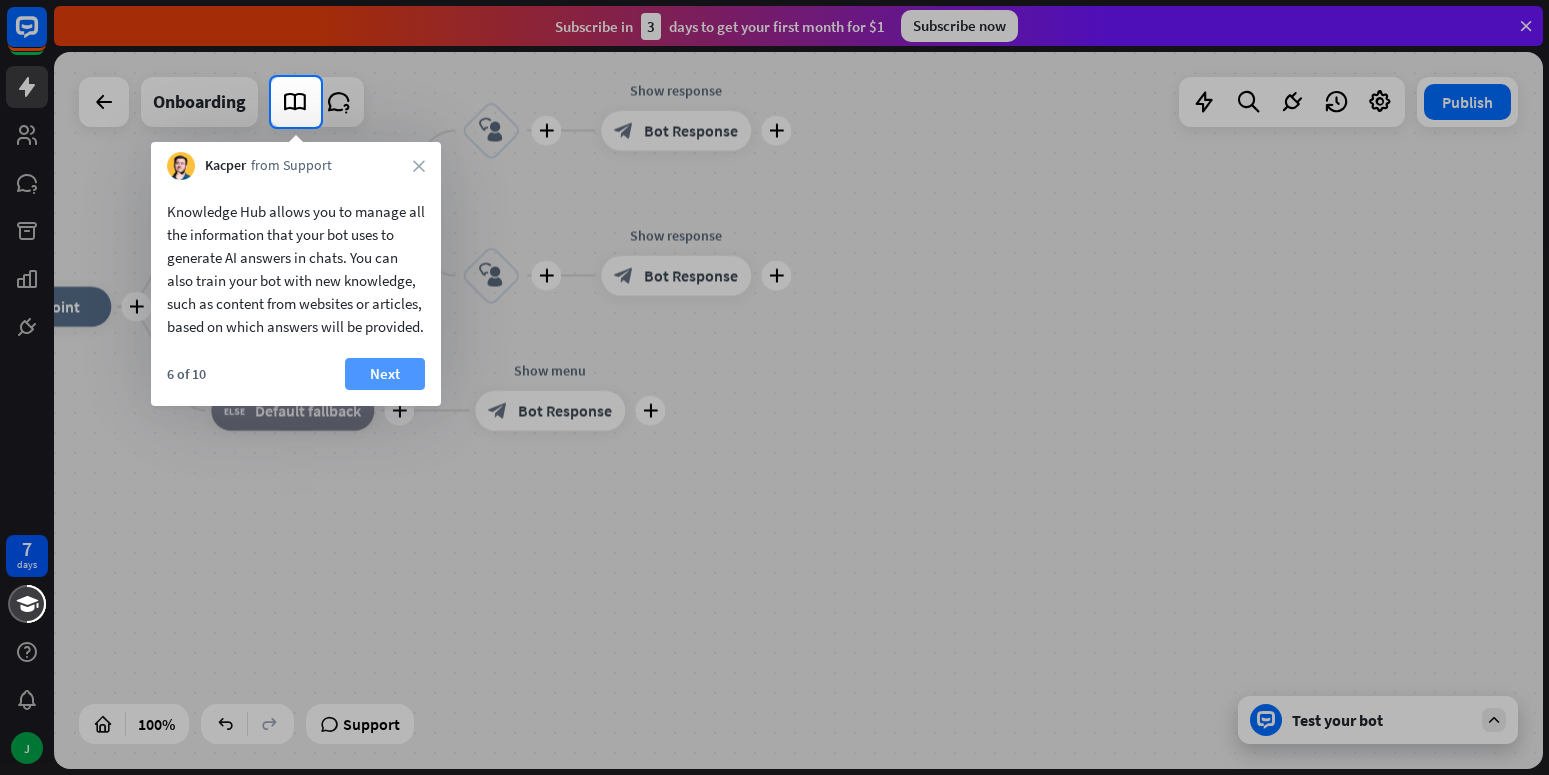 click on "Next" at bounding box center [385, 374] 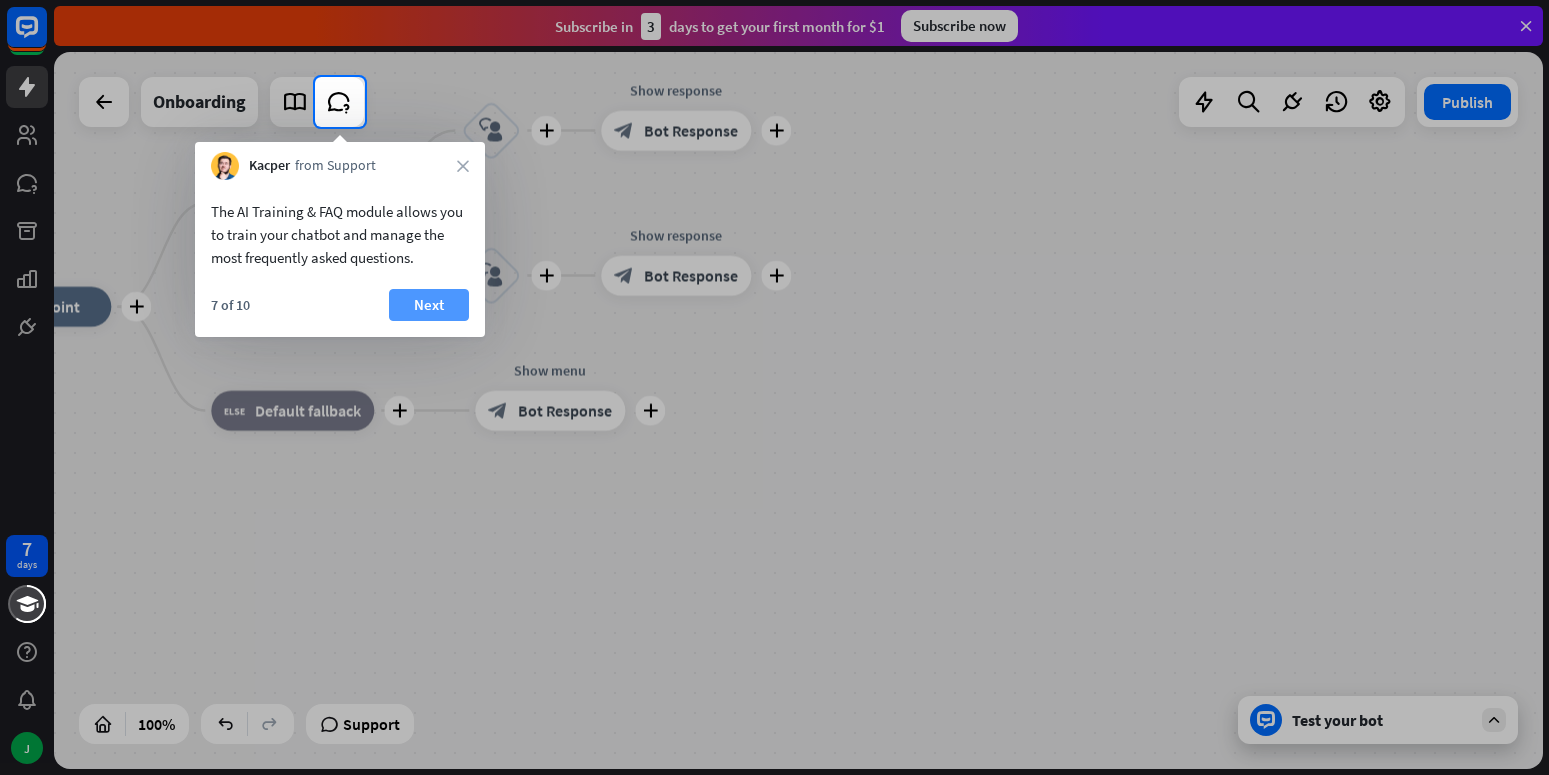 click on "Next" at bounding box center (429, 305) 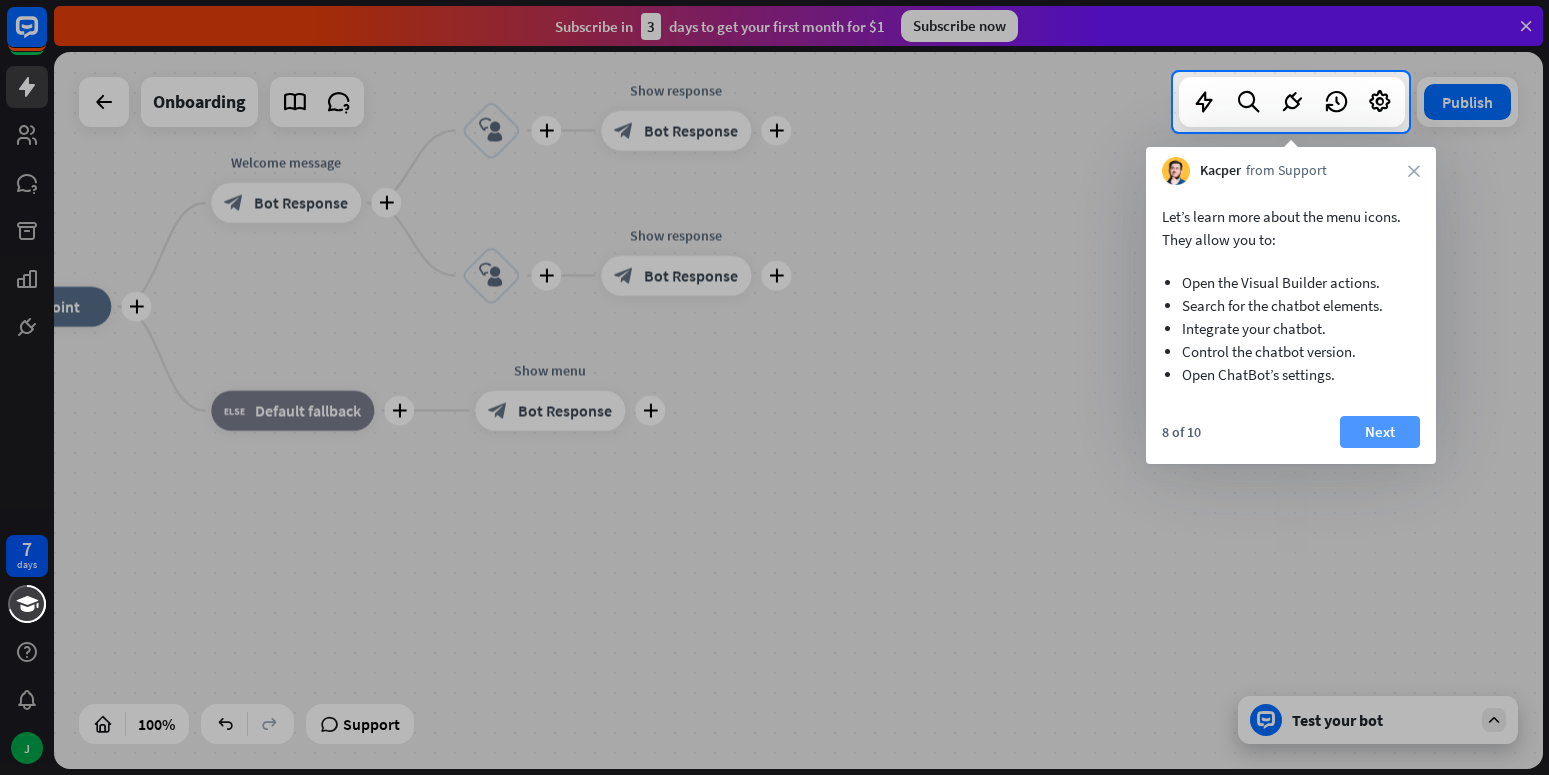 click on "Next" at bounding box center [1380, 432] 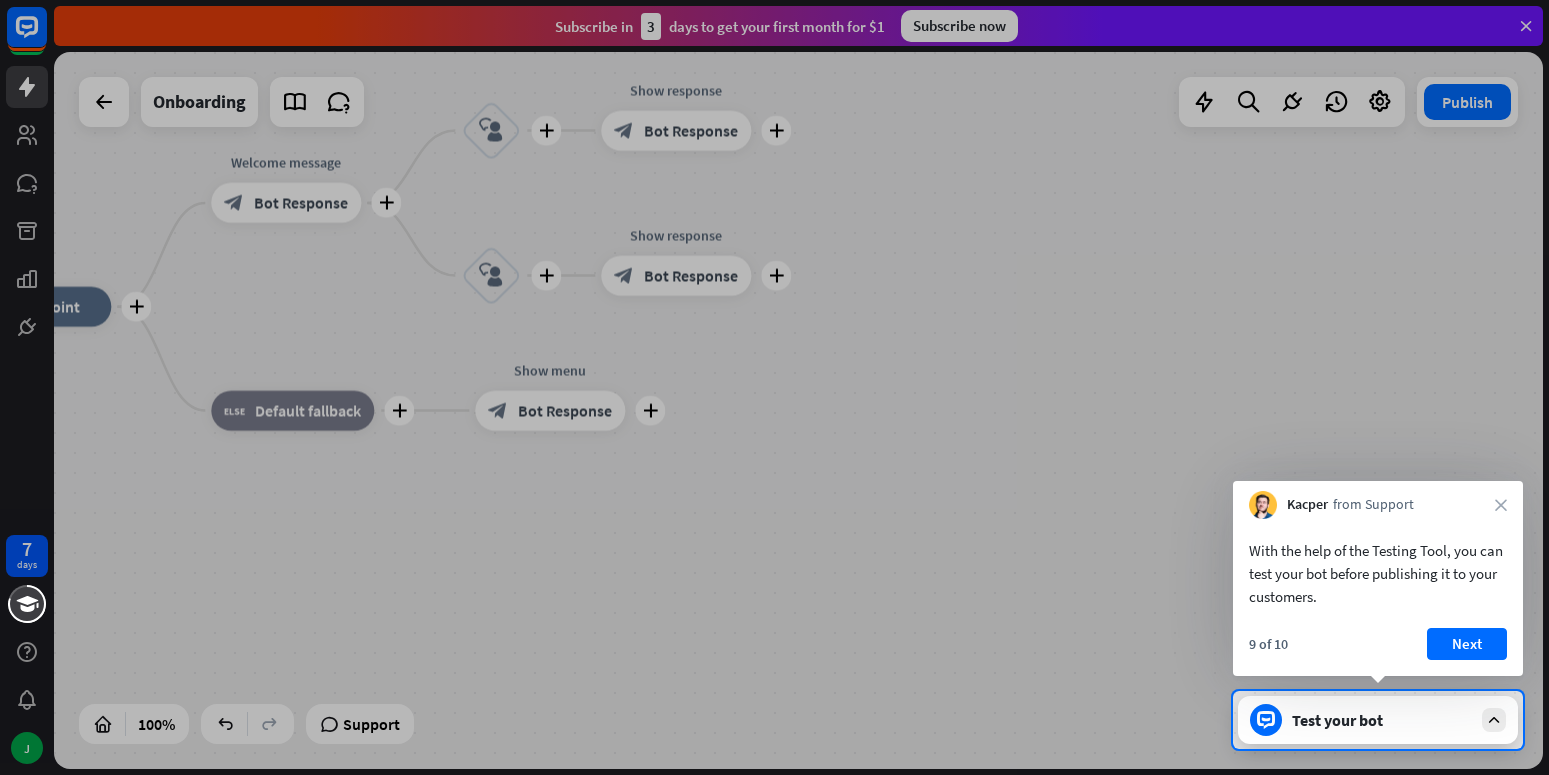 click on "Test your bot" at bounding box center [1382, 720] 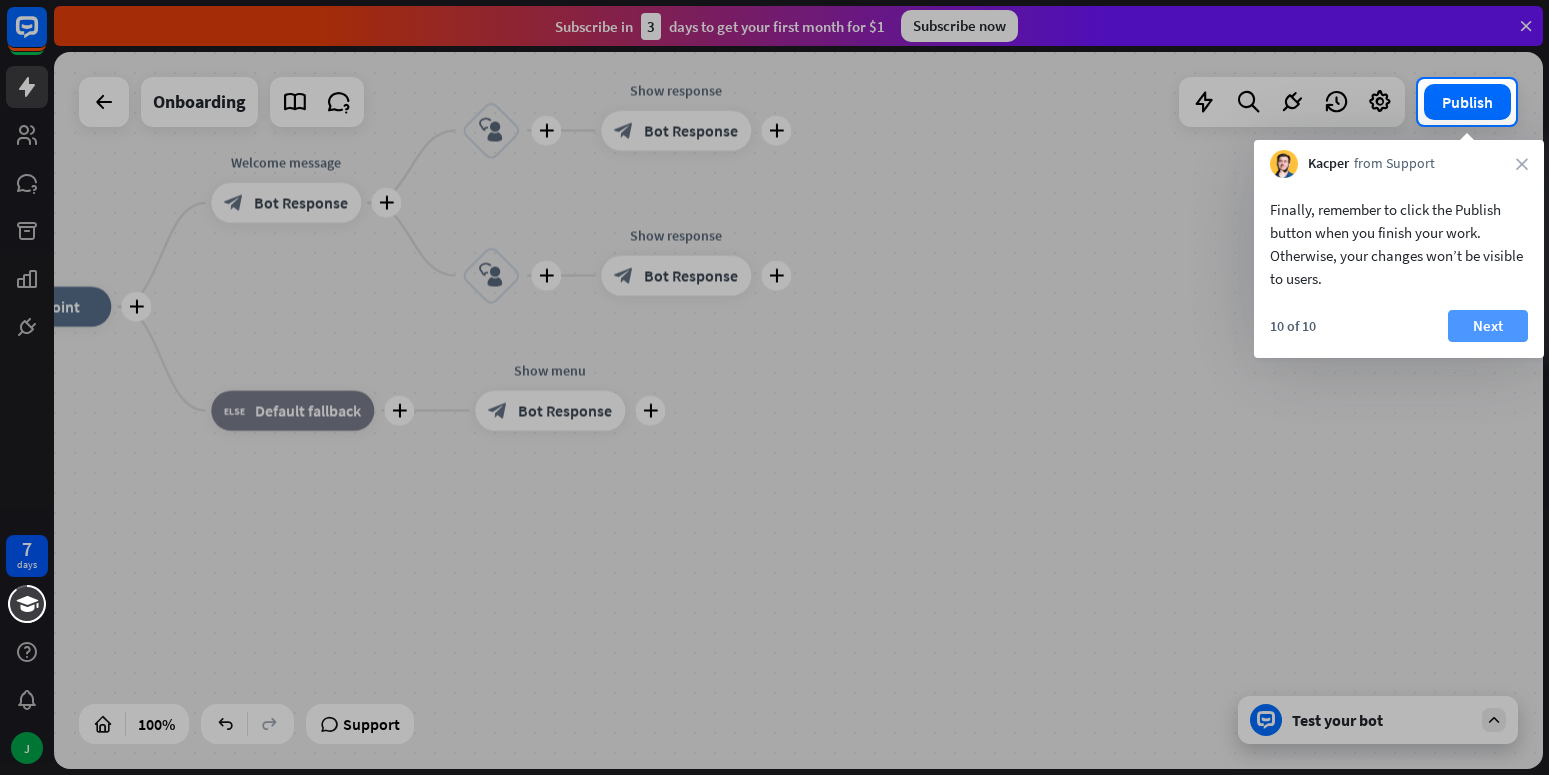 click on "Next" at bounding box center (1488, 326) 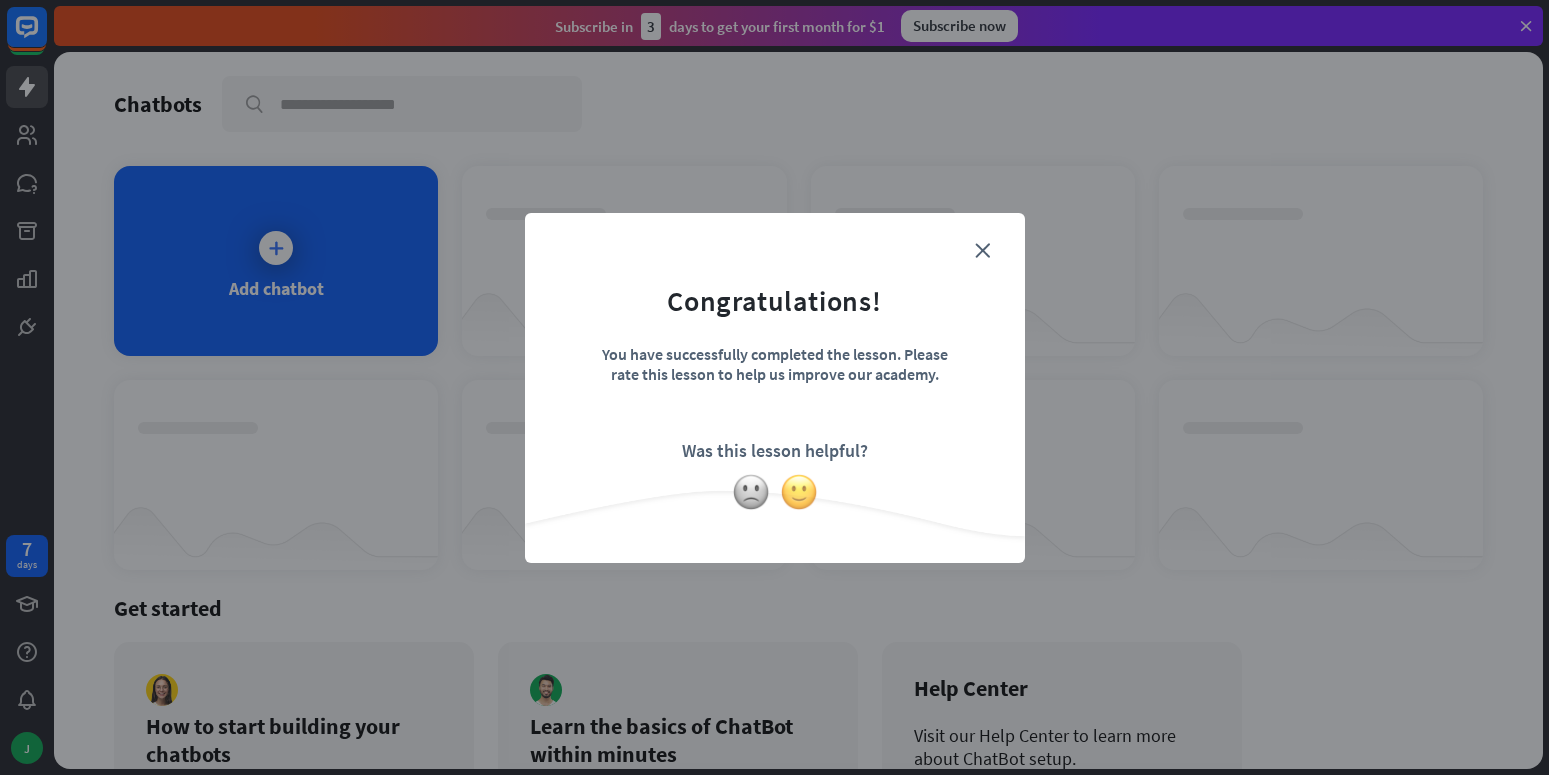click at bounding box center (799, 492) 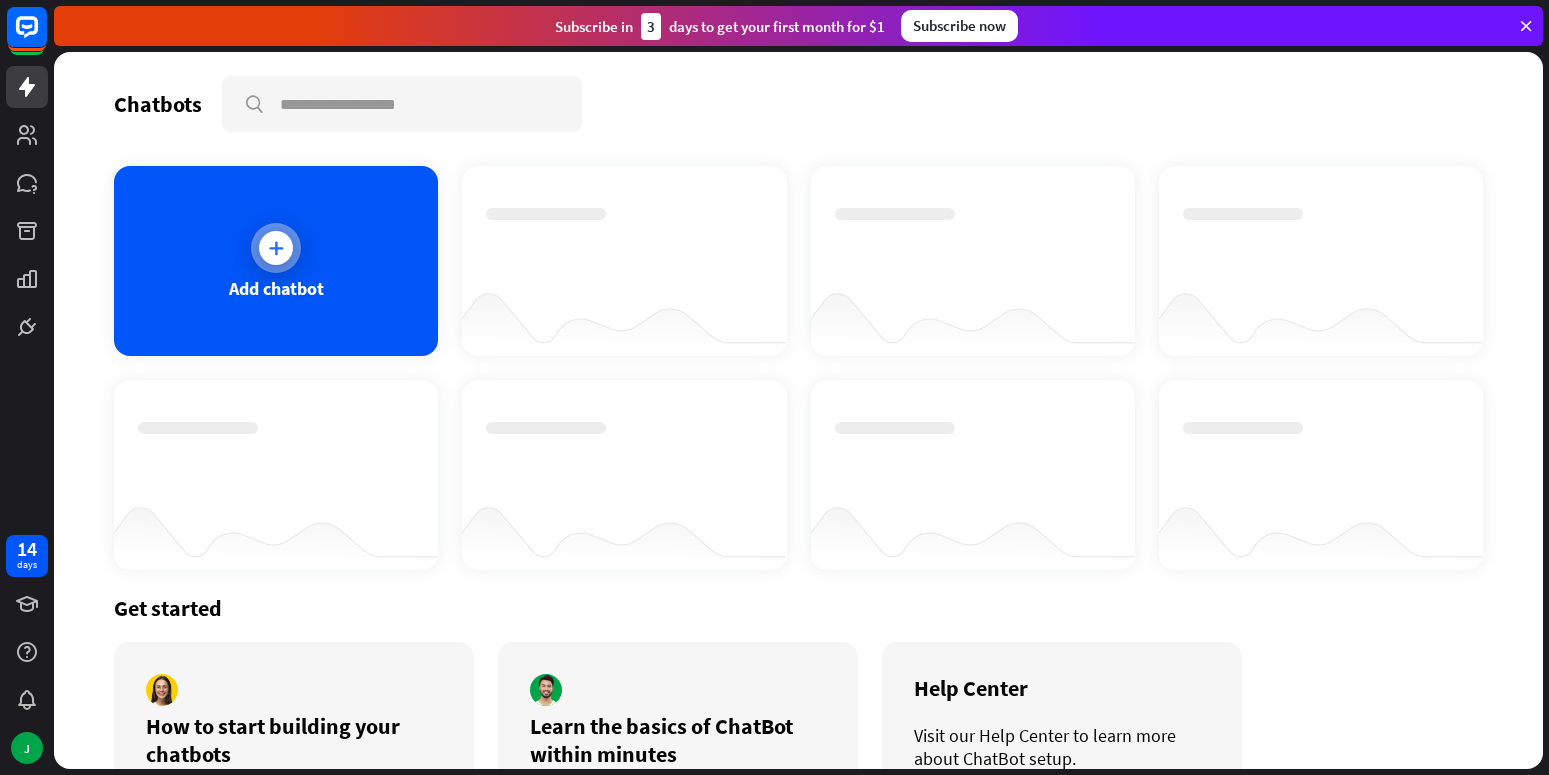 click on "Add chatbot" at bounding box center [276, 288] 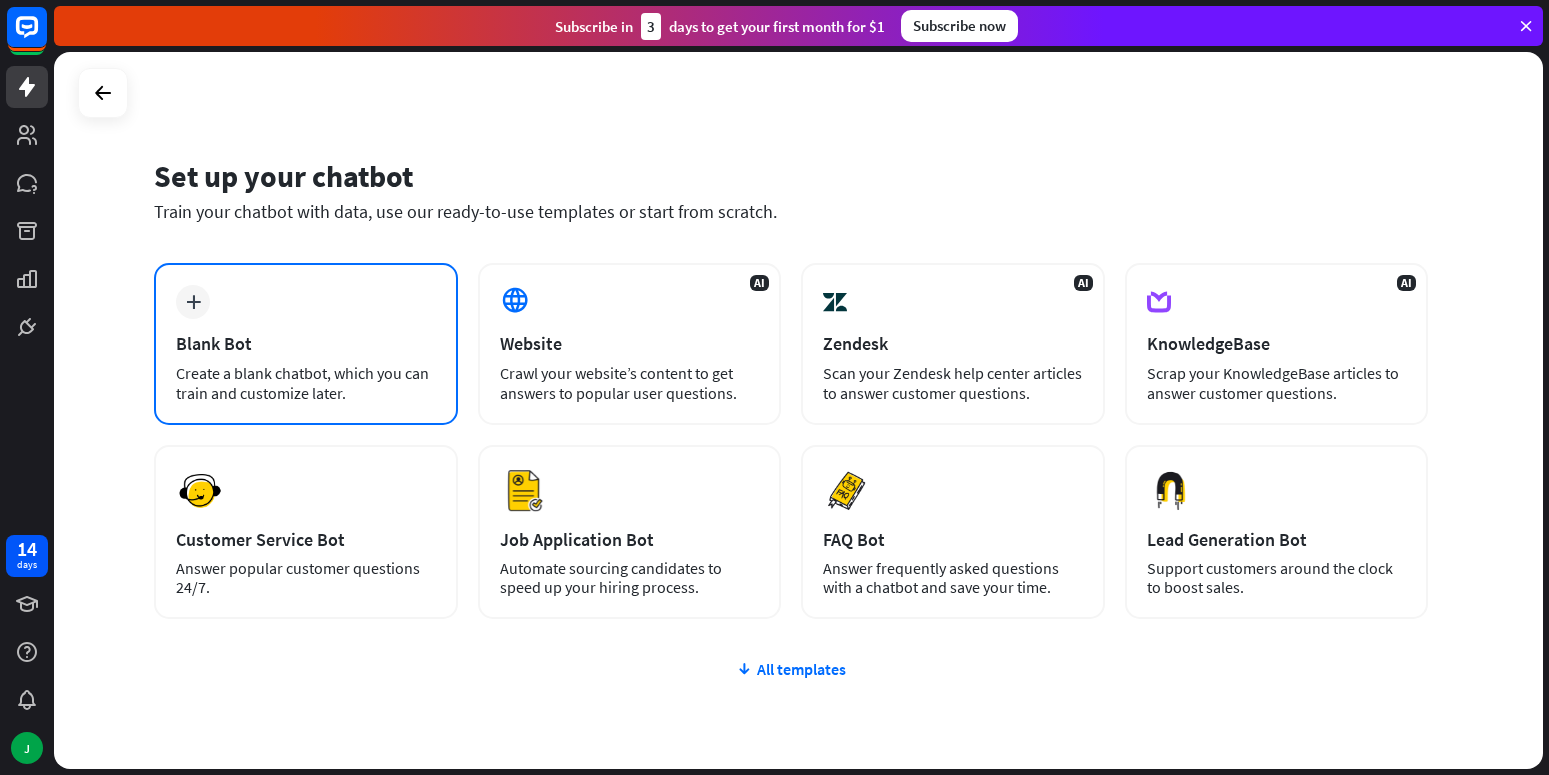click on "Create a blank chatbot, which you can train and
customize later." at bounding box center [306, 383] 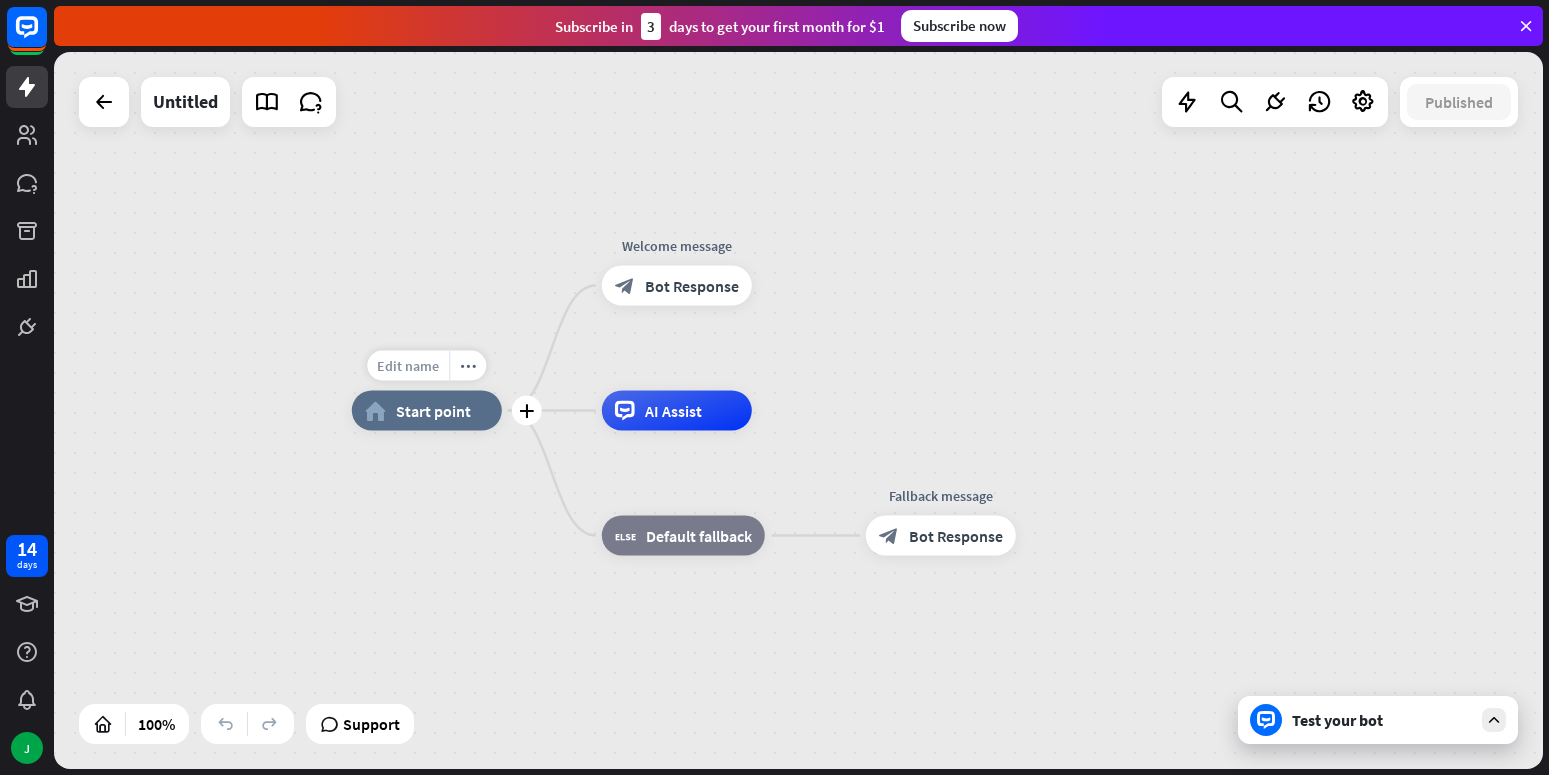 click on "Edit name" at bounding box center [408, 366] 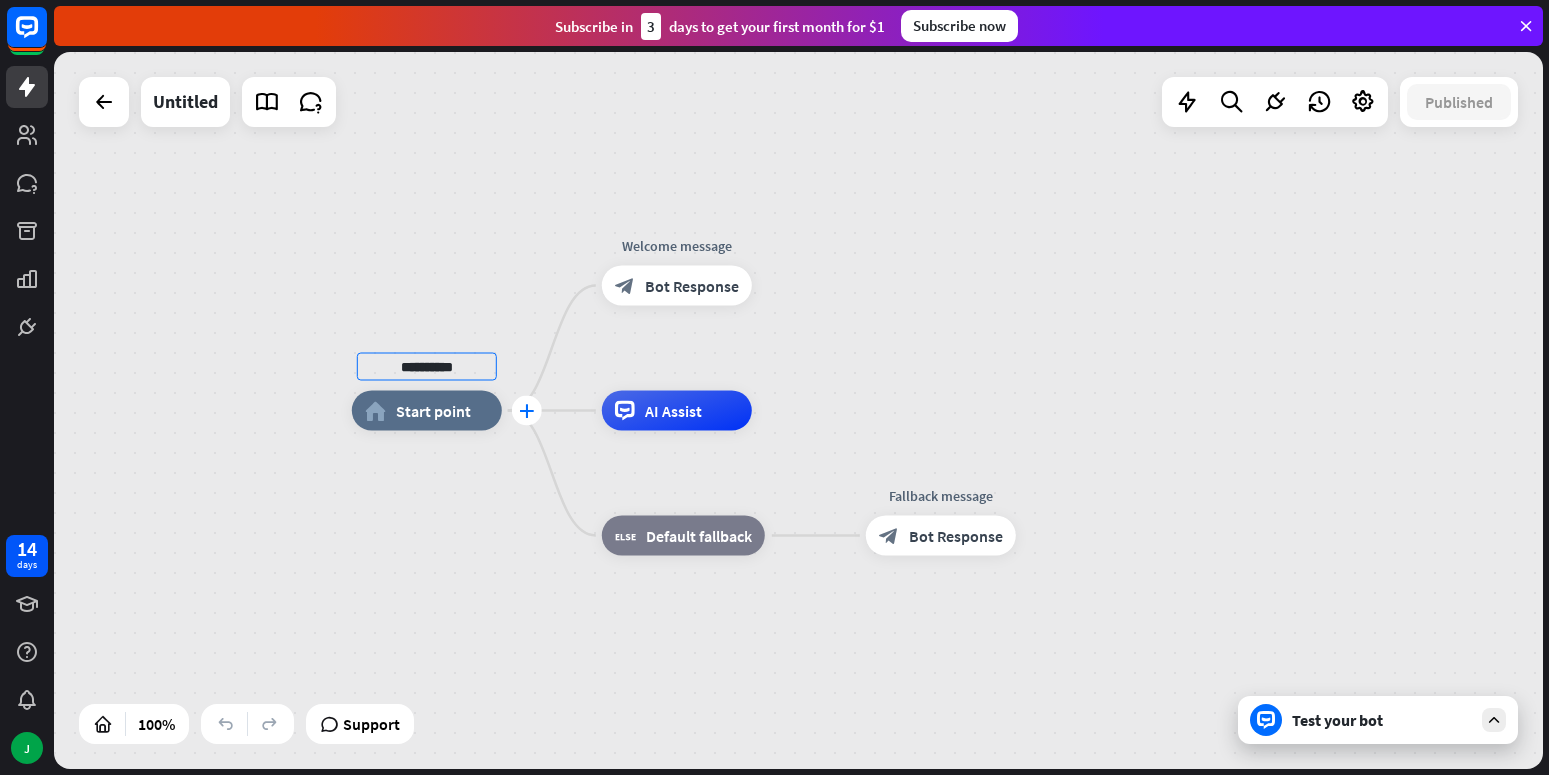 type on "**********" 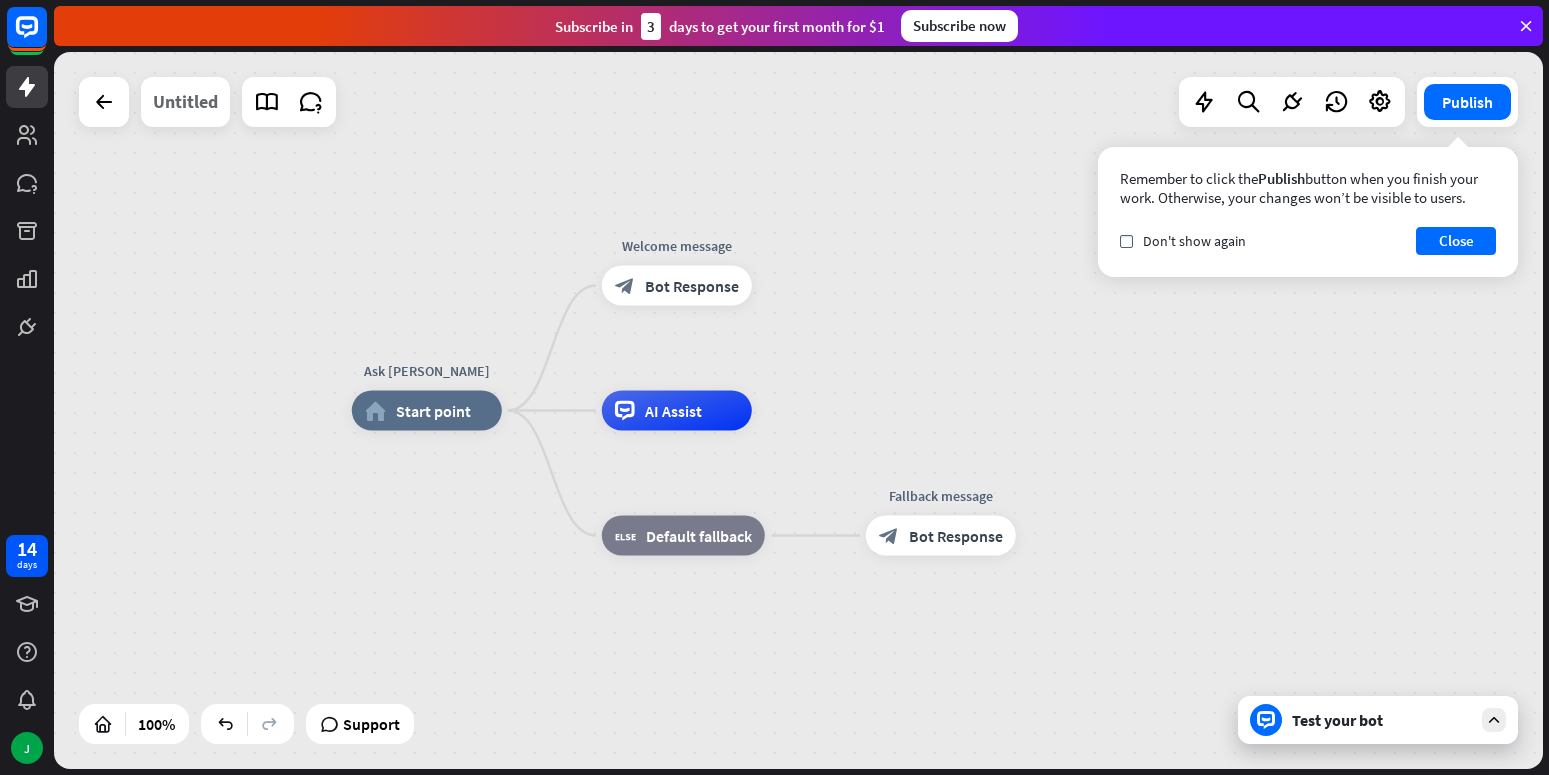 click on "Untitled" at bounding box center (185, 102) 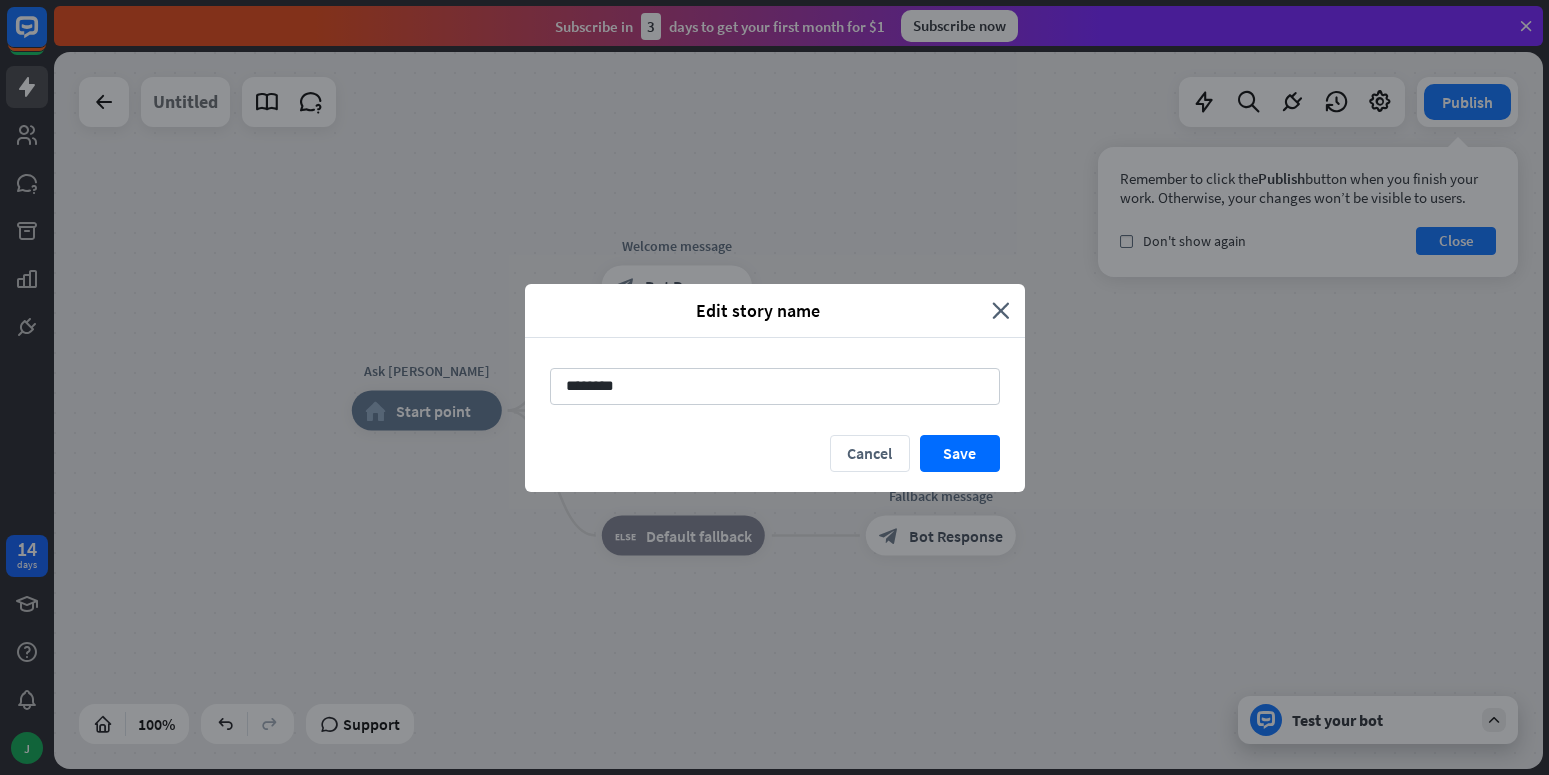 click on "Edit story name
close
********     Cancel   Save" at bounding box center [774, 387] 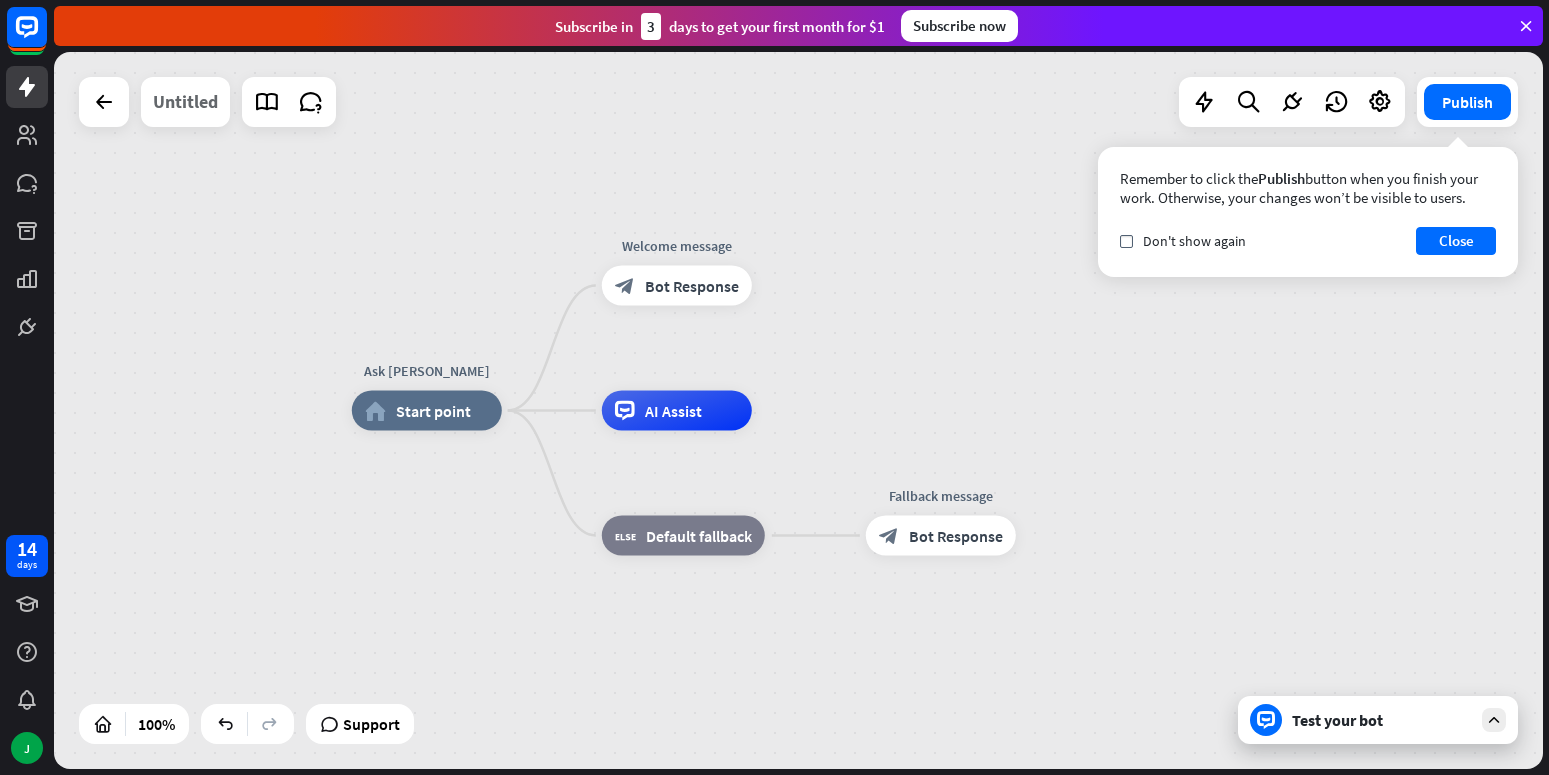 click on "Untitled" at bounding box center [185, 102] 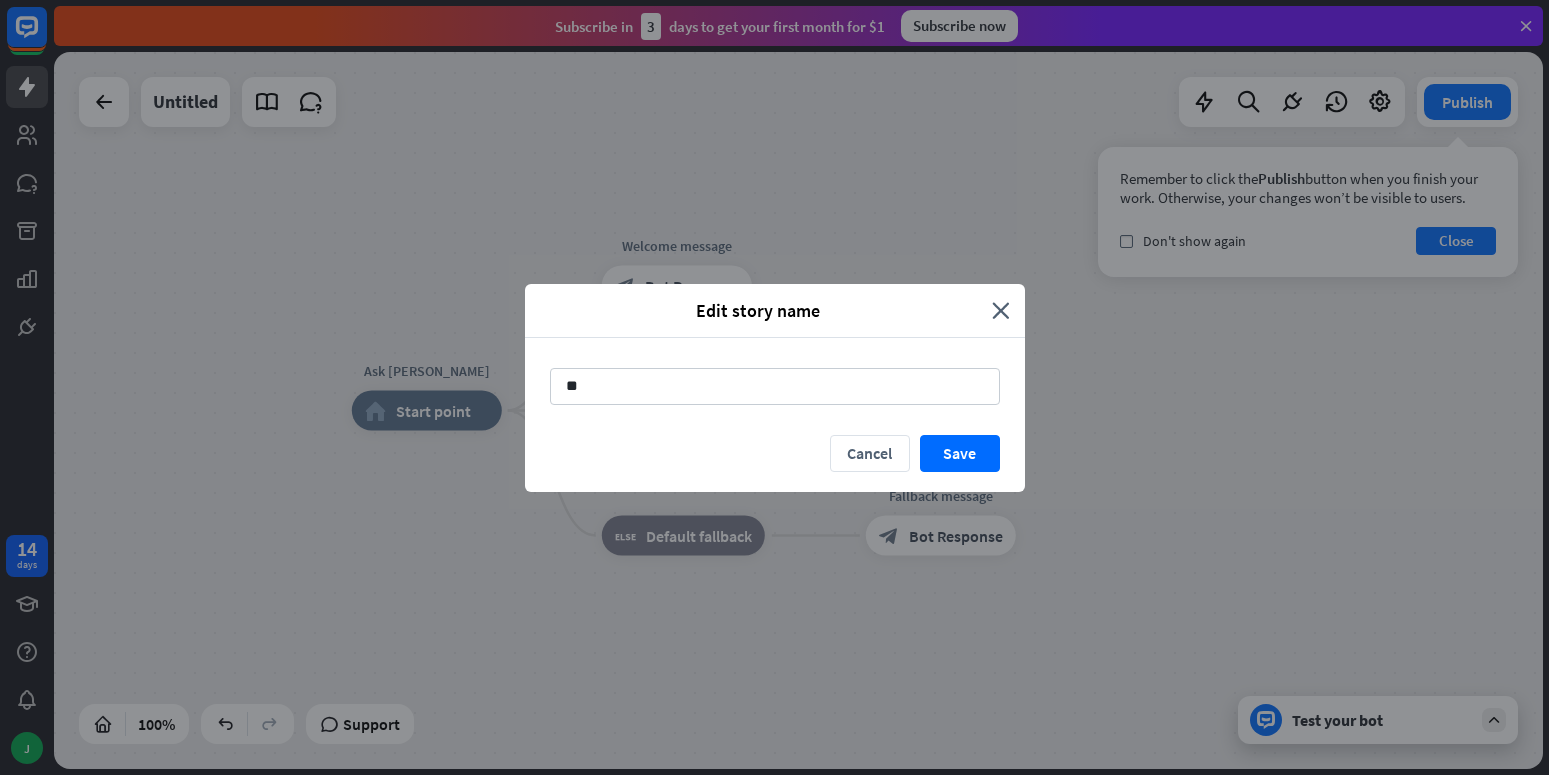 type on "*" 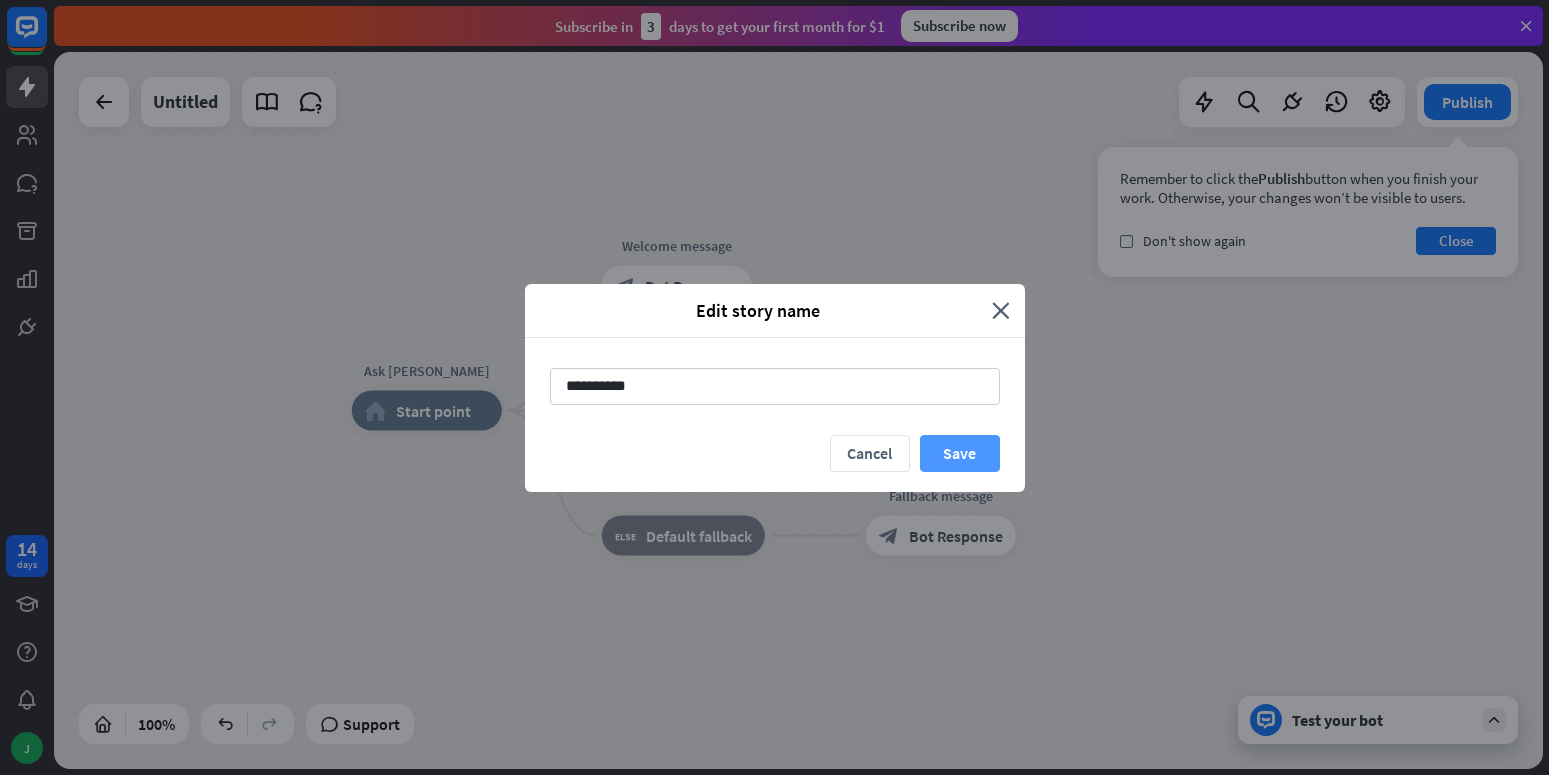 type on "**********" 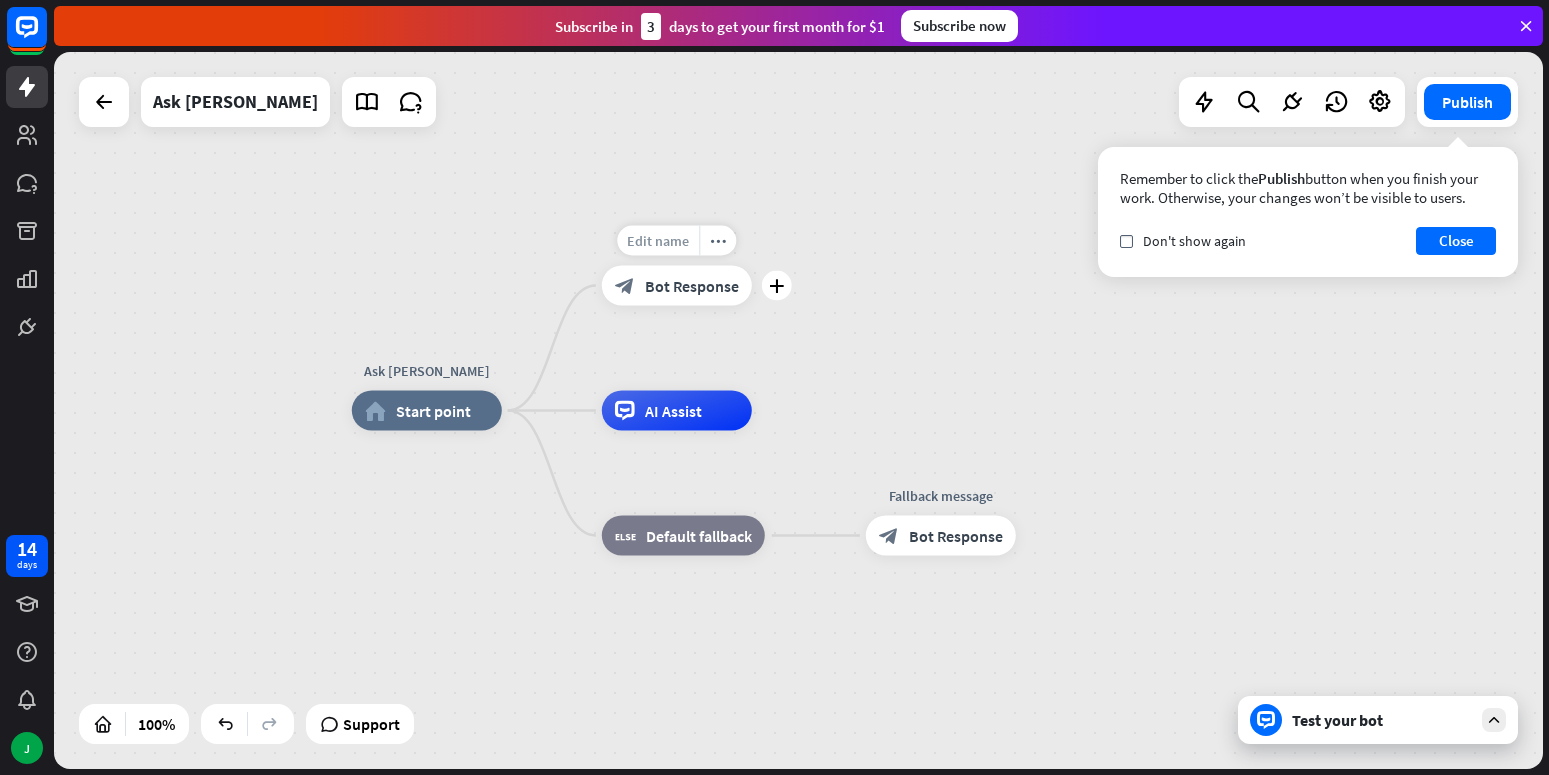 click on "Edit name" at bounding box center [658, 241] 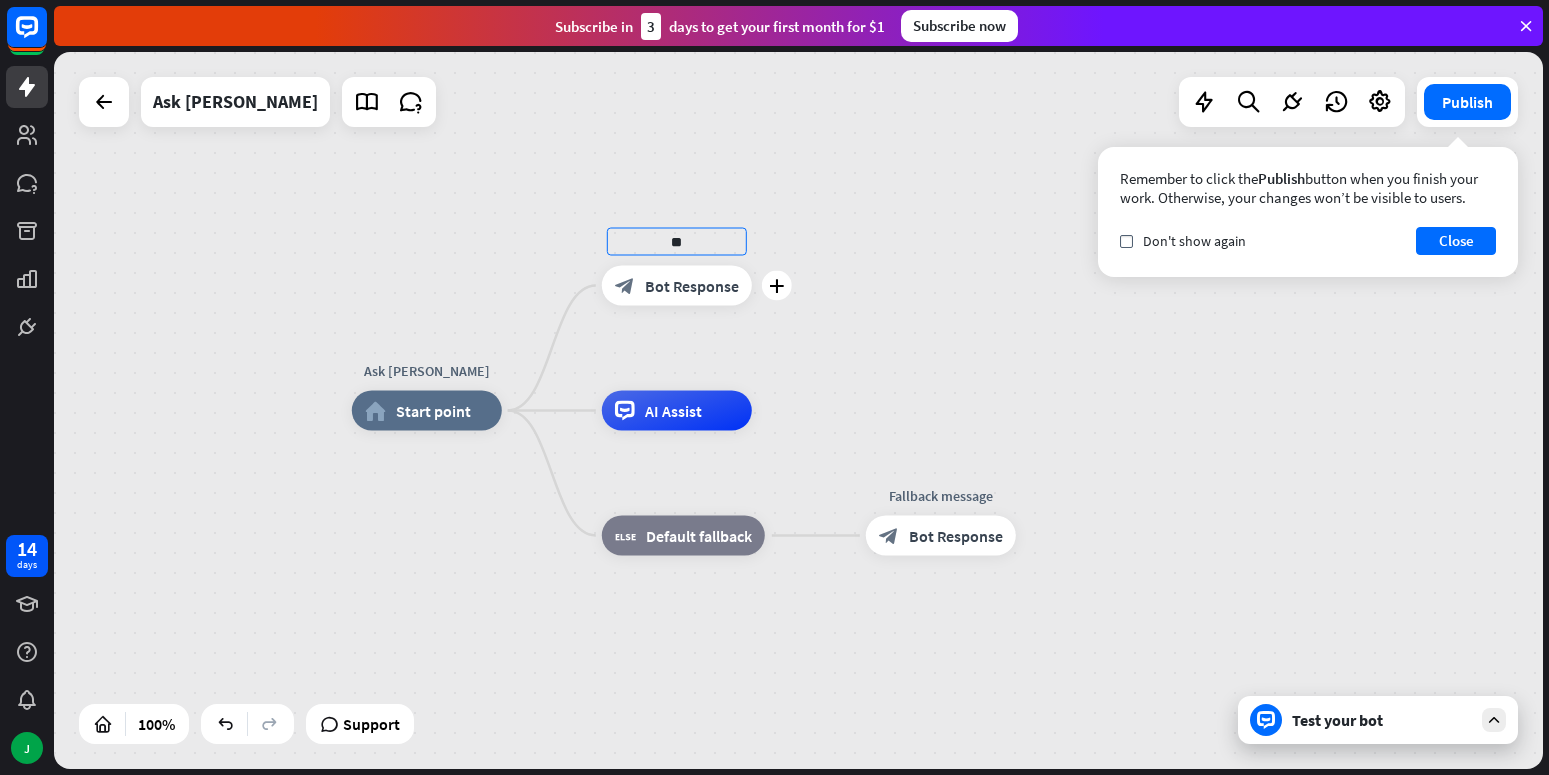 type on "*" 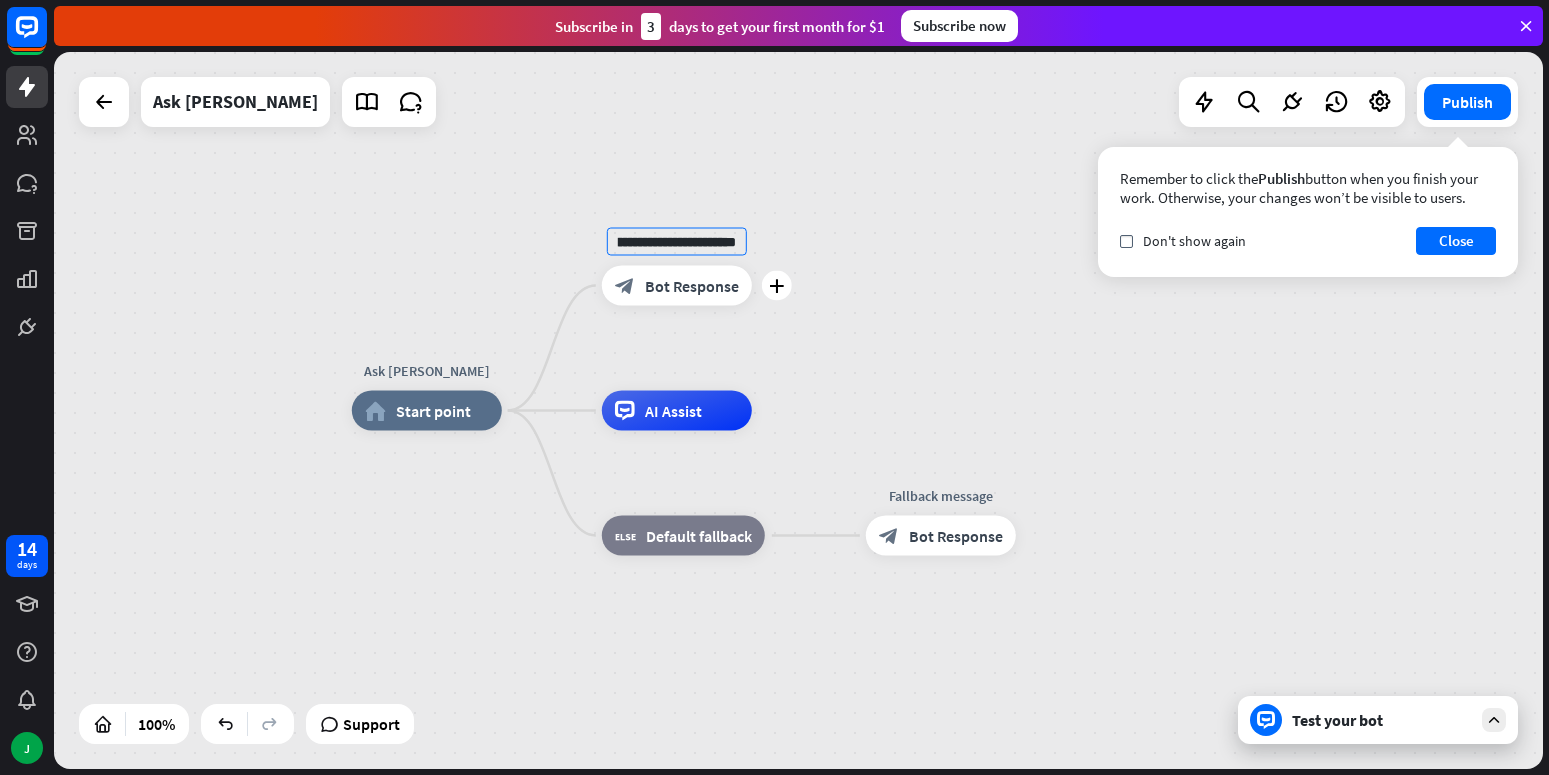 scroll, scrollTop: 0, scrollLeft: 36, axis: horizontal 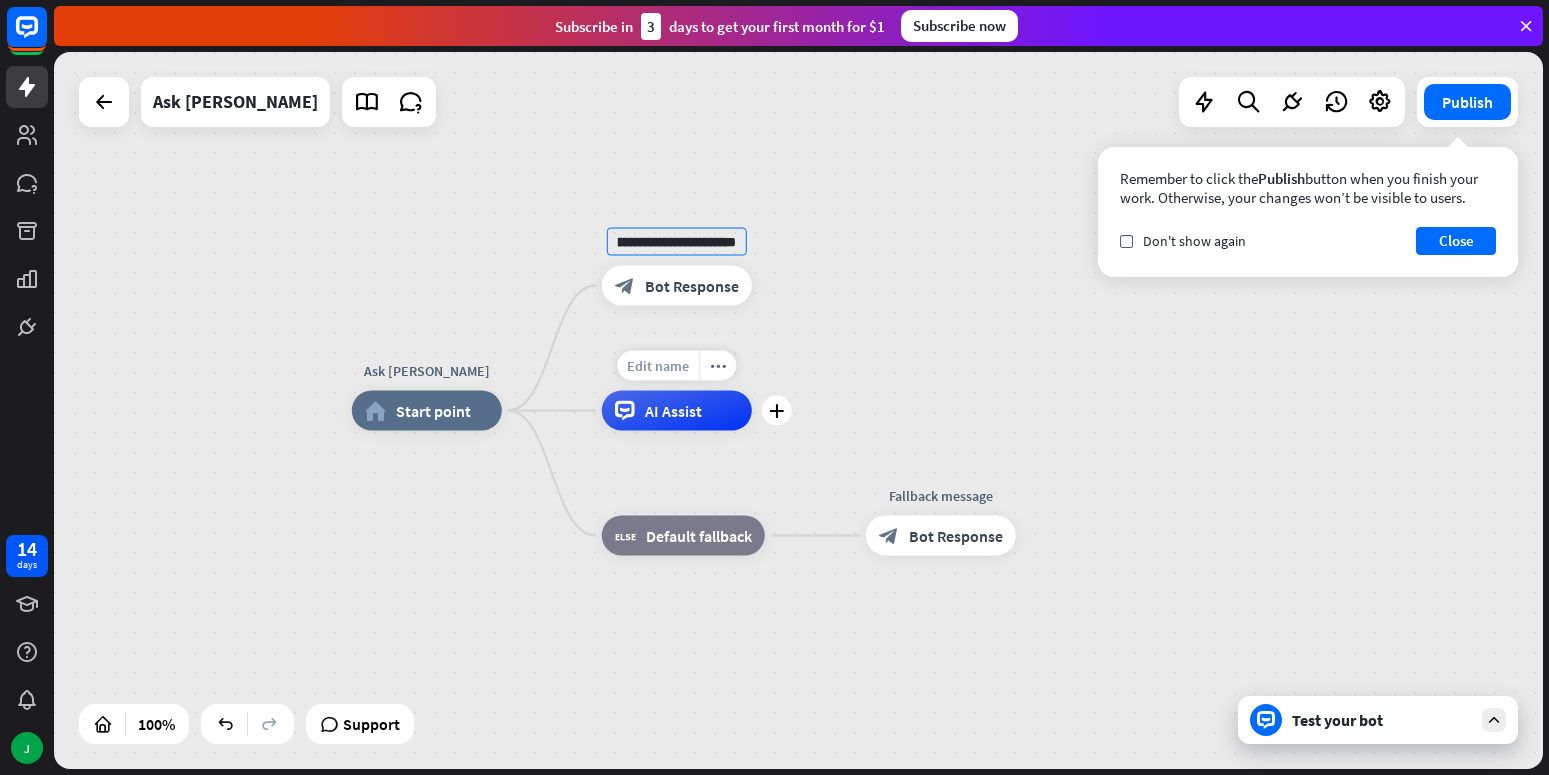type on "**********" 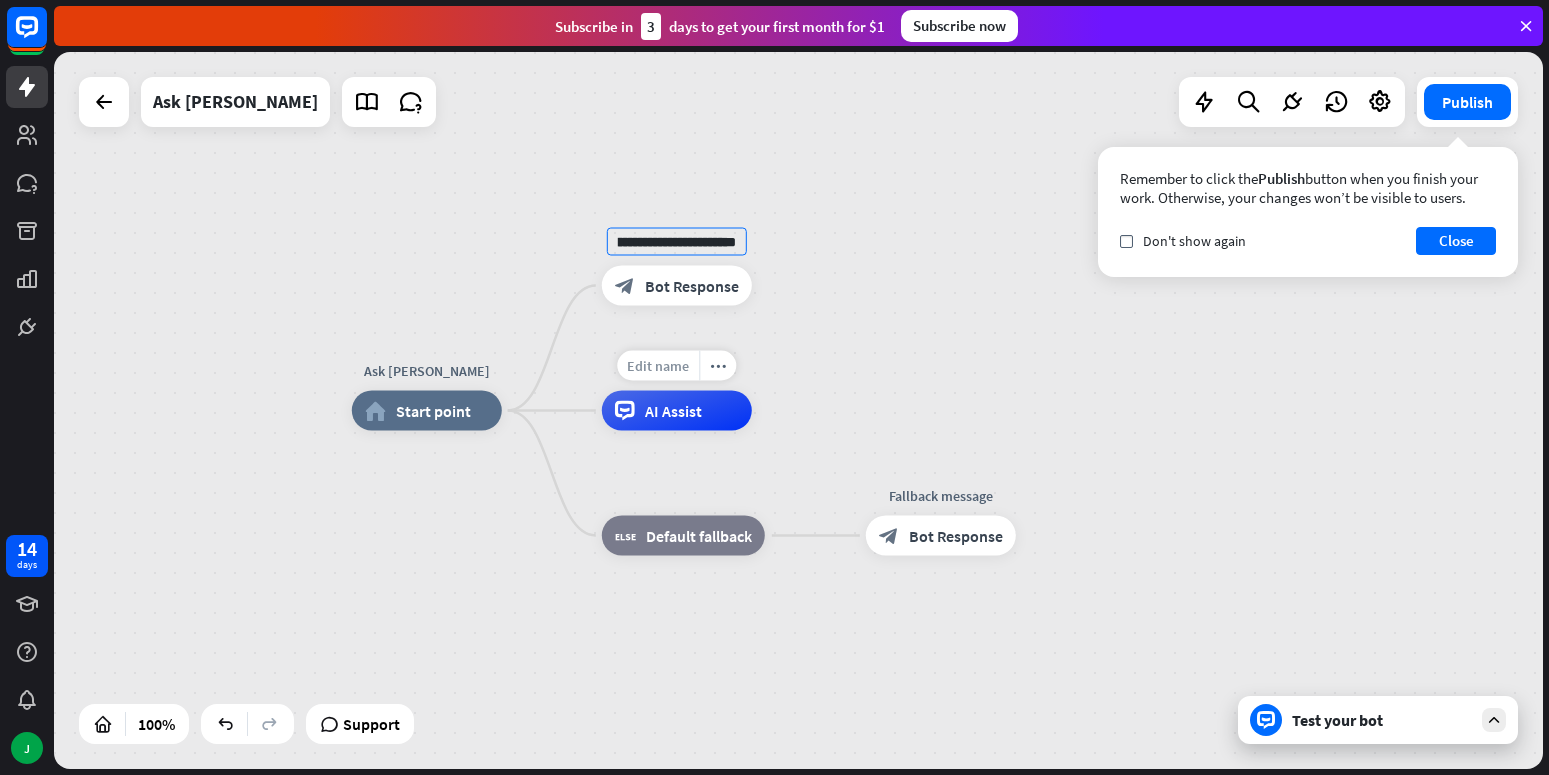 click on "**********" at bounding box center [798, 410] 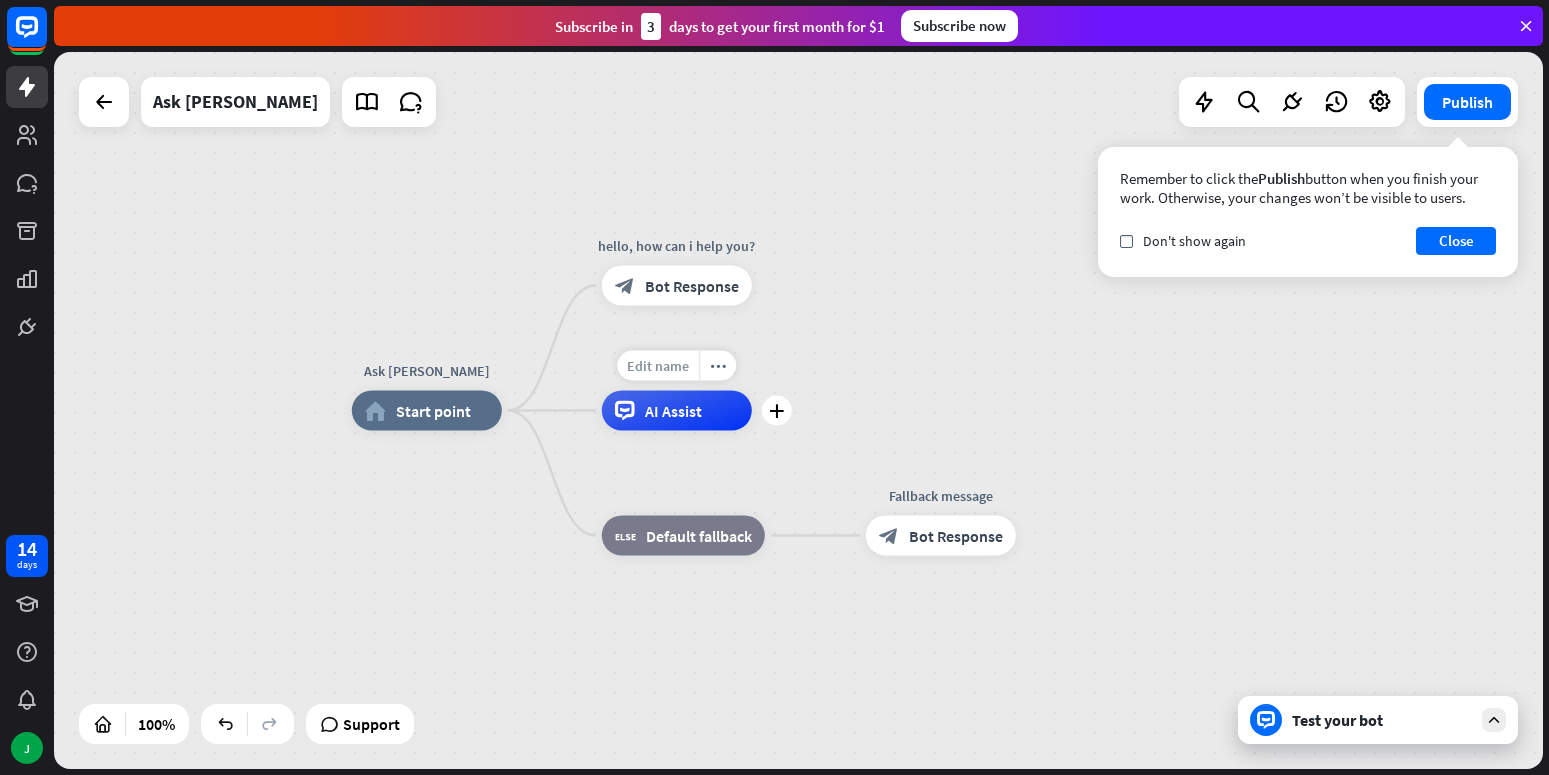 click on "Edit name" at bounding box center [658, 366] 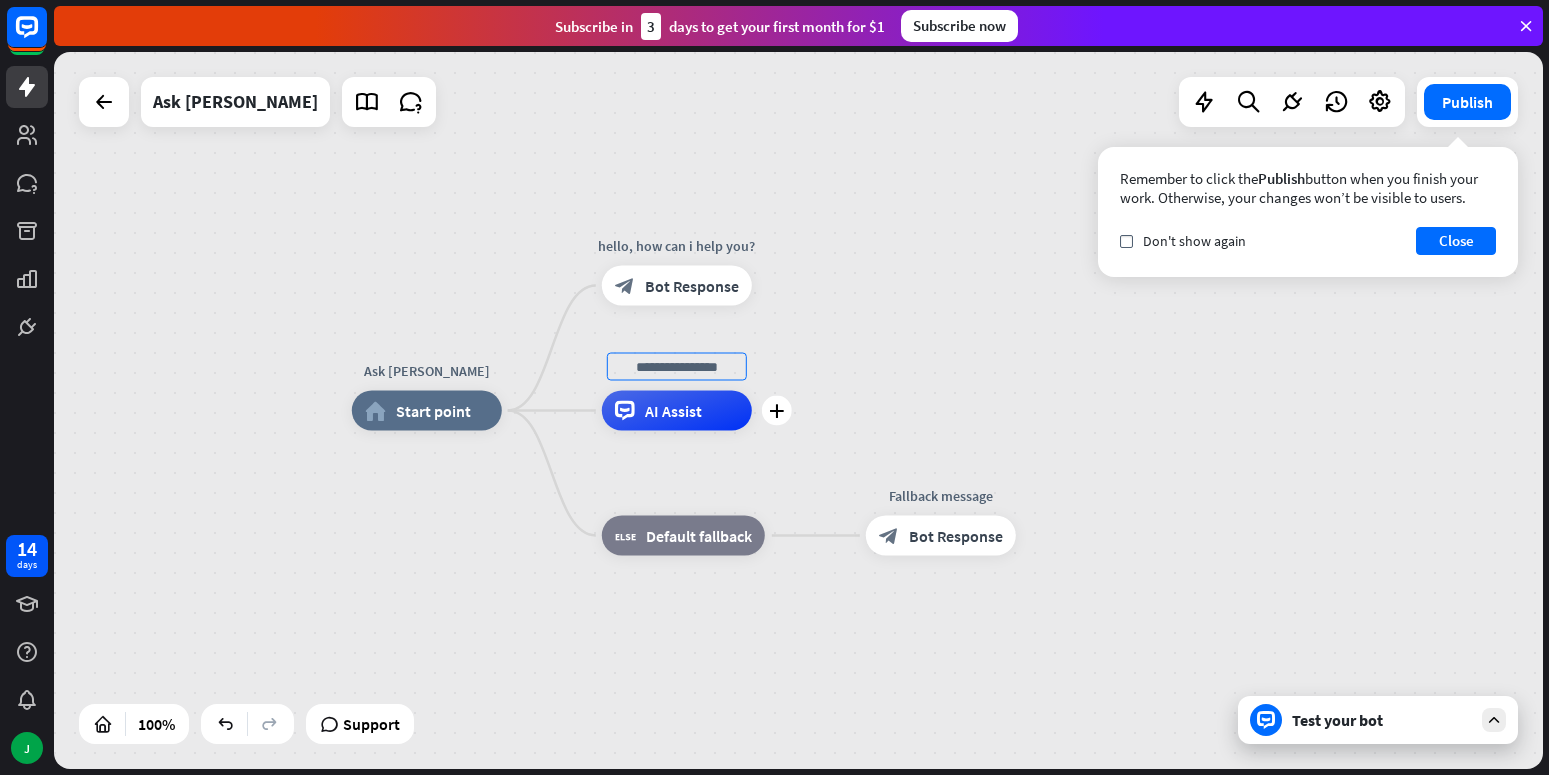 type on "*" 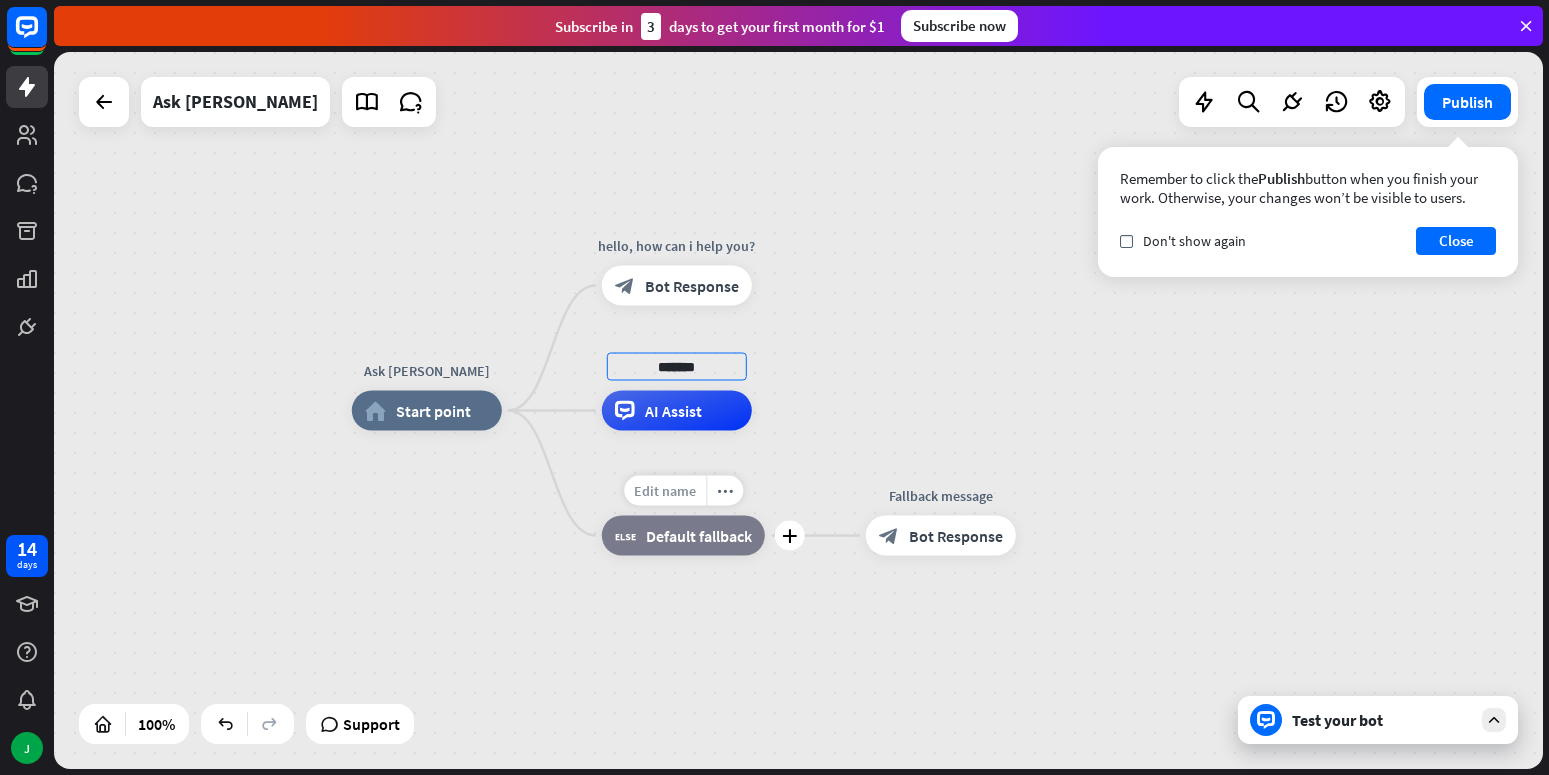 type on "*******" 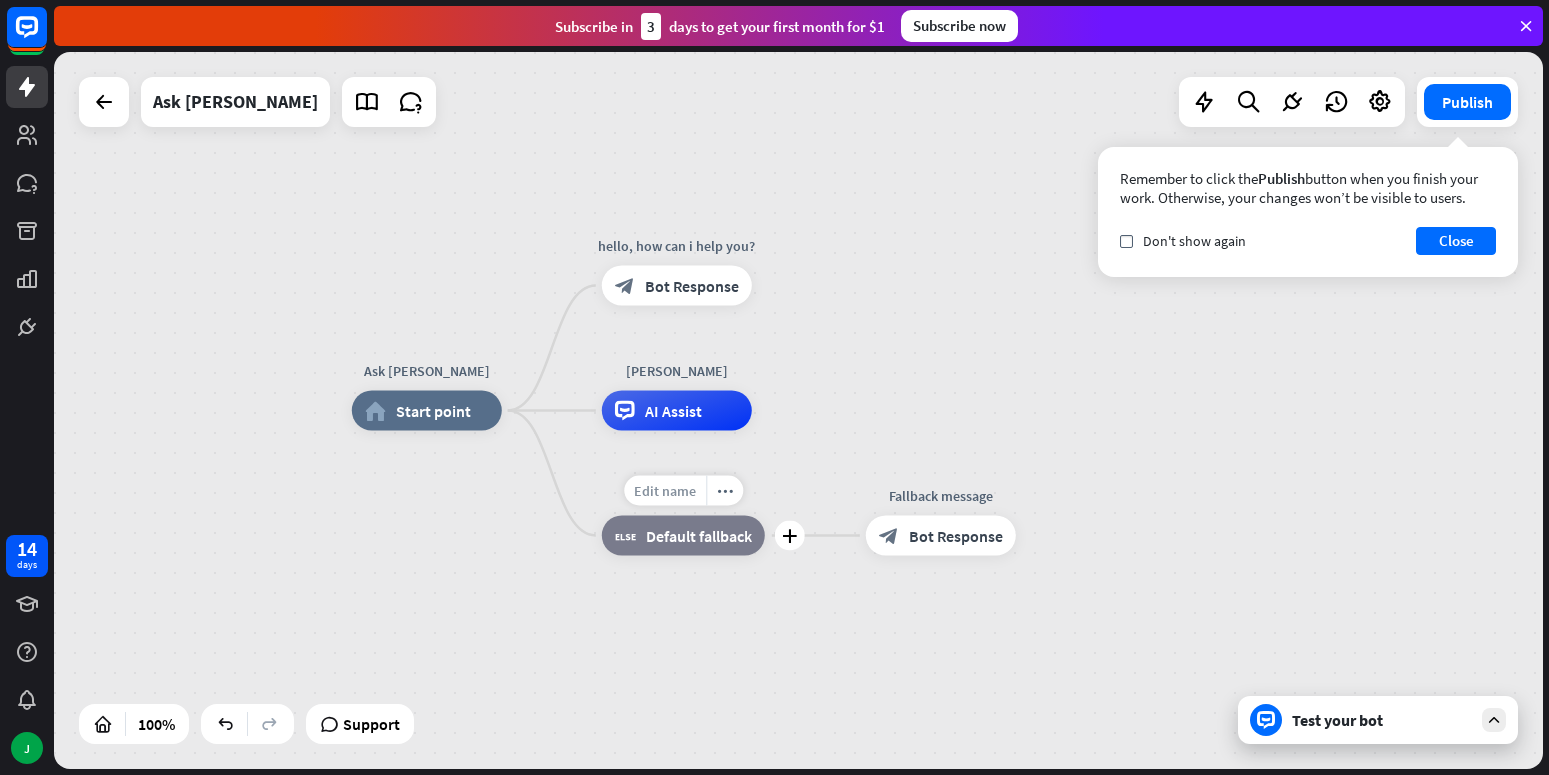 click on "Edit name" at bounding box center (665, 491) 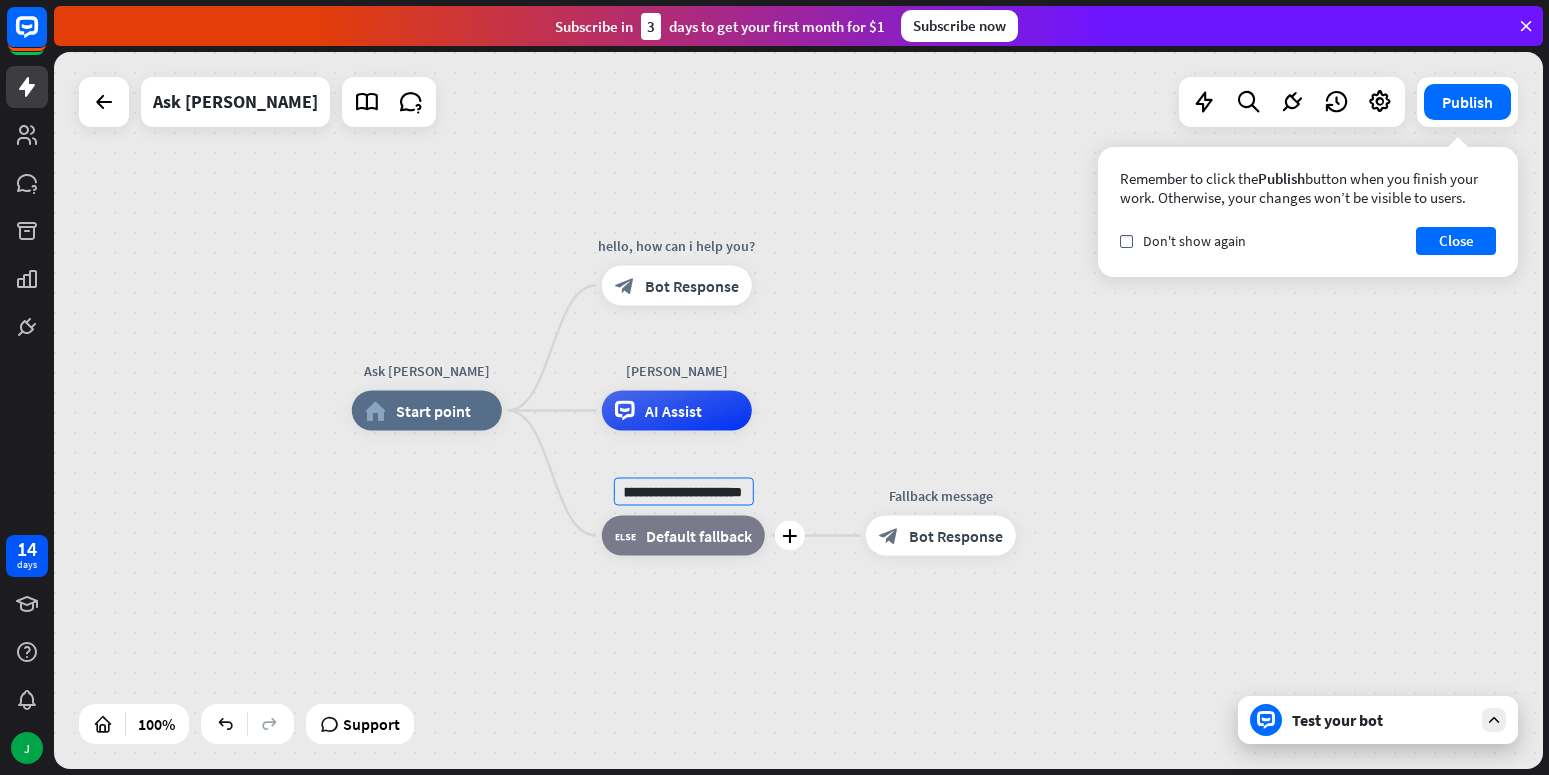 scroll, scrollTop: 0, scrollLeft: 70, axis: horizontal 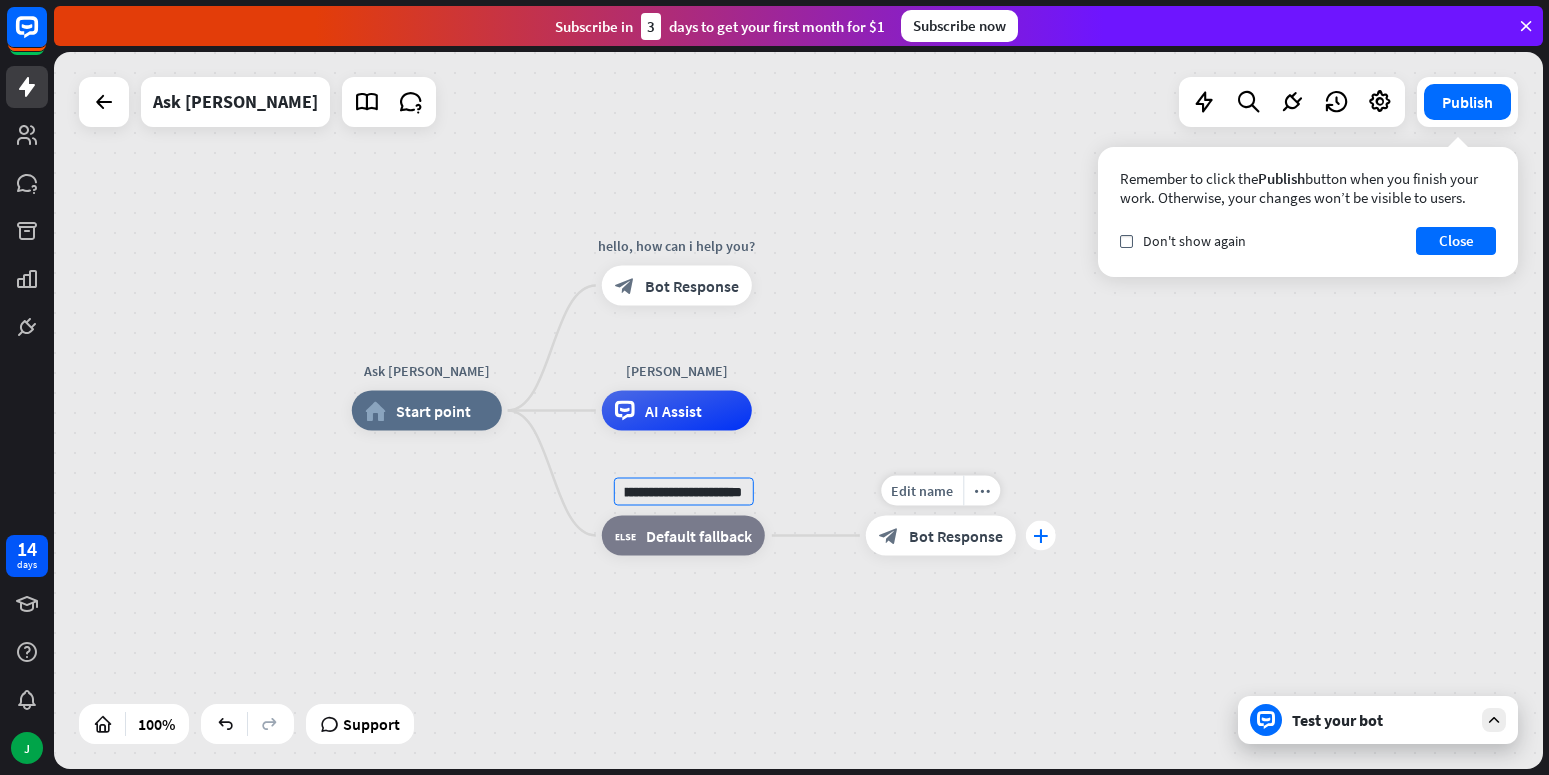 type on "**********" 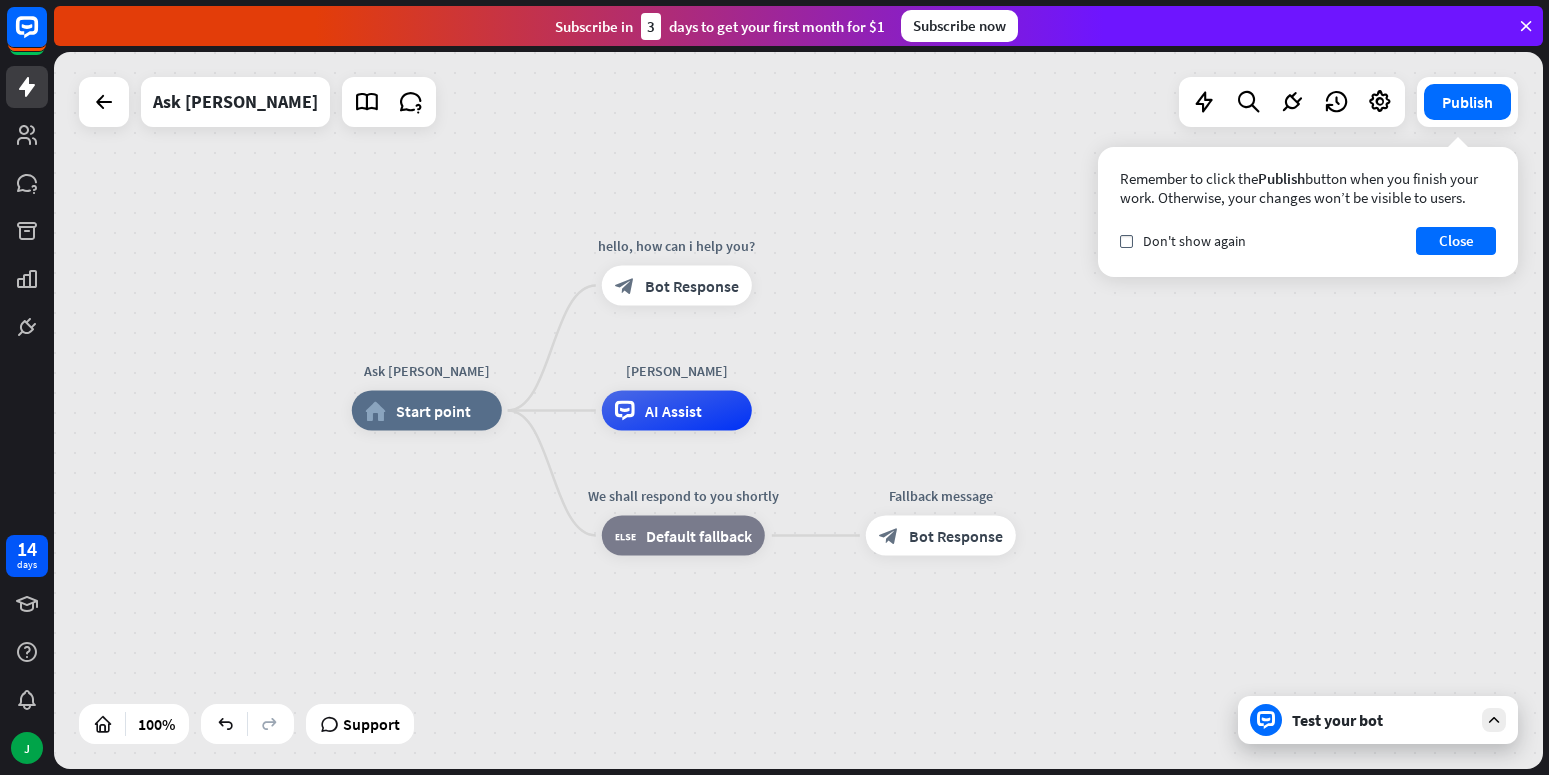 click on "Test your bot" at bounding box center (1382, 720) 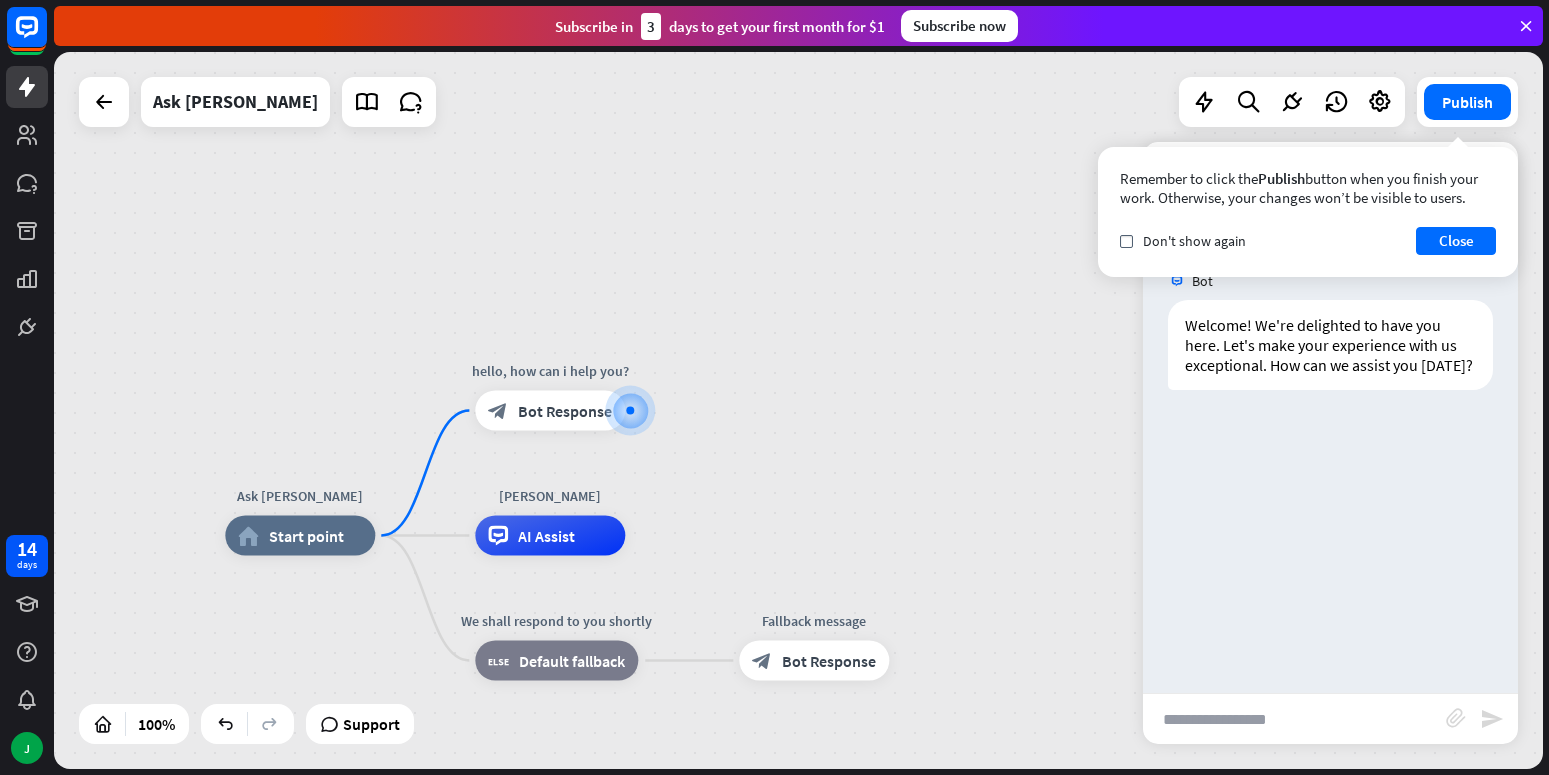 click at bounding box center (1294, 719) 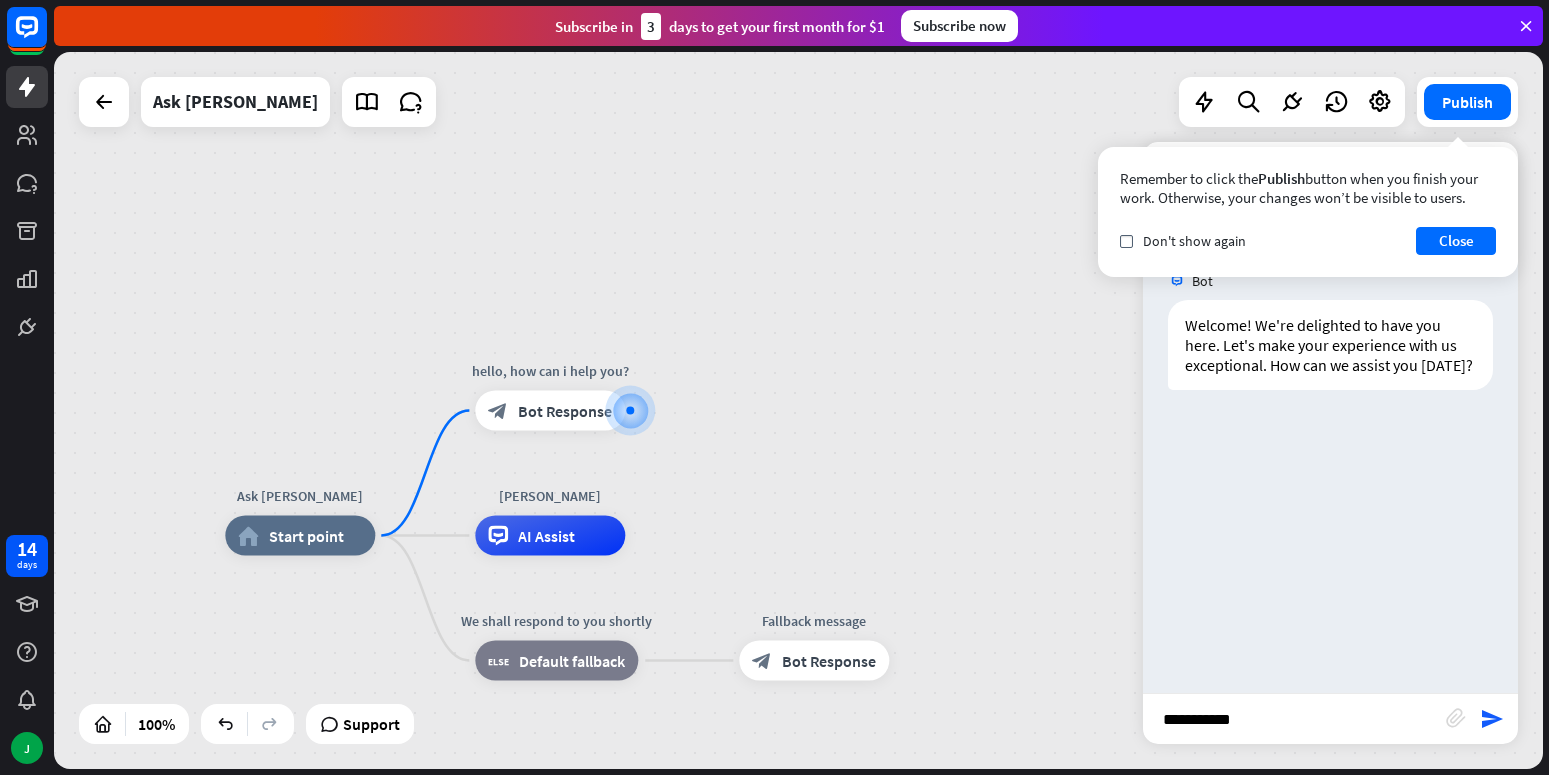 type on "**********" 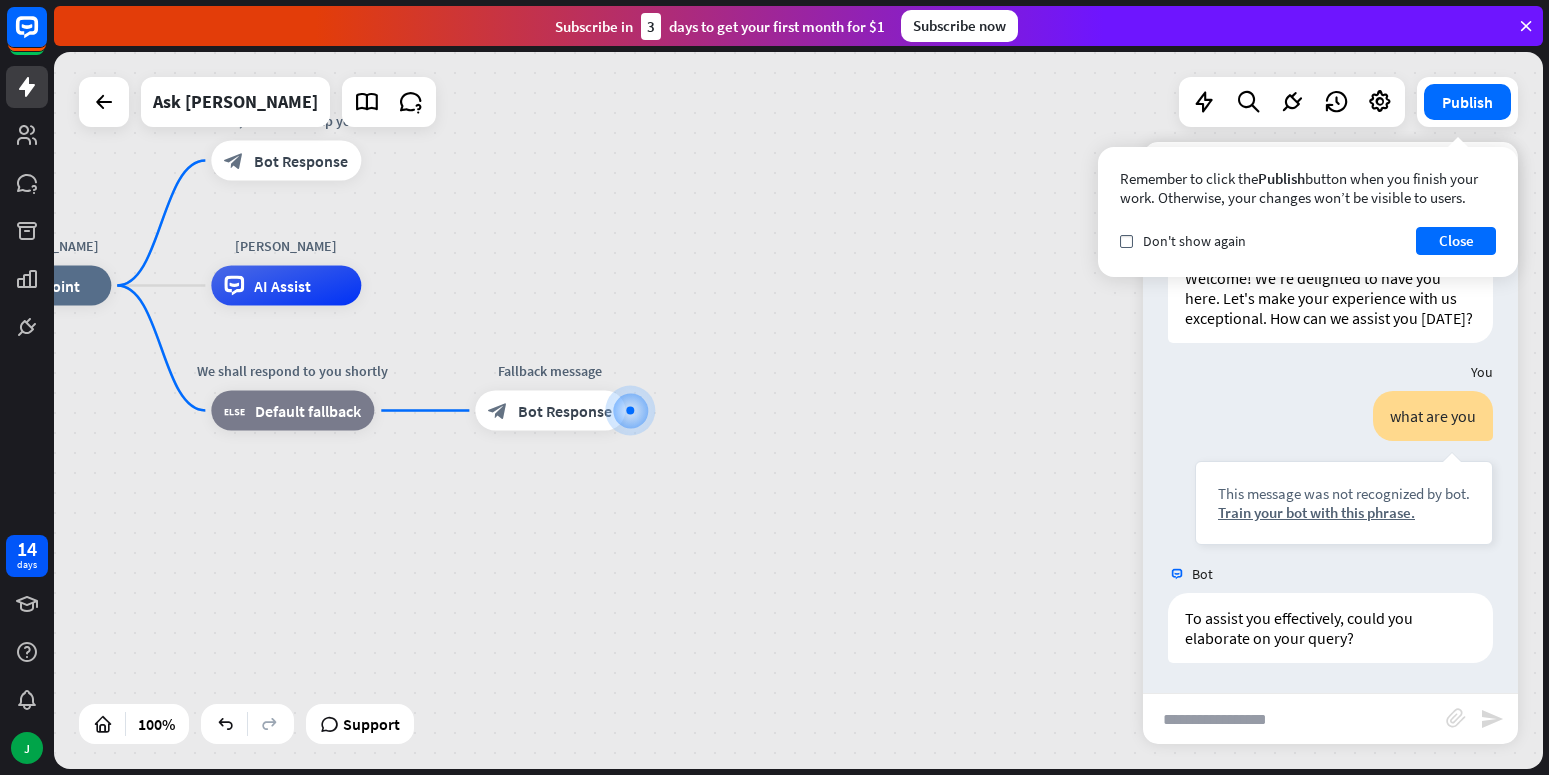 scroll, scrollTop: 67, scrollLeft: 0, axis: vertical 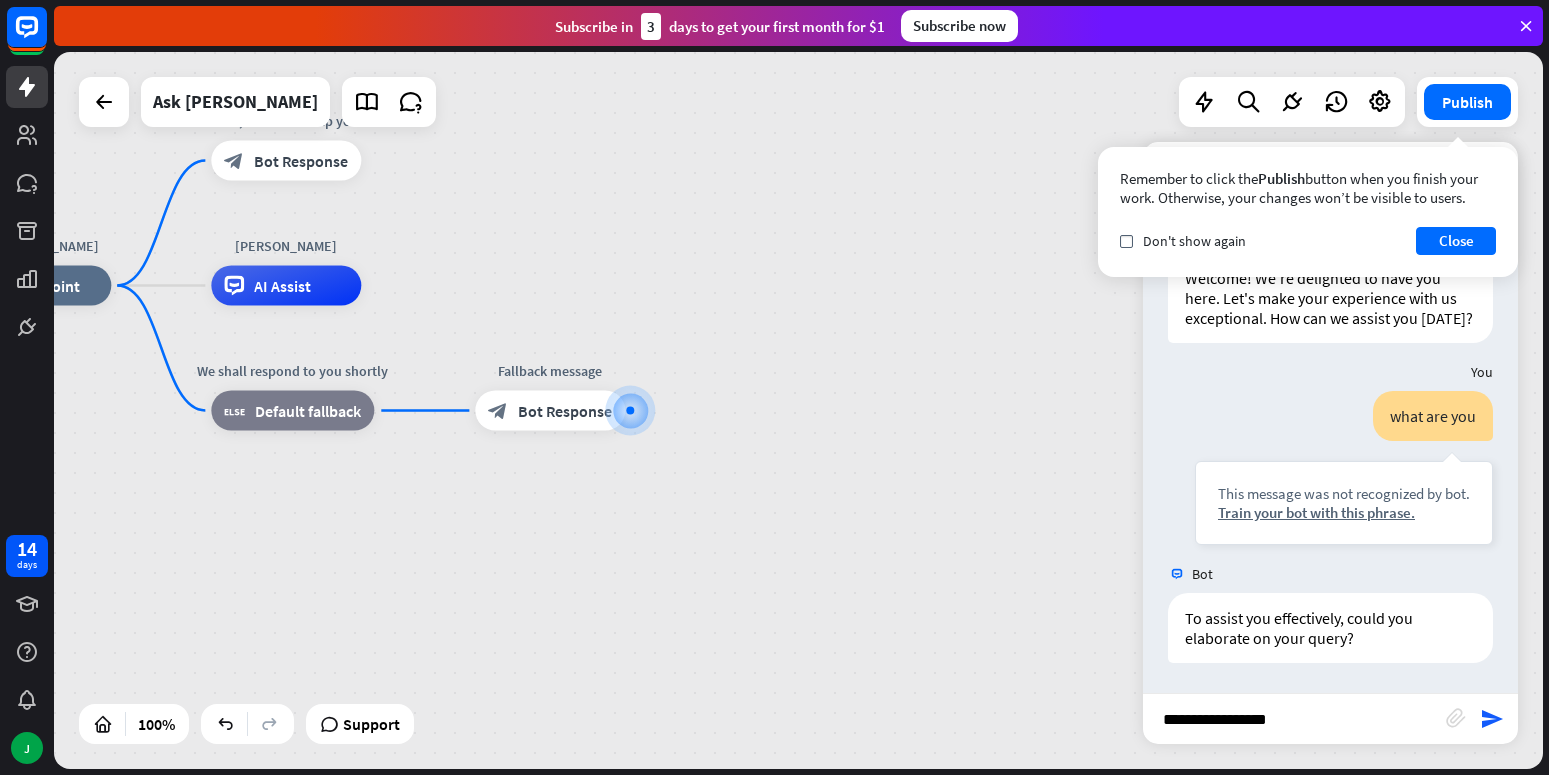 type on "**********" 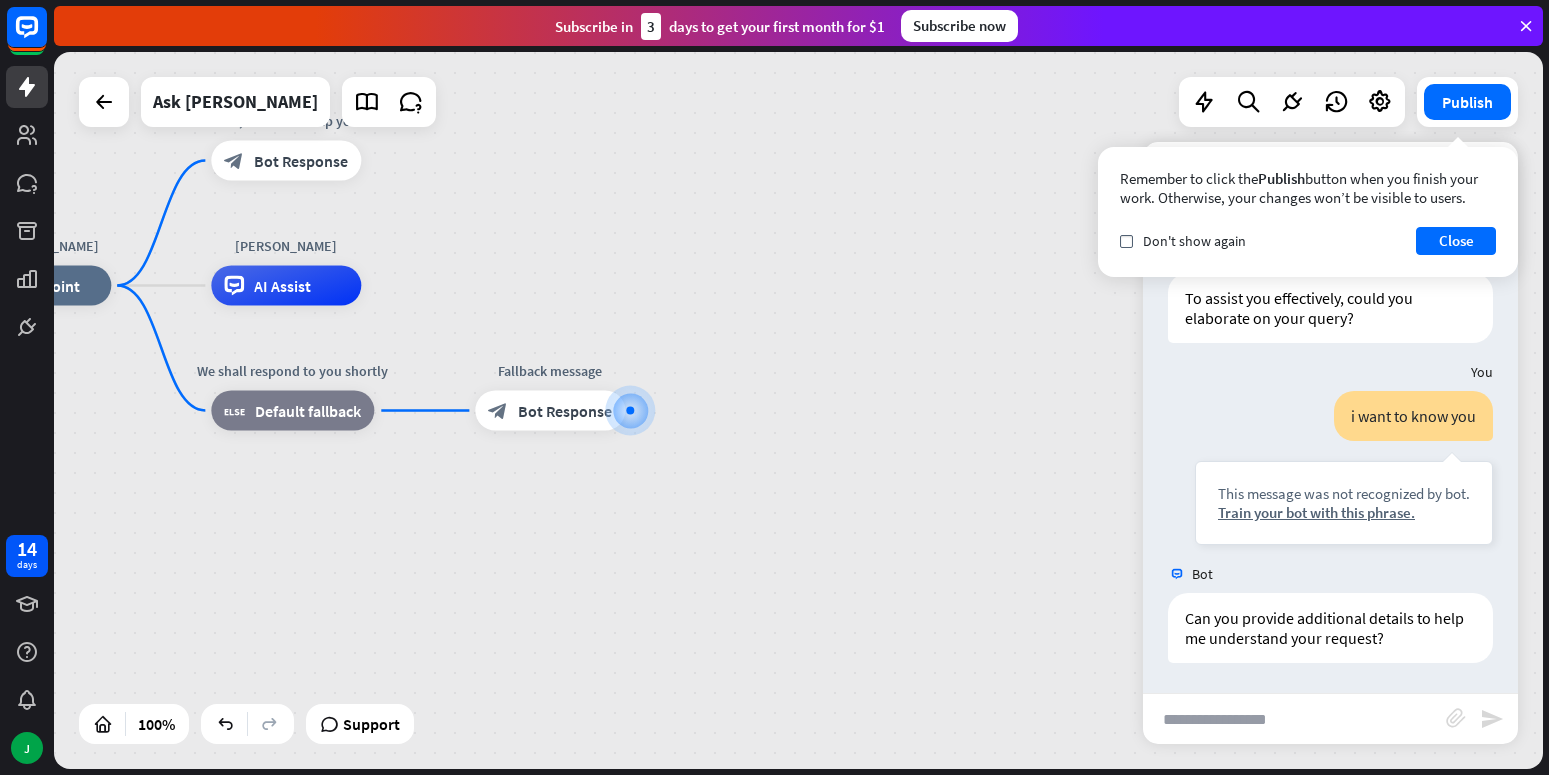 scroll, scrollTop: 387, scrollLeft: 0, axis: vertical 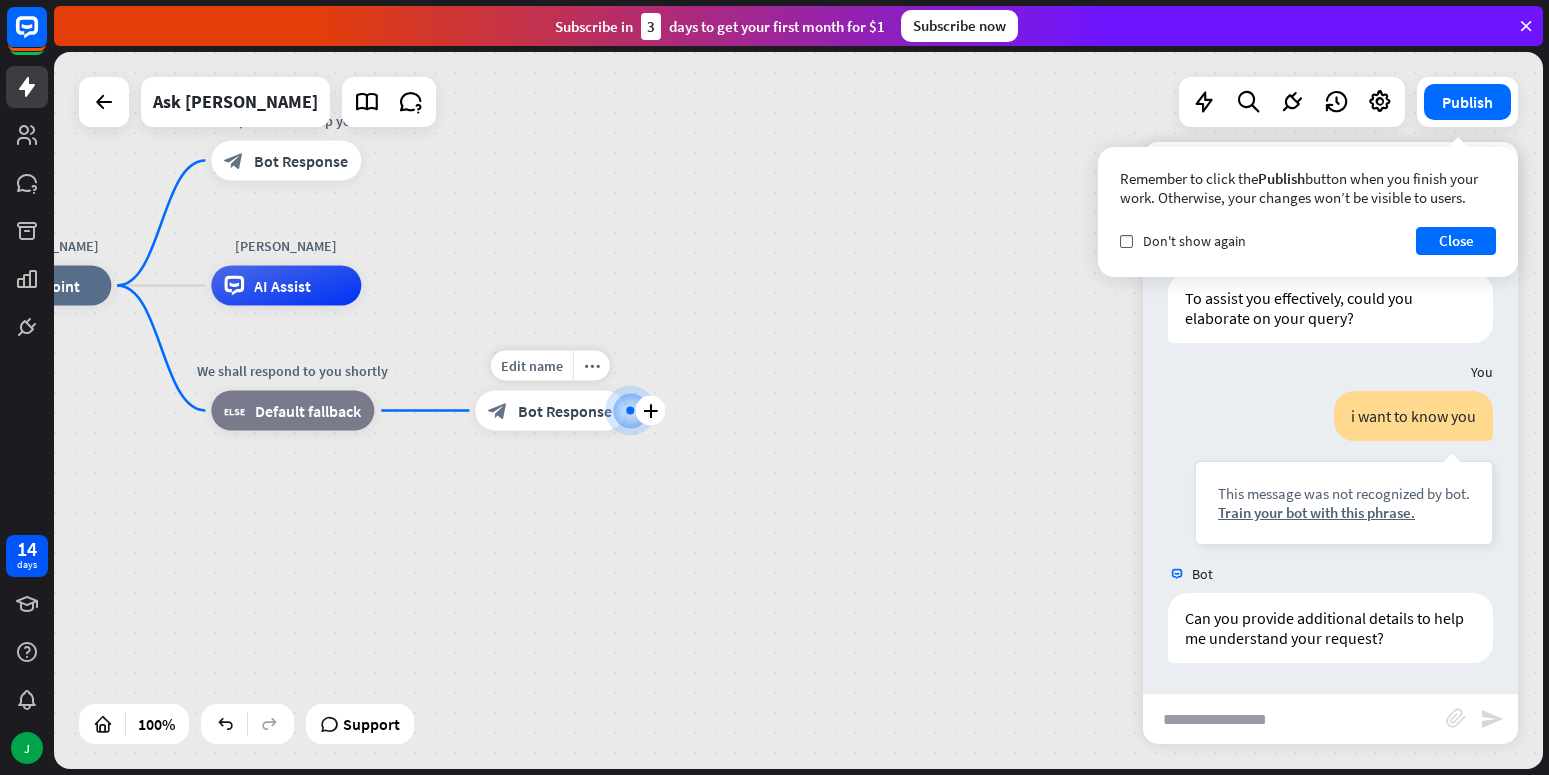 click at bounding box center (630, 411) 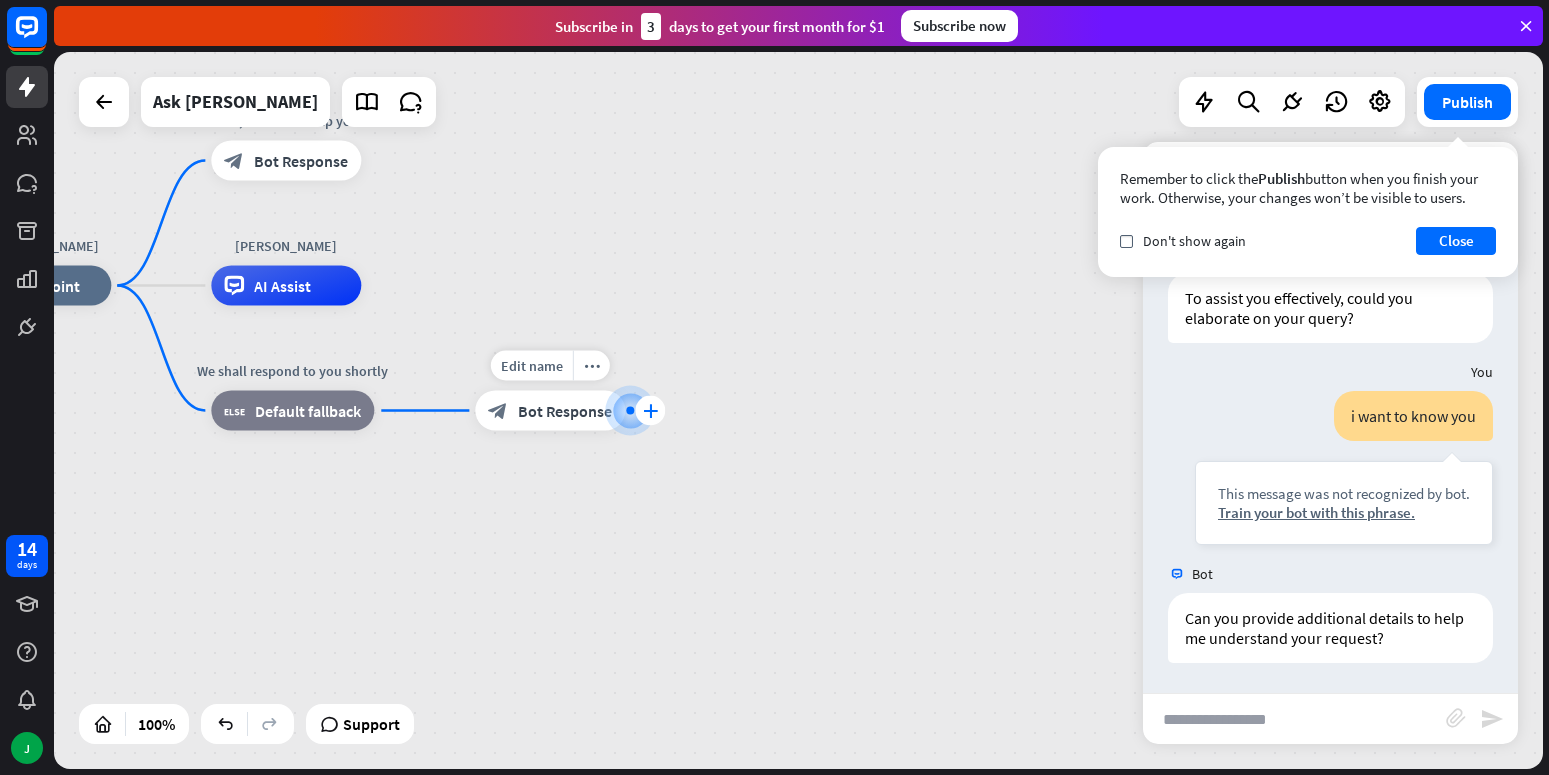 click on "plus" at bounding box center (650, 411) 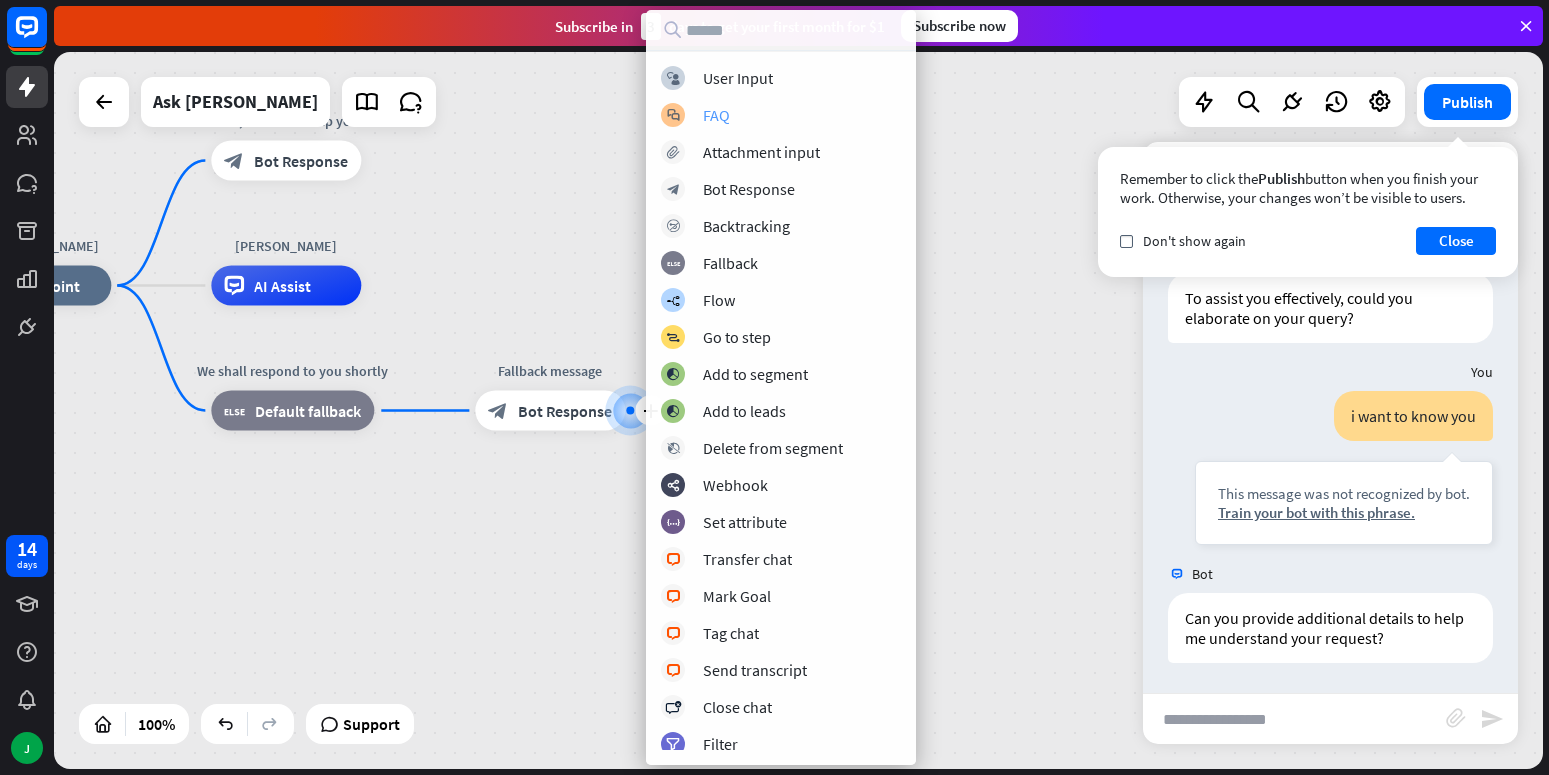 click on "FAQ" at bounding box center [716, 115] 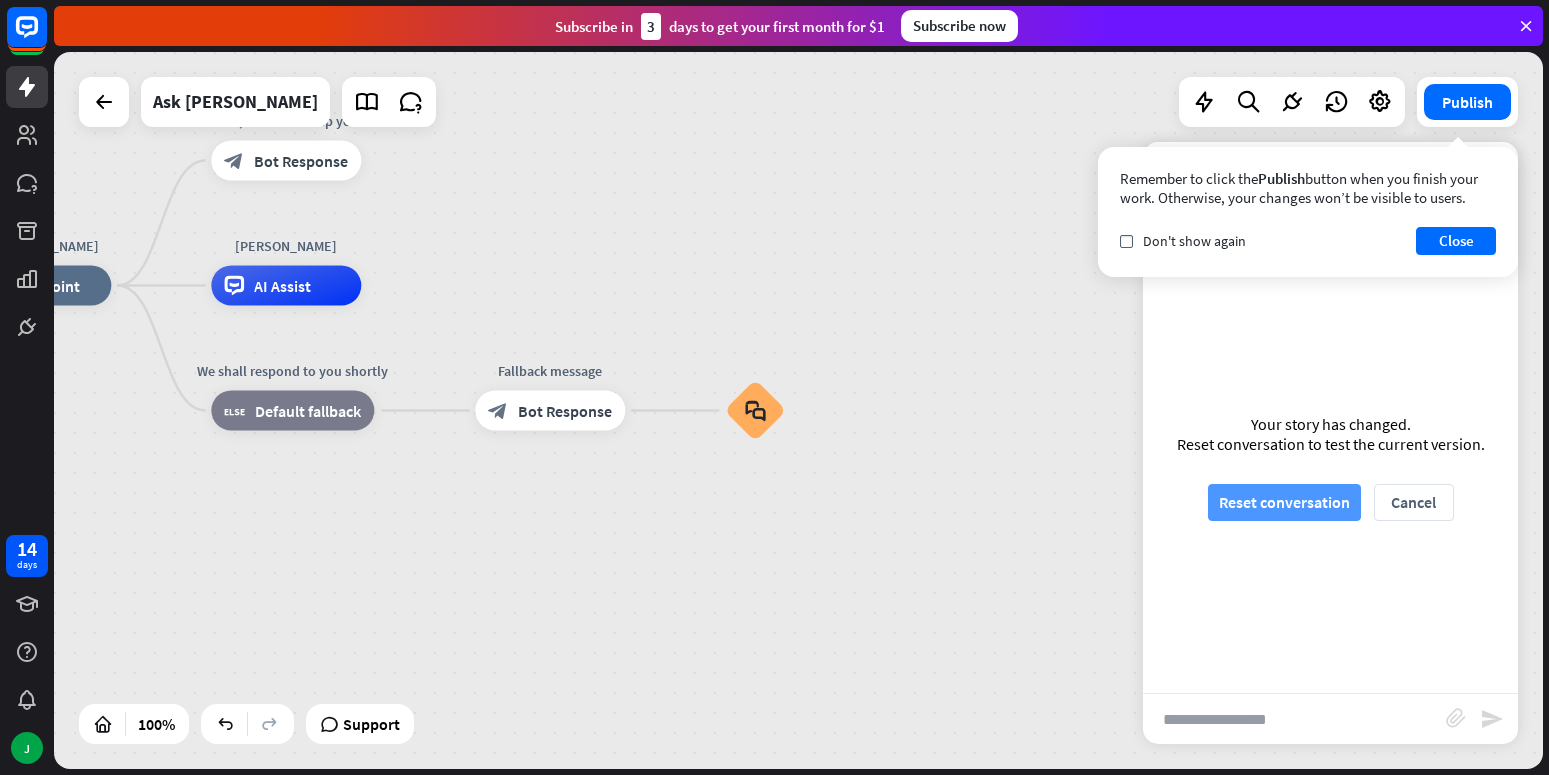 click on "Reset conversation" at bounding box center [1284, 502] 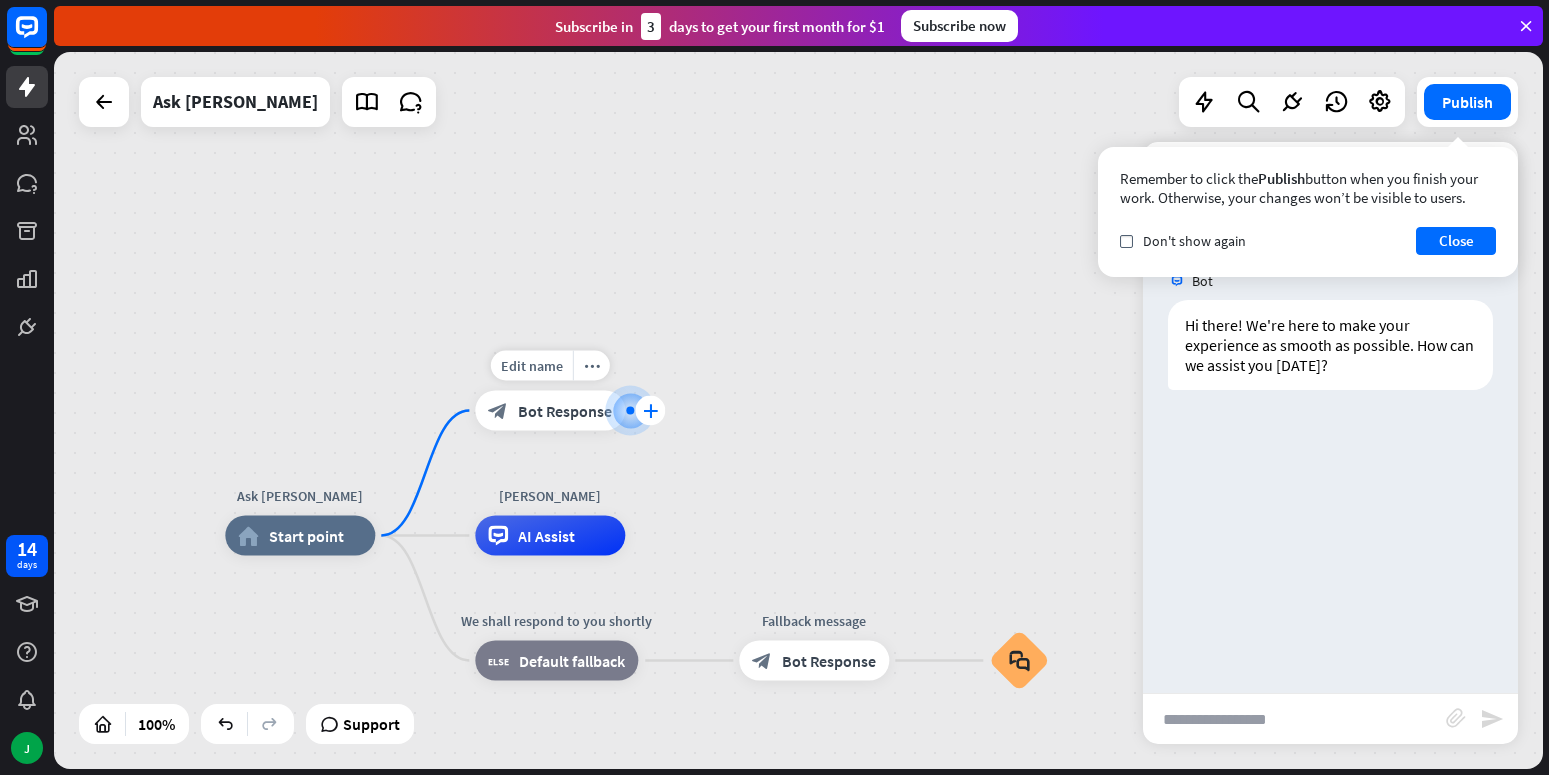 click on "plus" at bounding box center (650, 411) 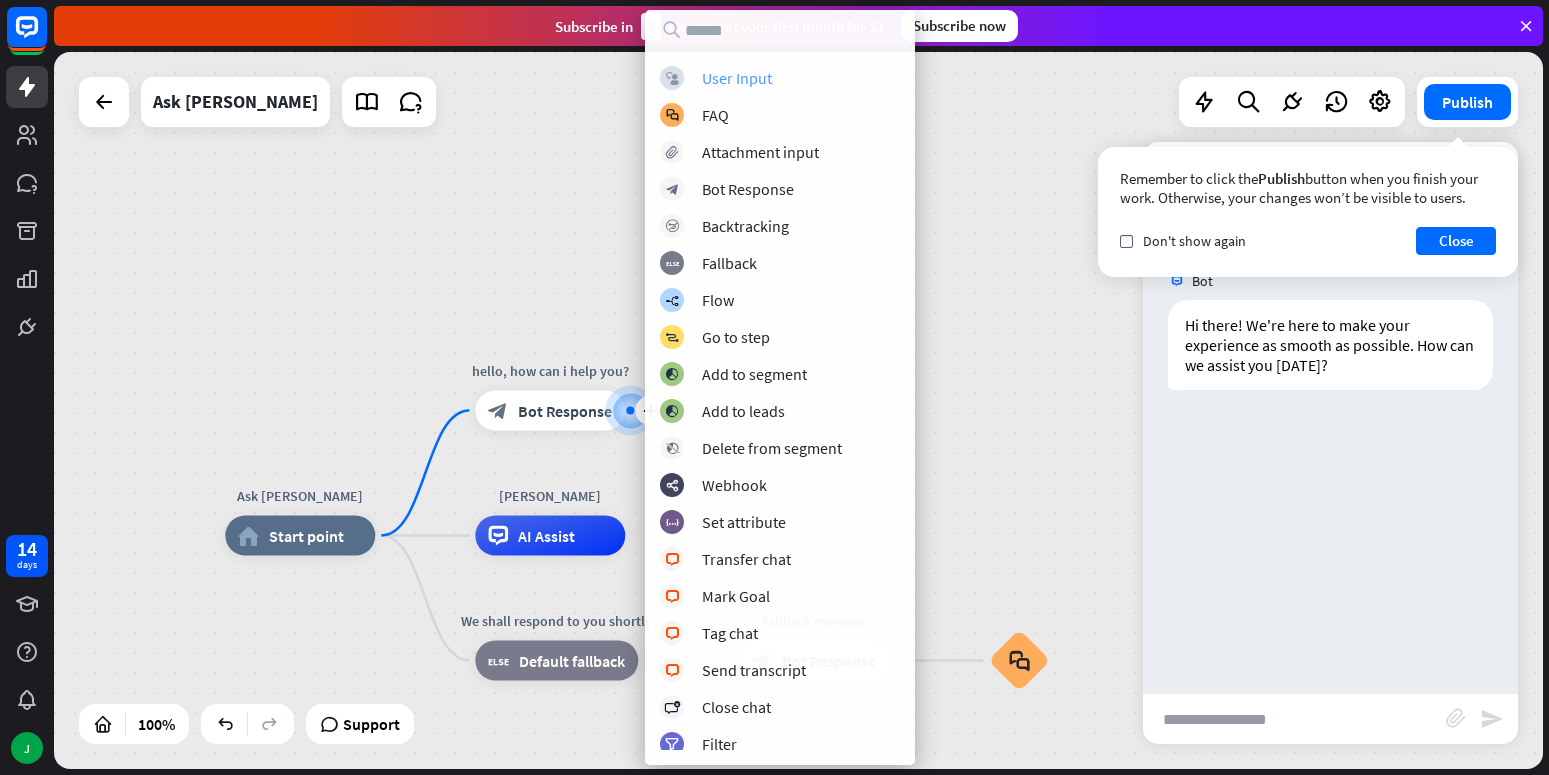 click on "User Input" at bounding box center (737, 78) 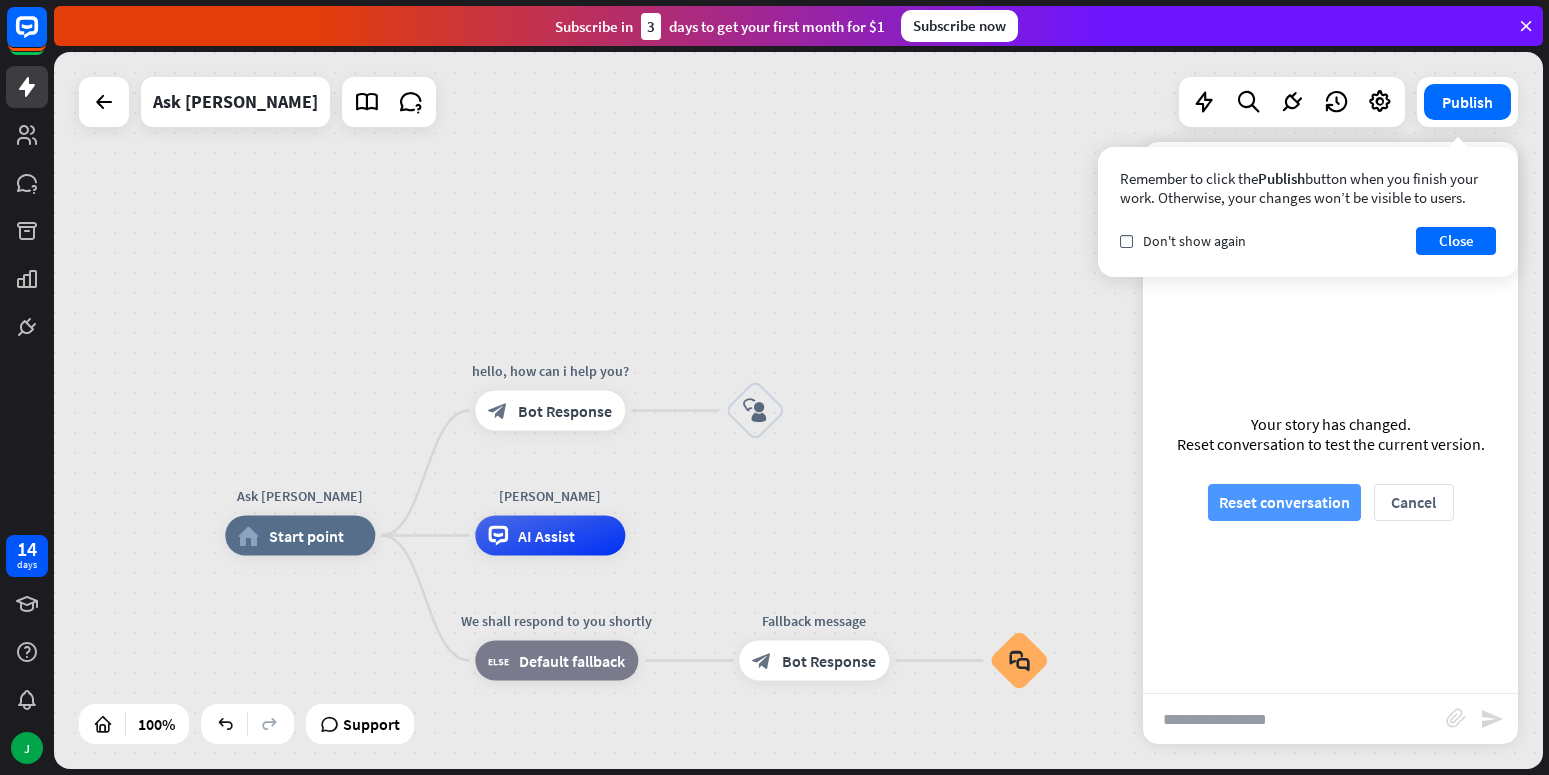 click on "Reset conversation" at bounding box center [1284, 502] 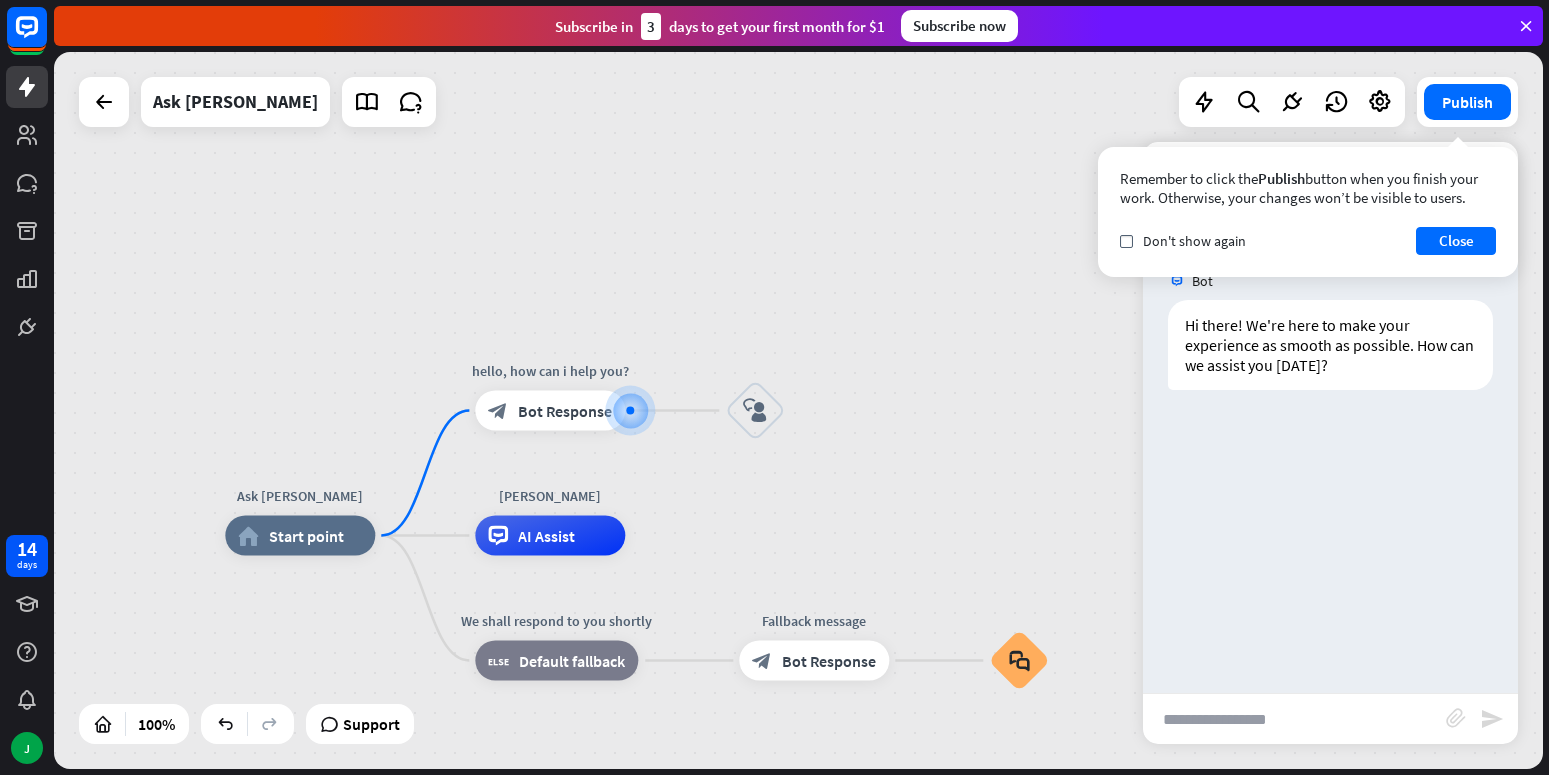 click at bounding box center [1294, 719] 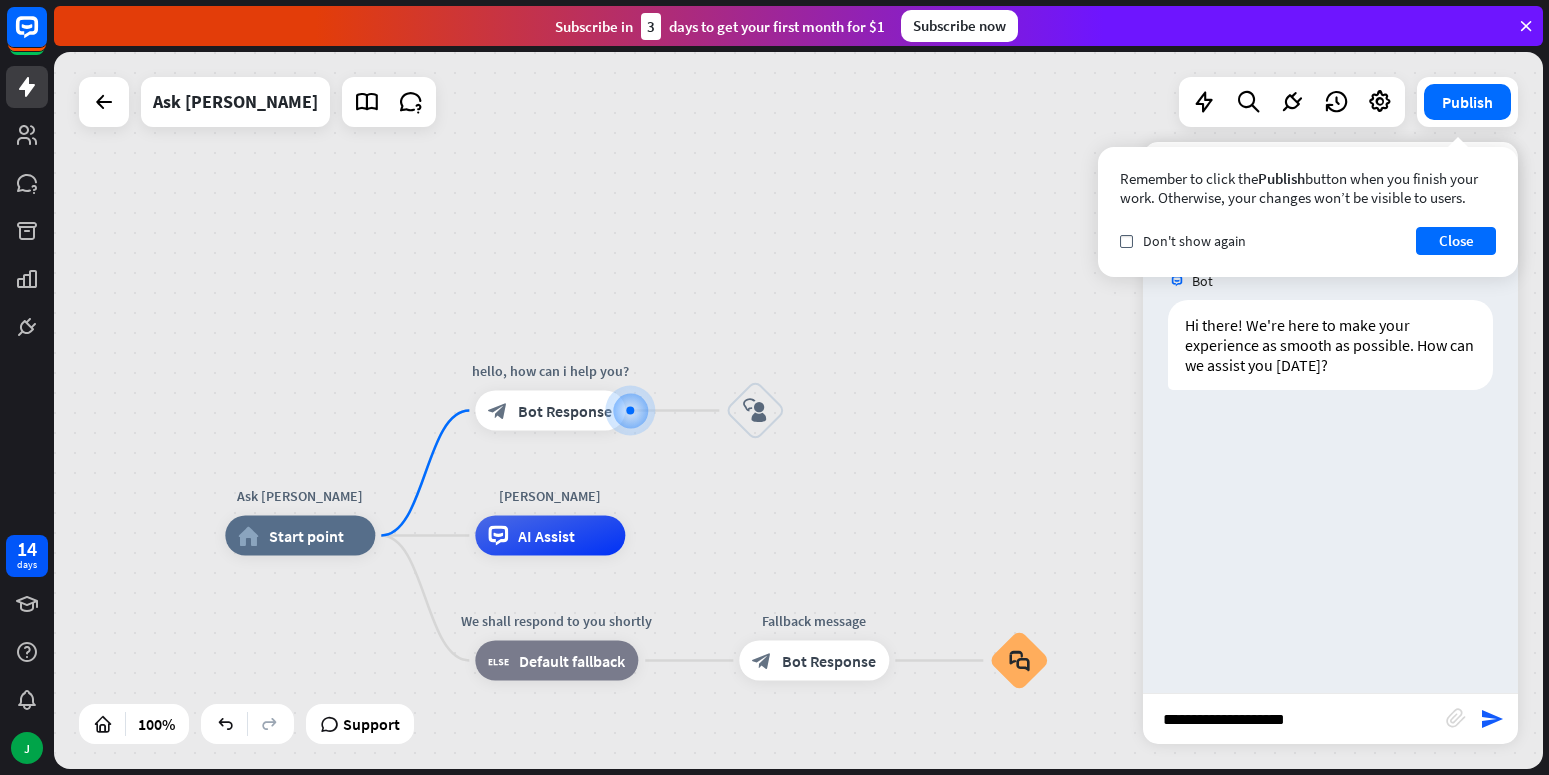 type on "**********" 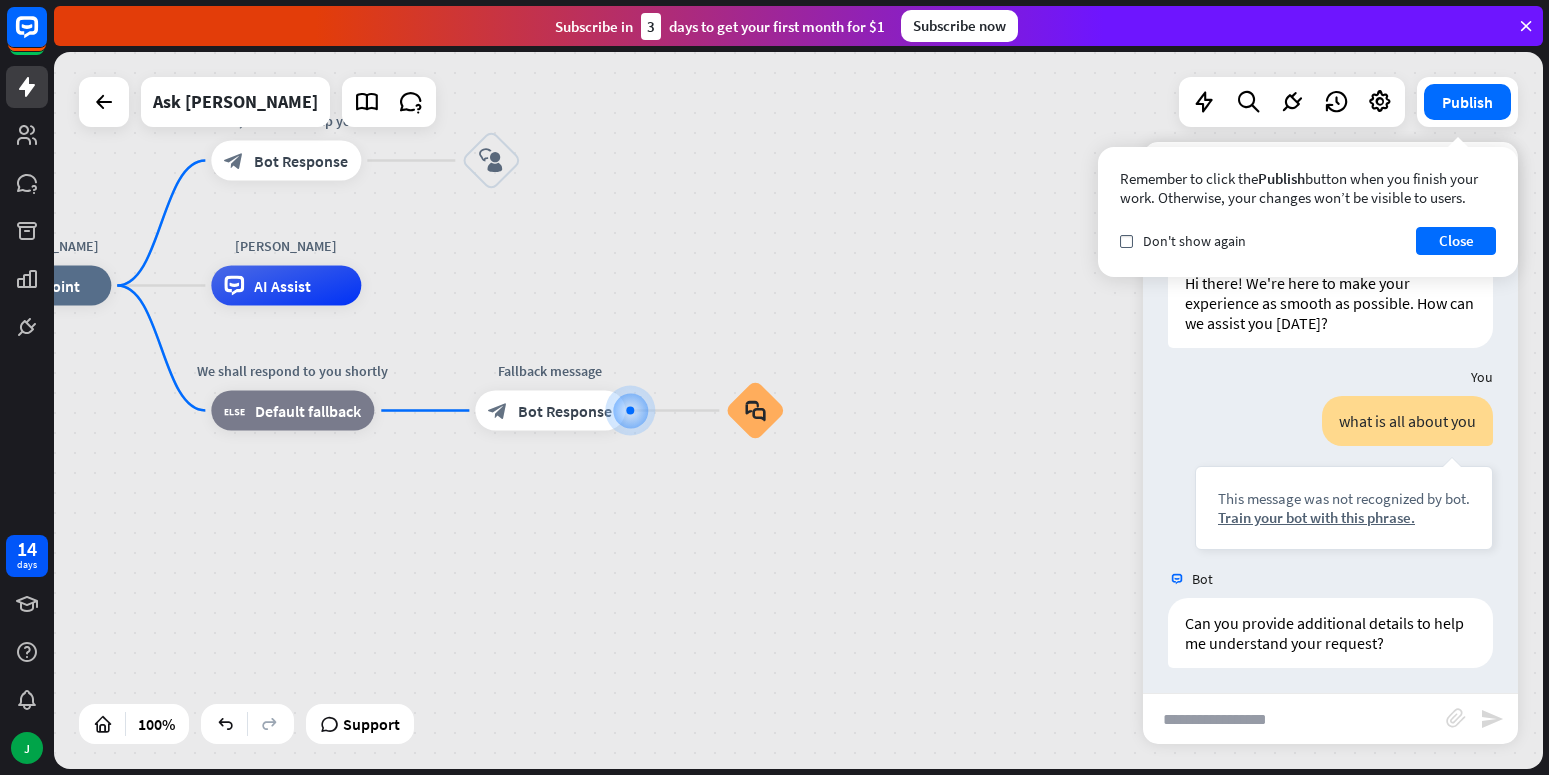 scroll, scrollTop: 47, scrollLeft: 0, axis: vertical 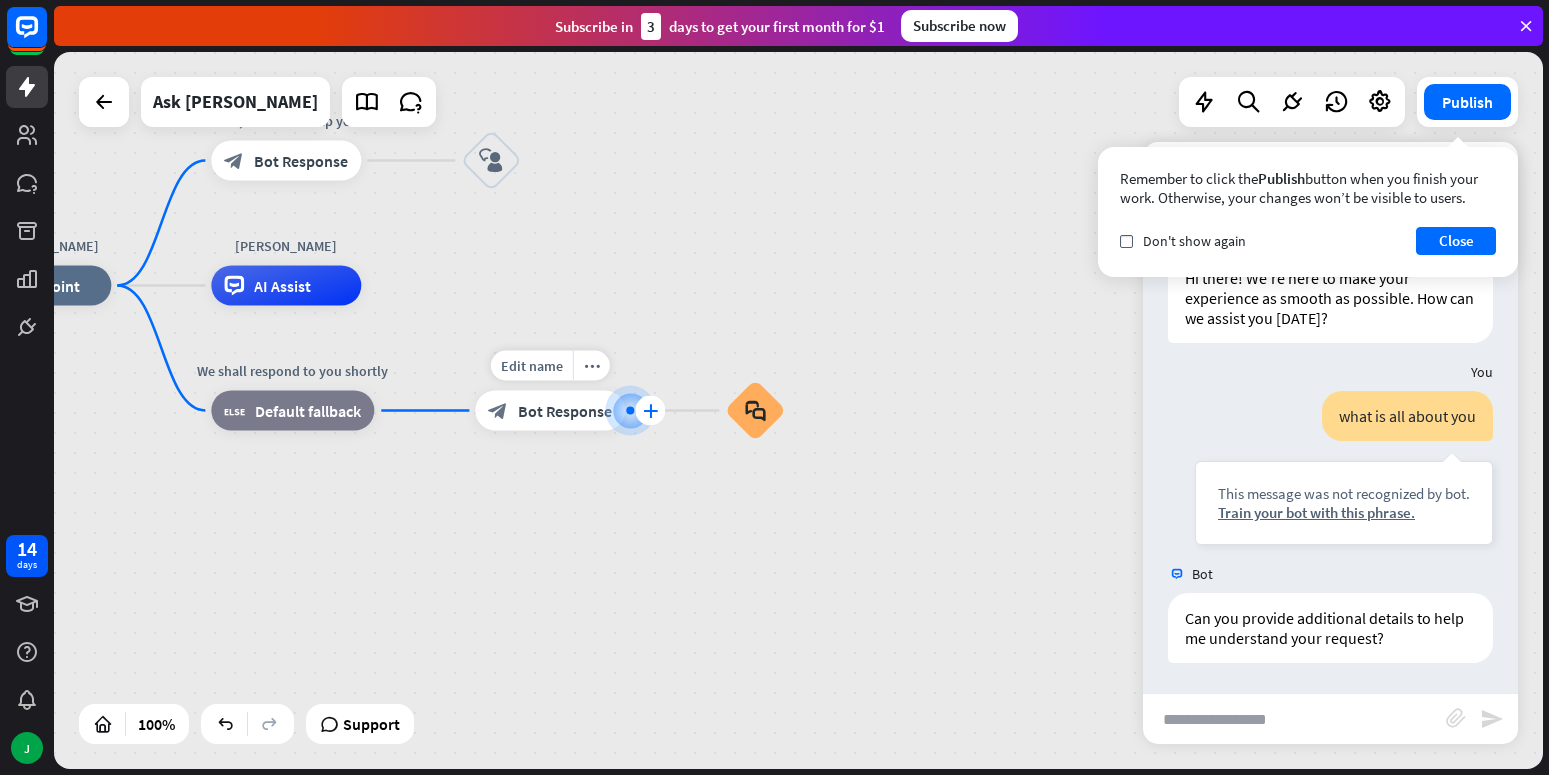 click on "plus" at bounding box center [650, 411] 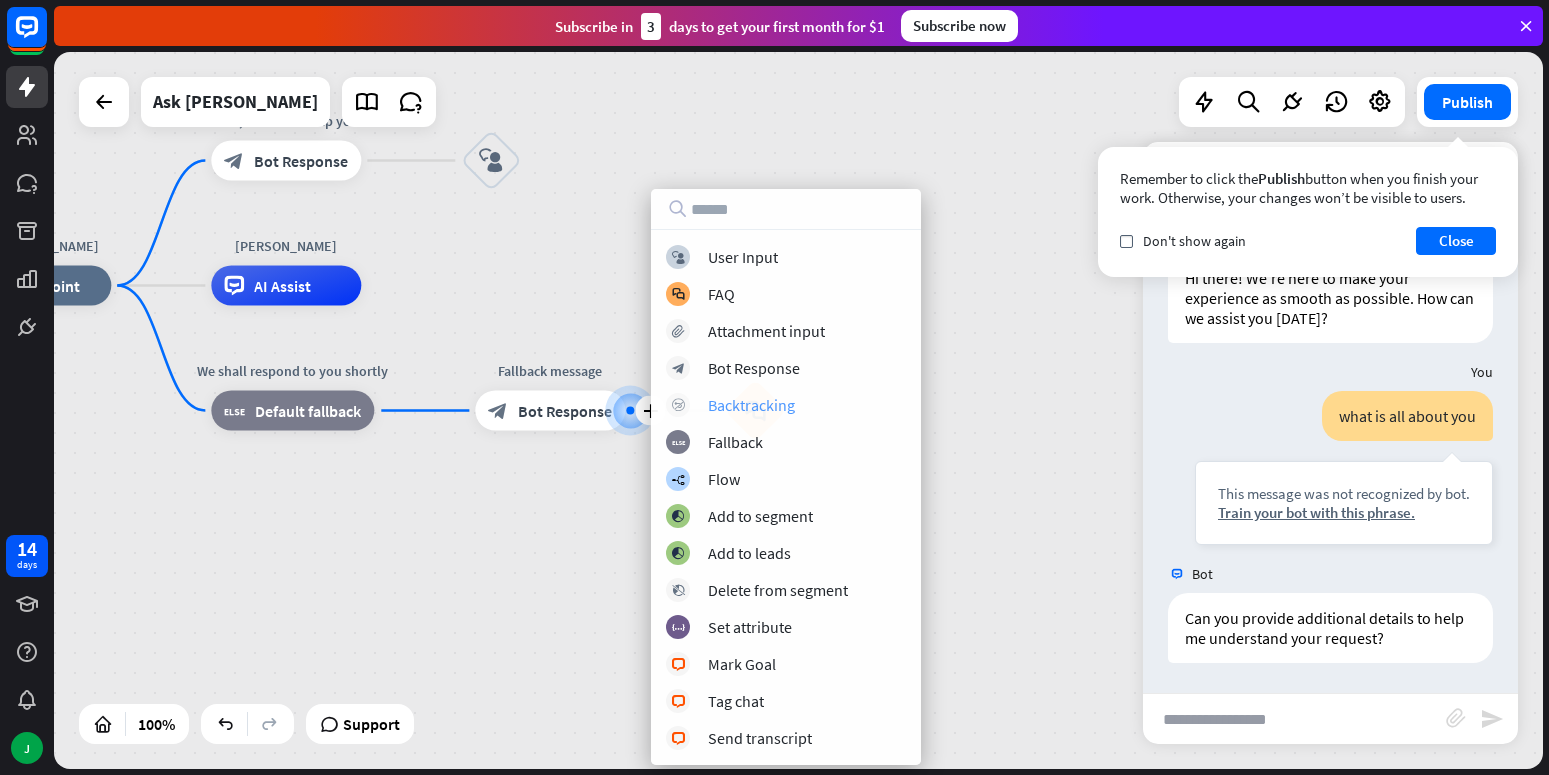 click on "Backtracking" at bounding box center [751, 405] 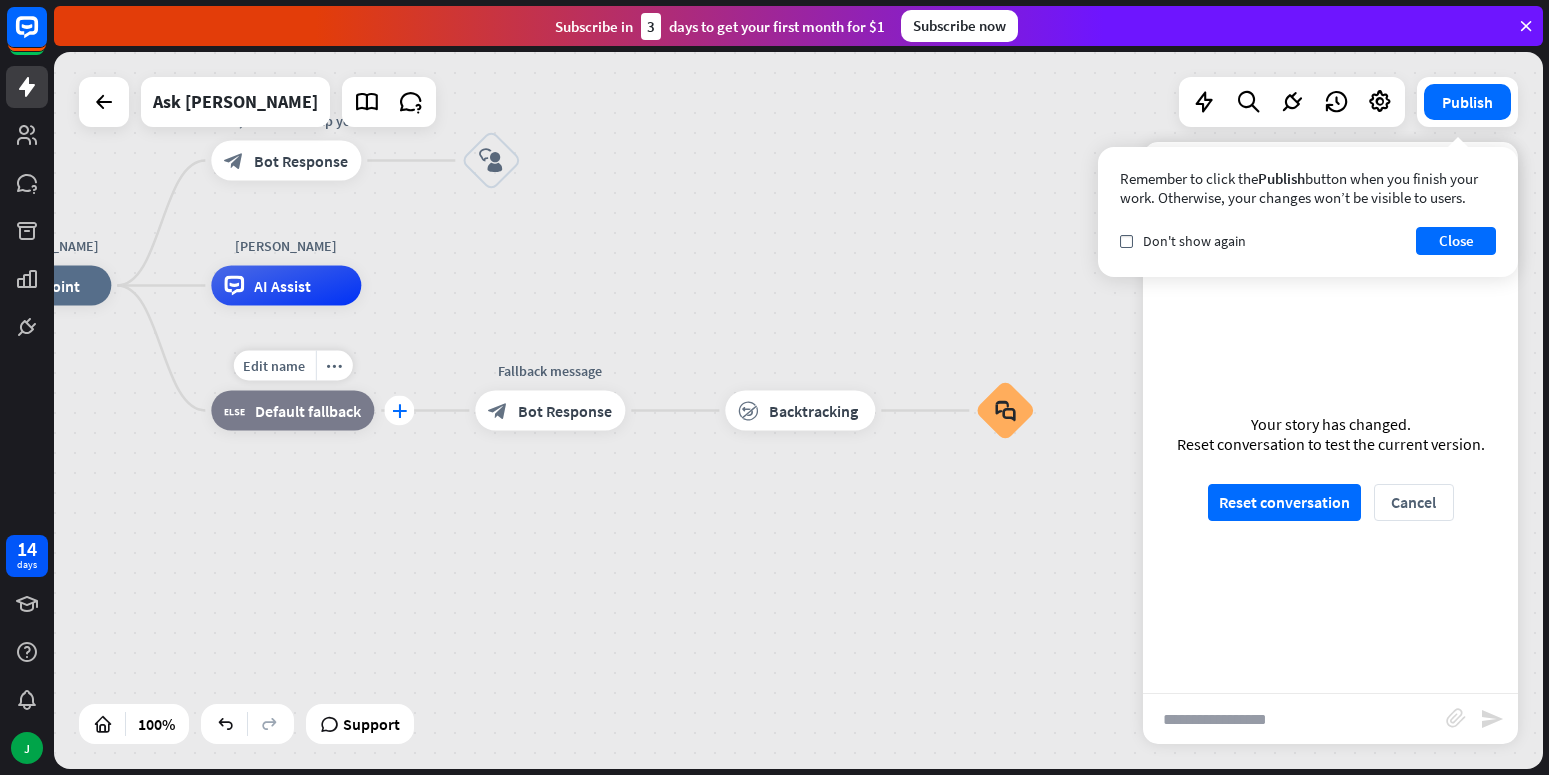 click on "plus" at bounding box center [399, 411] 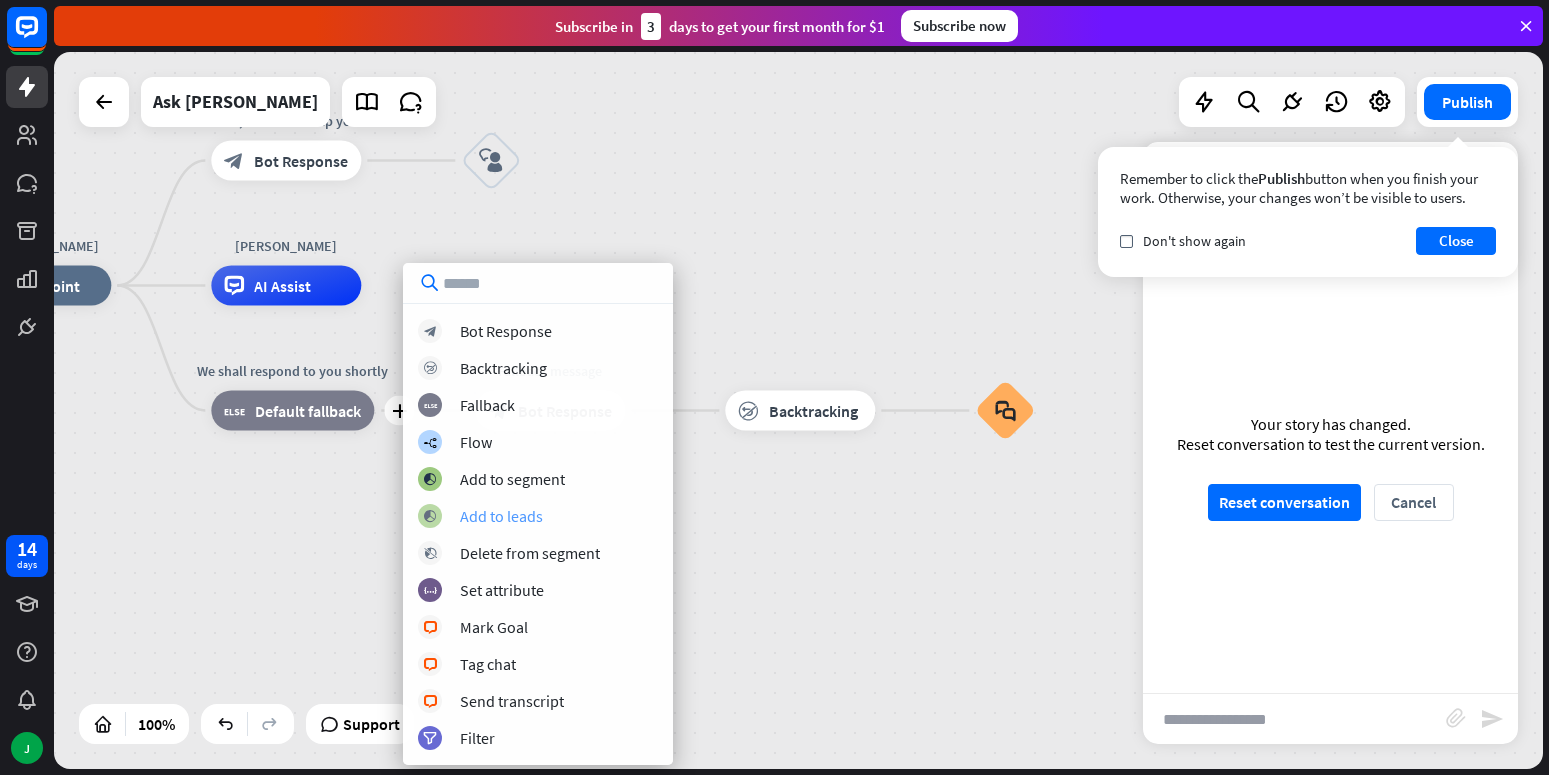 click on "Add to leads" at bounding box center (501, 516) 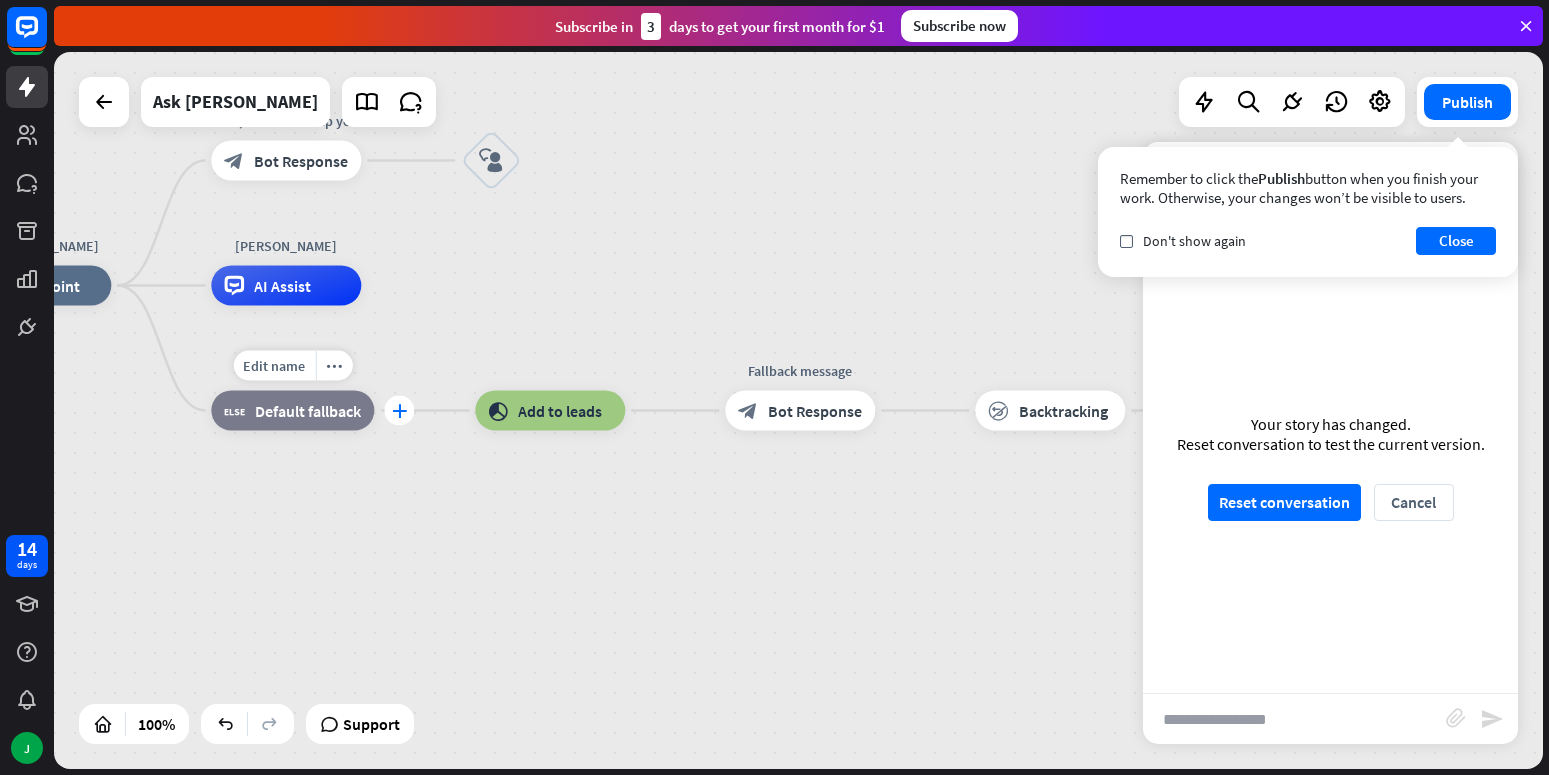 click on "plus" at bounding box center (399, 411) 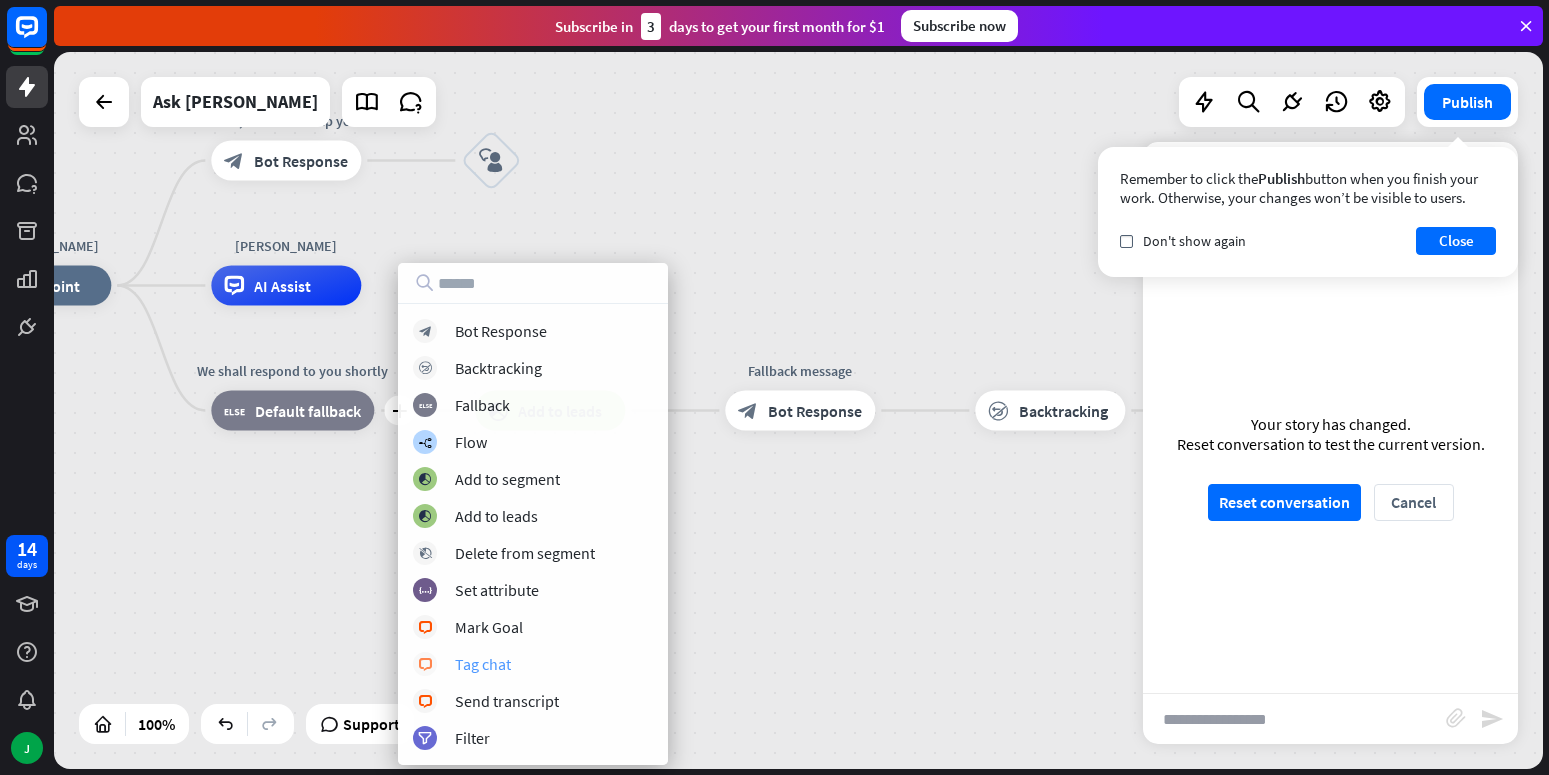 click on "Tag chat" at bounding box center (483, 664) 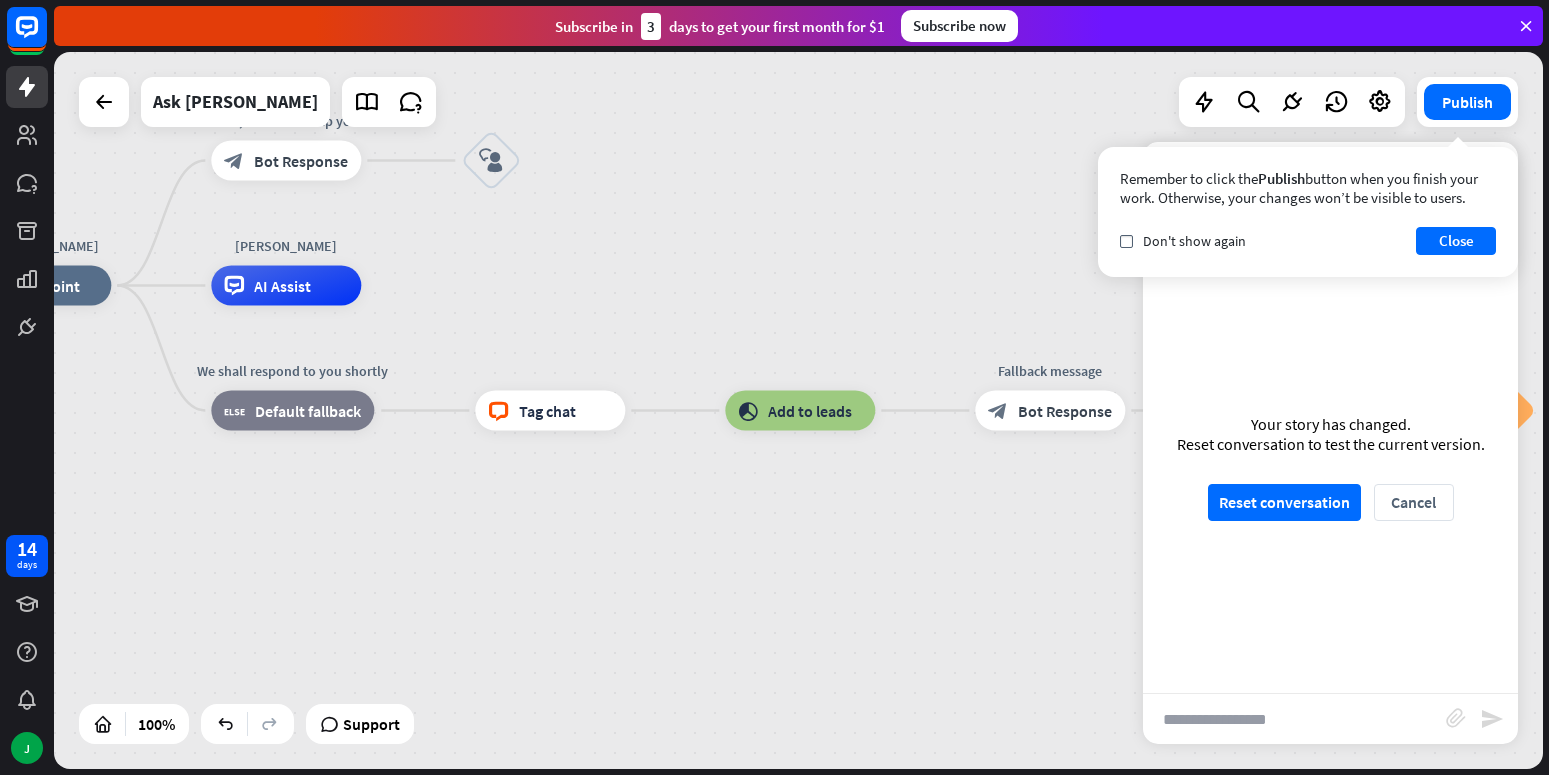 click at bounding box center (1294, 719) 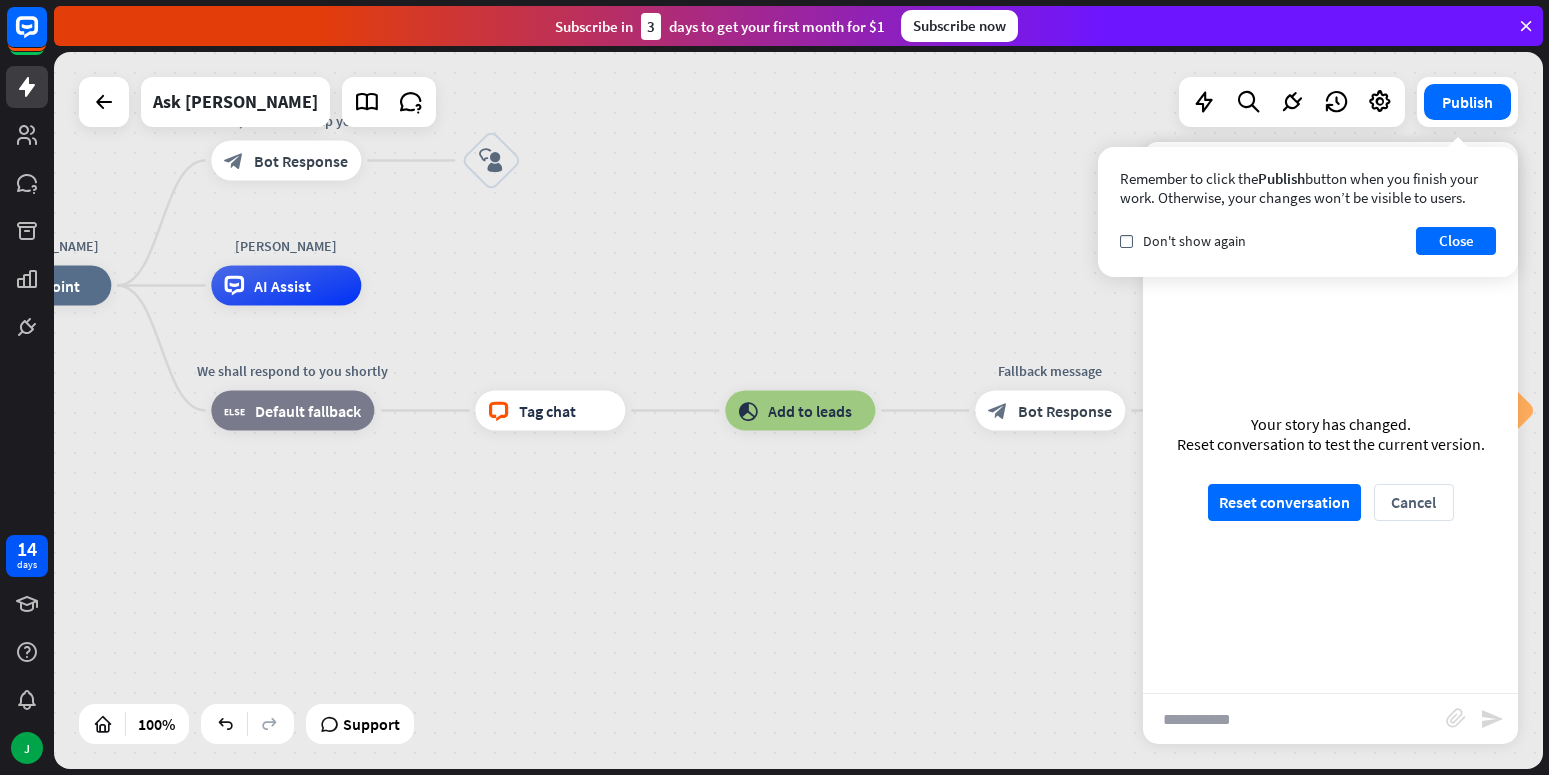 type on "**********" 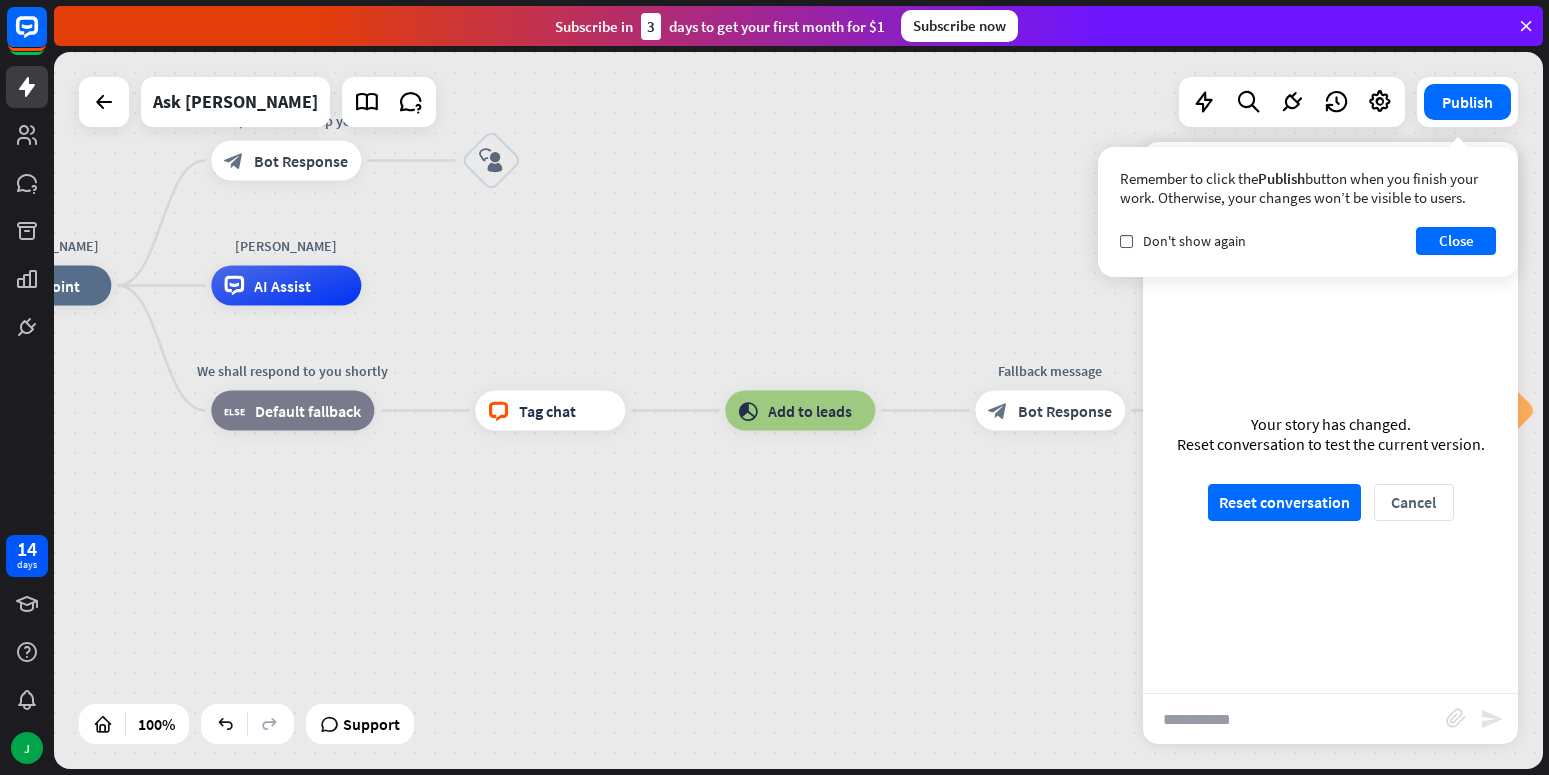 click on "send" at bounding box center [1492, 719] 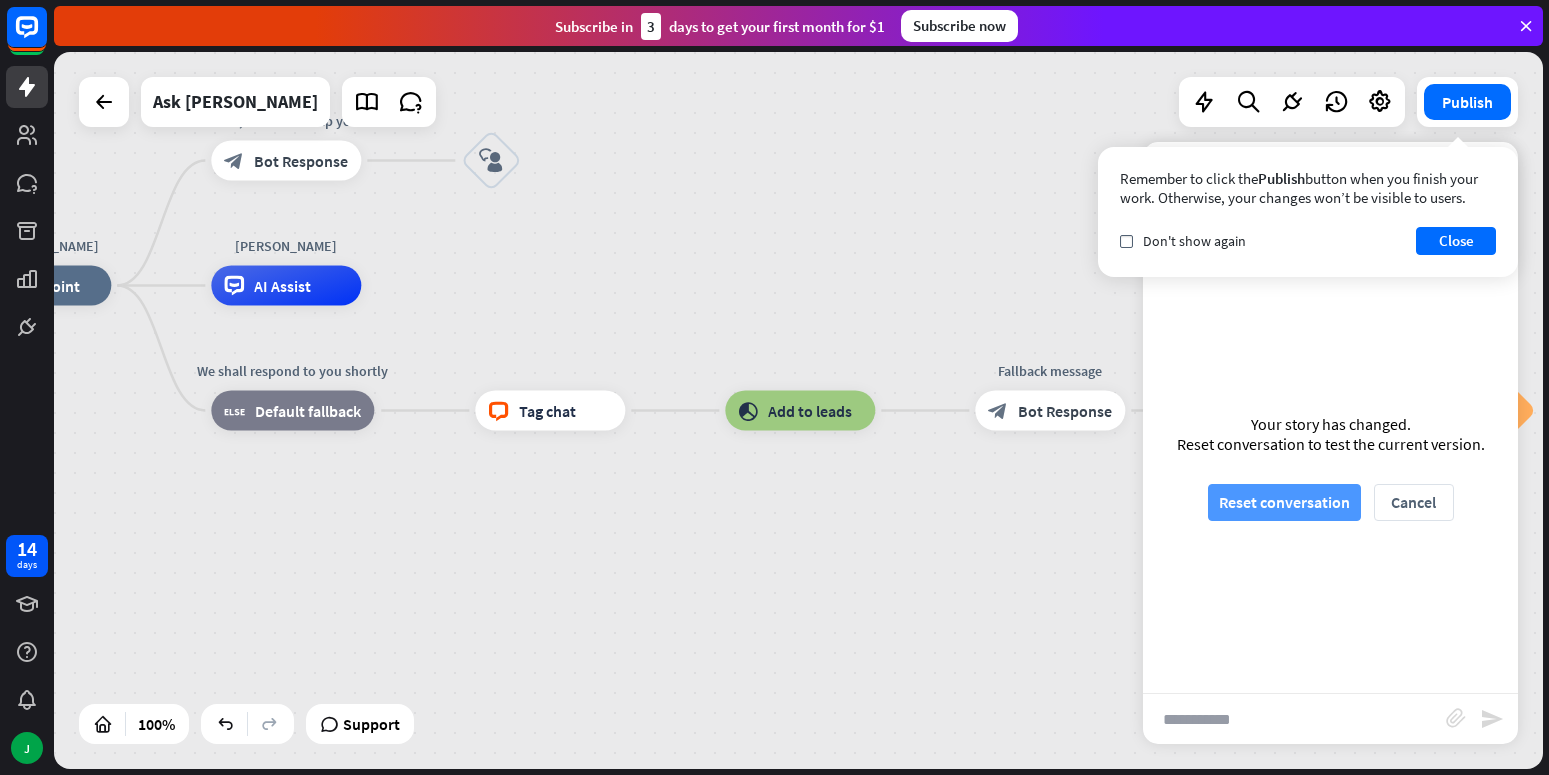 click on "Reset conversation" at bounding box center [1284, 502] 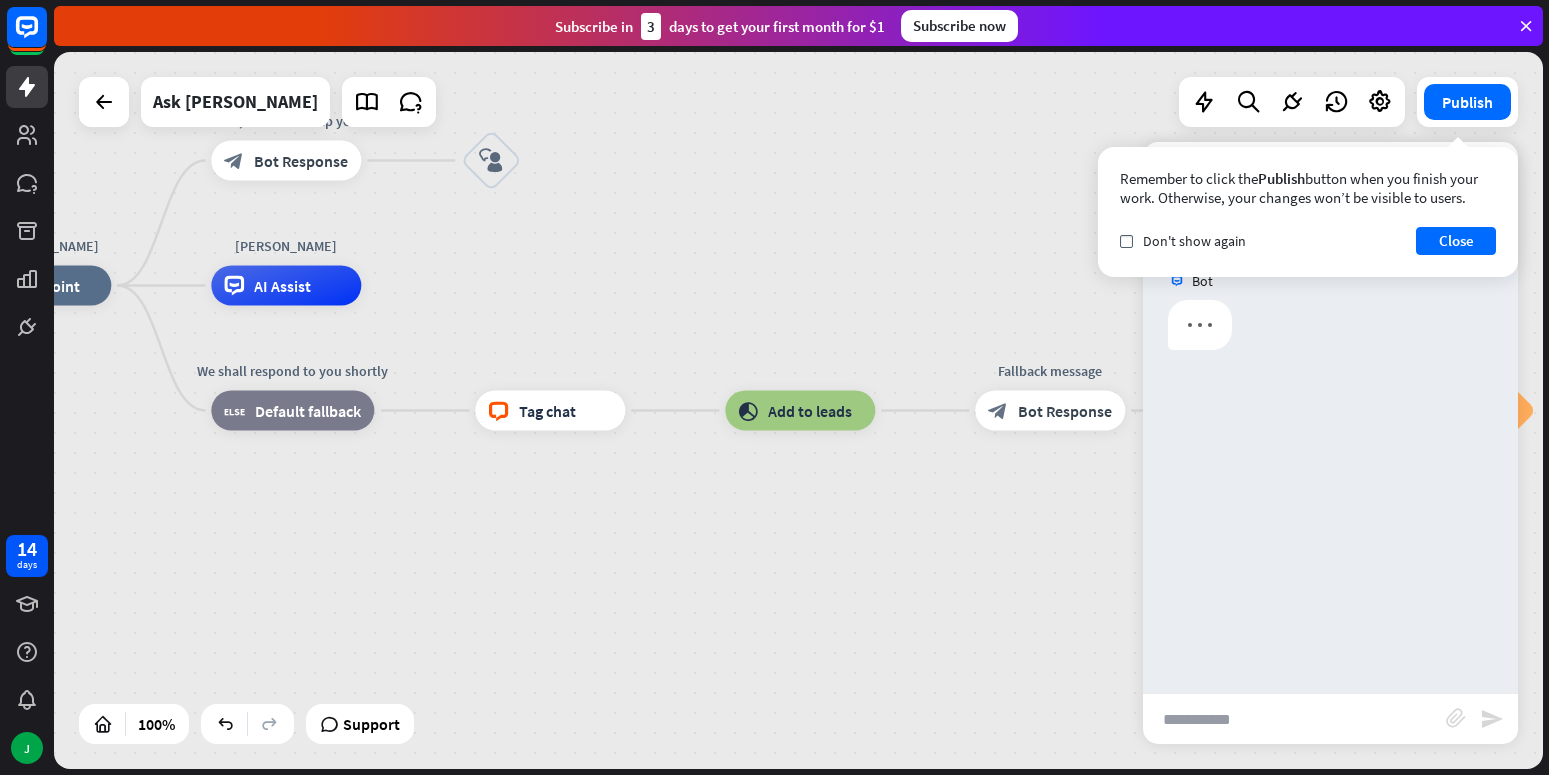 scroll, scrollTop: 0, scrollLeft: 0, axis: both 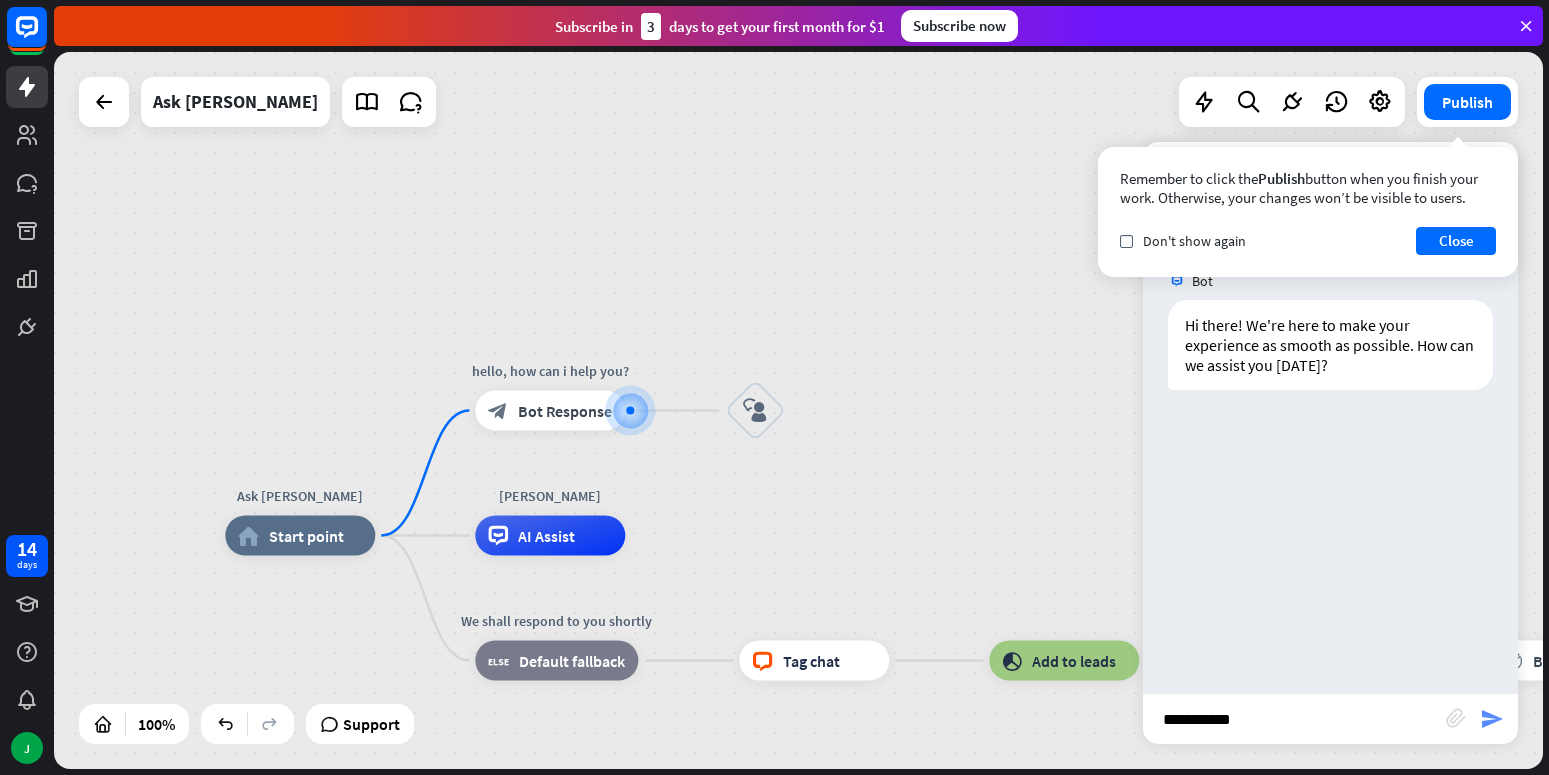 click on "send" at bounding box center (1492, 719) 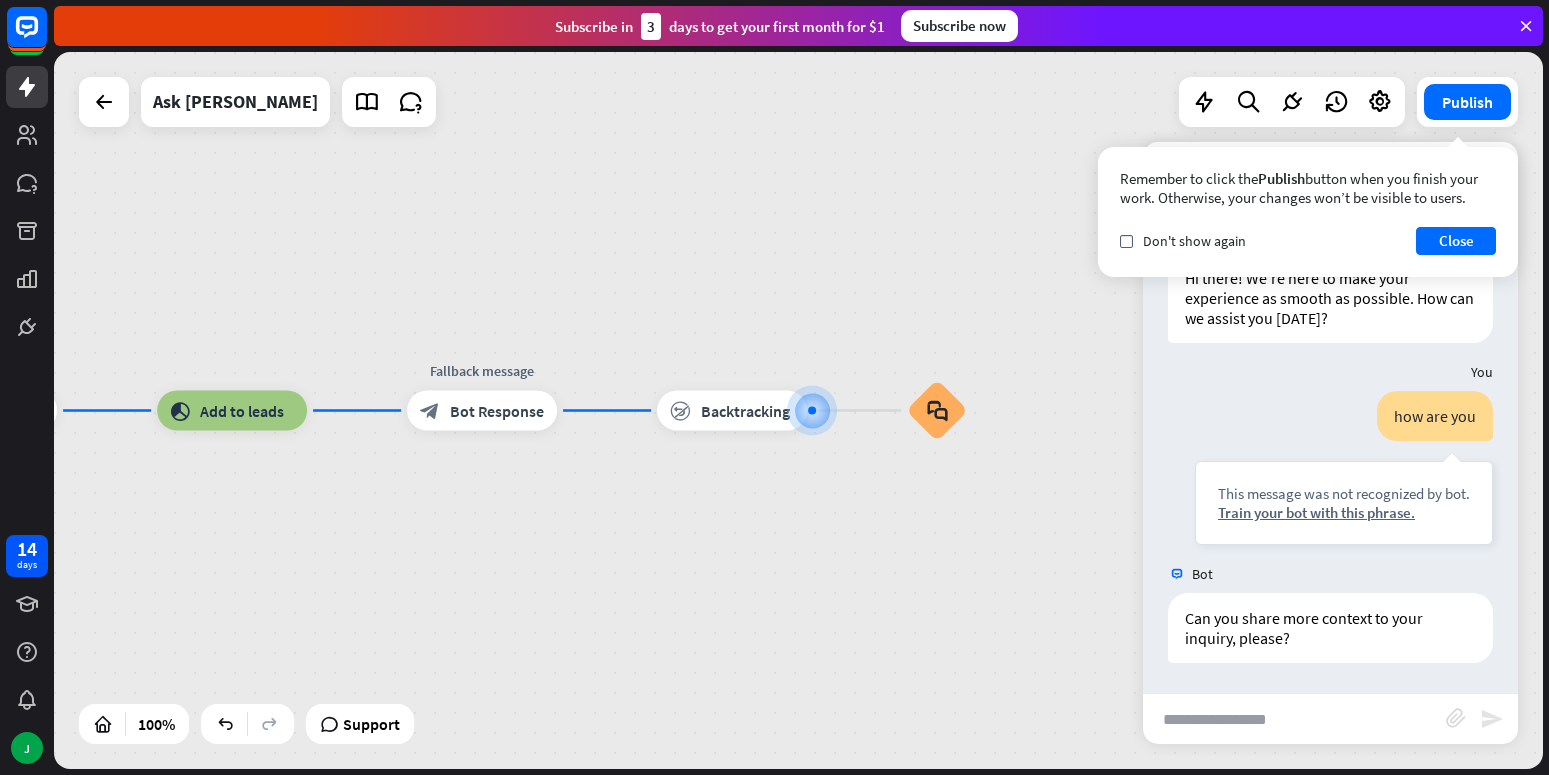 scroll, scrollTop: 47, scrollLeft: 0, axis: vertical 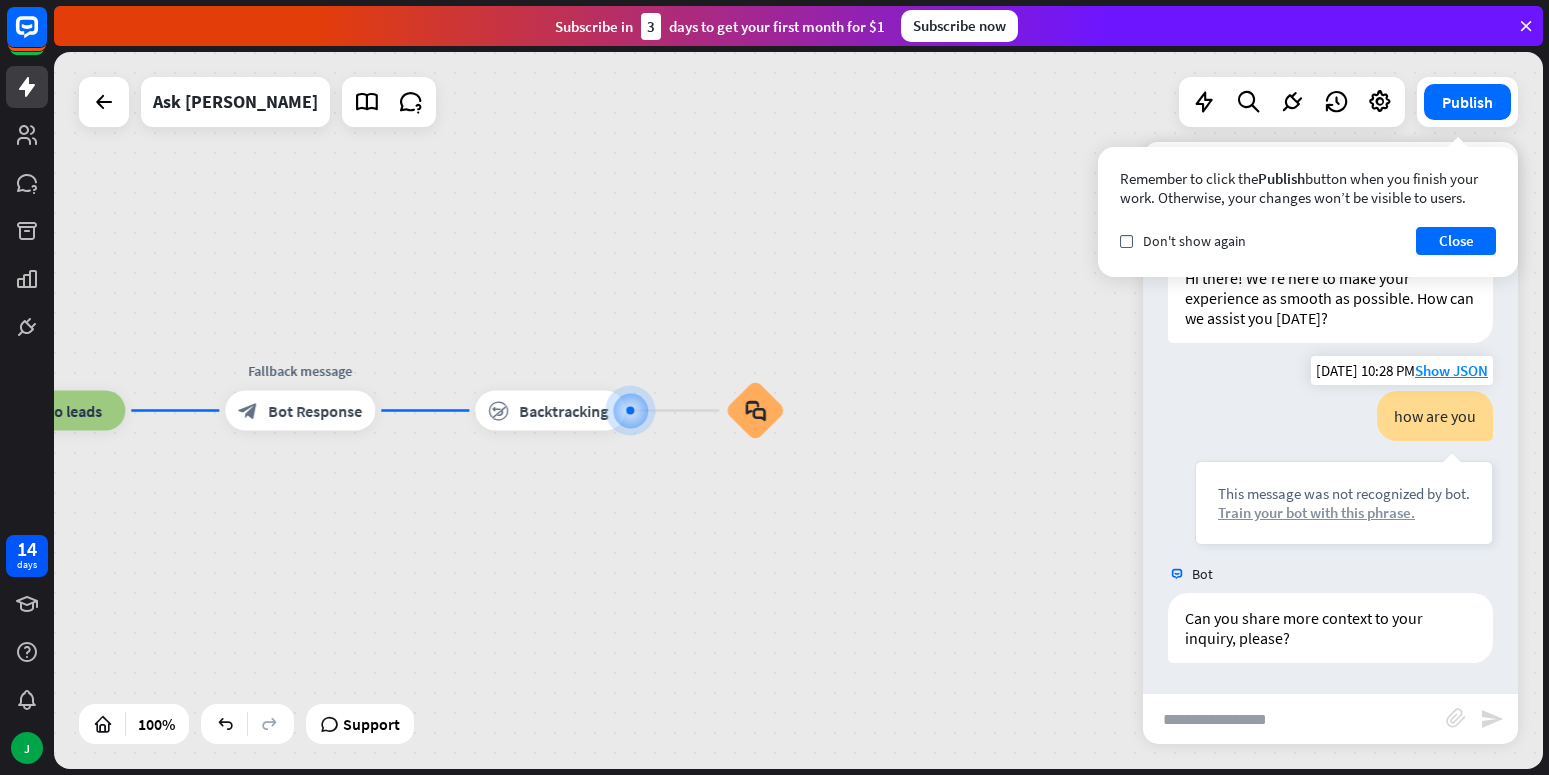 click on "Train your bot with this phrase." at bounding box center (1344, 512) 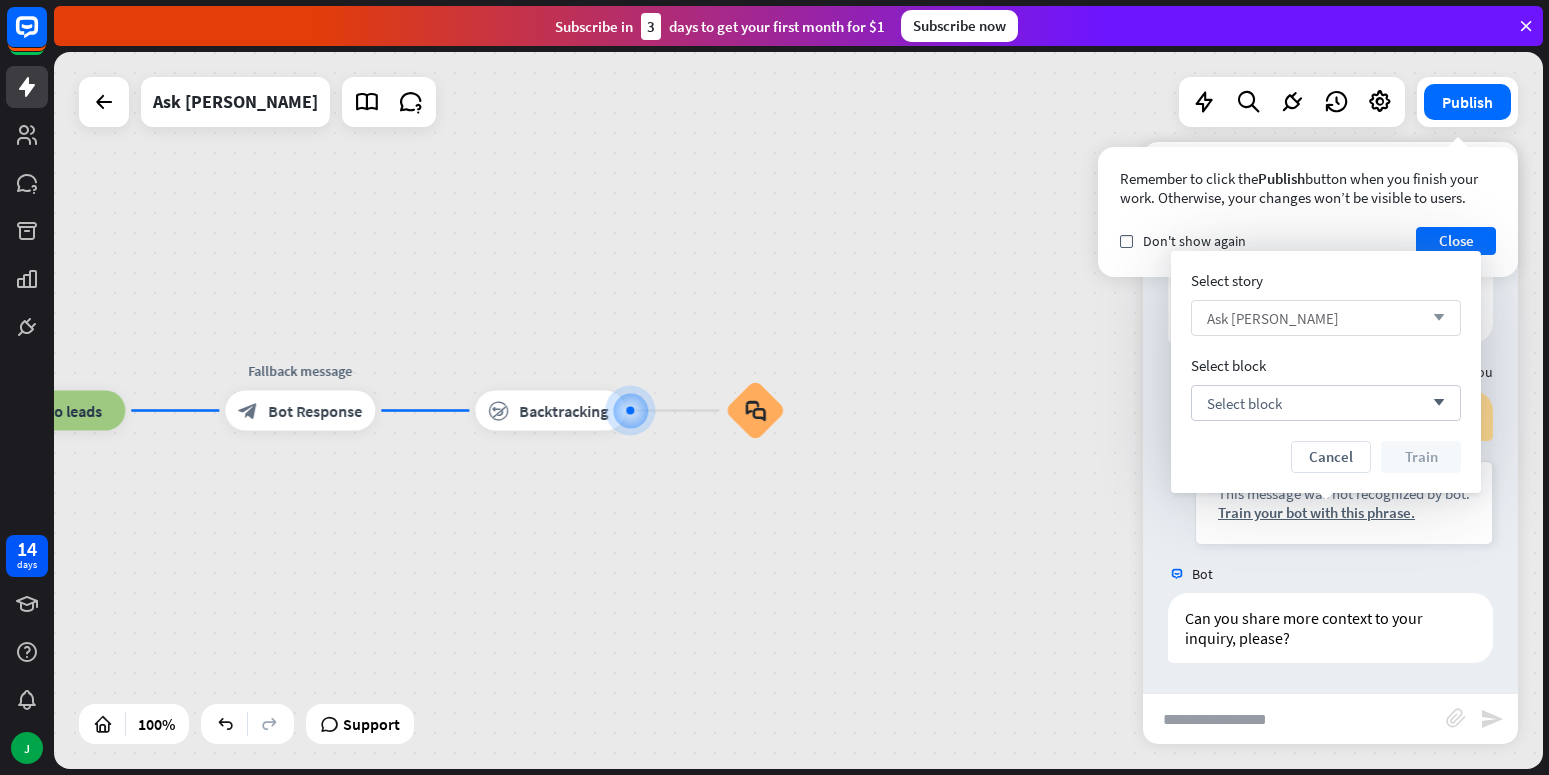 click on "arrow_down" at bounding box center (1434, 318) 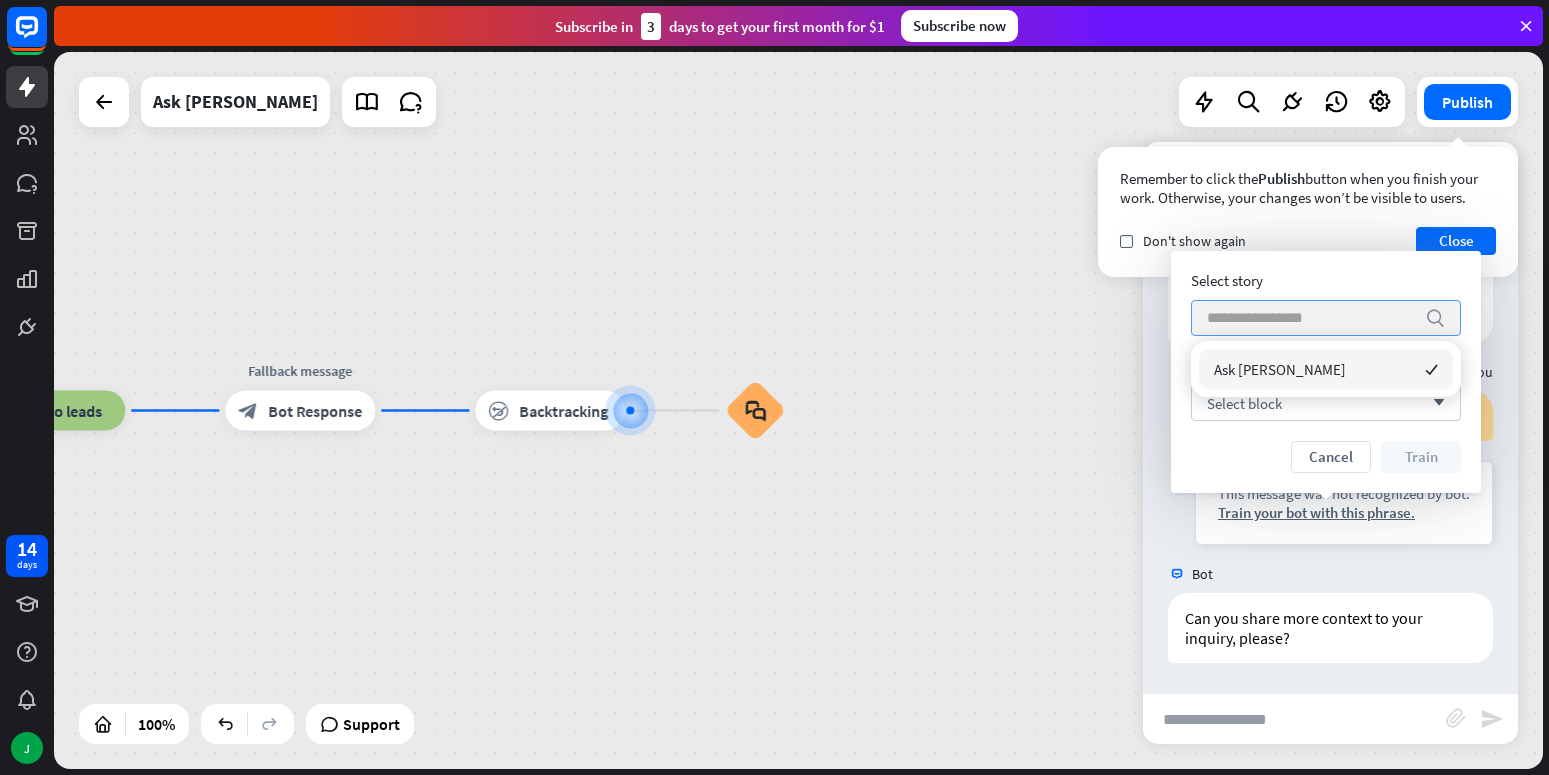 click on "search" at bounding box center (1435, 318) 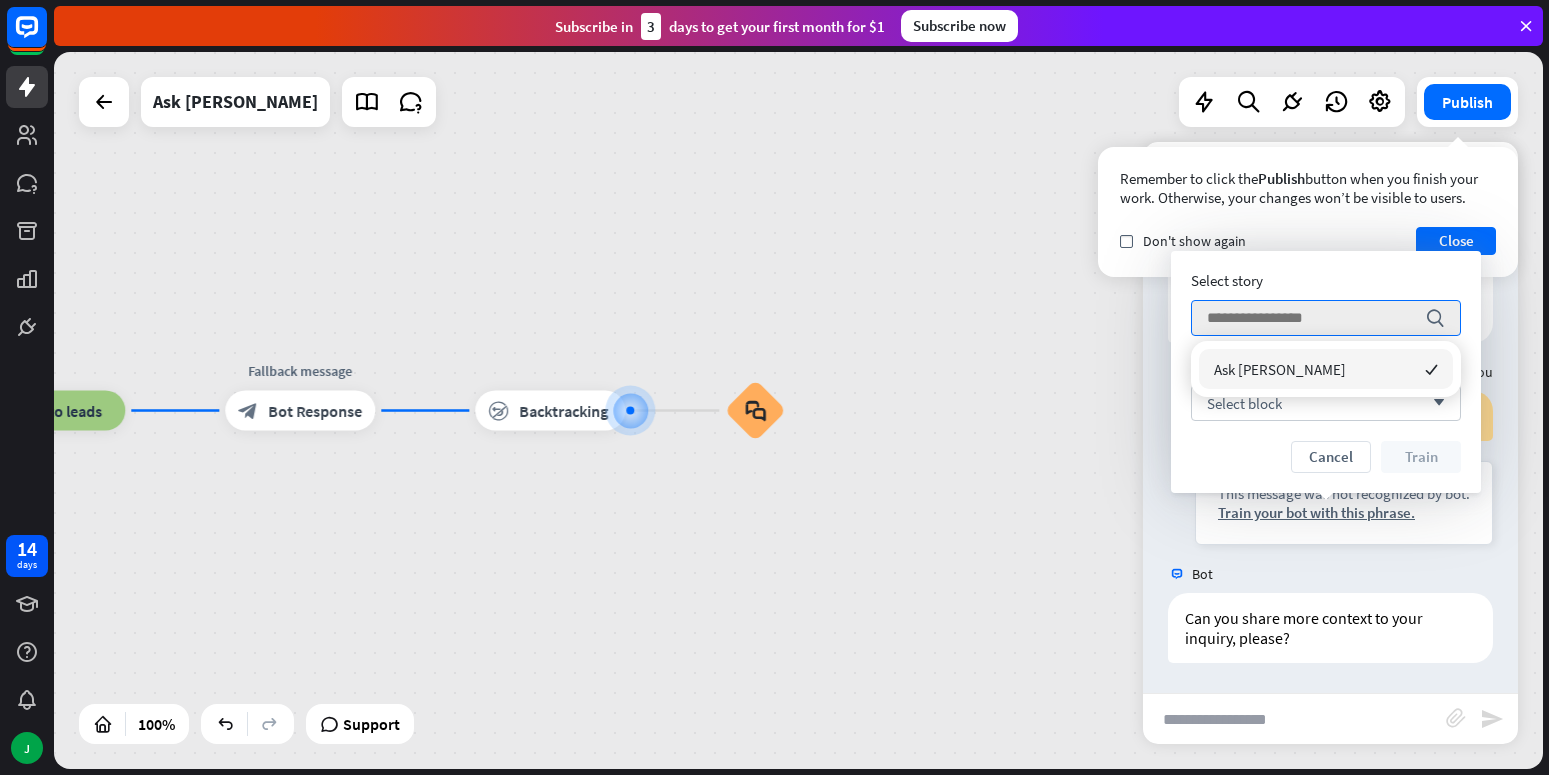 click on "Ask [PERSON_NAME]" at bounding box center [1280, 369] 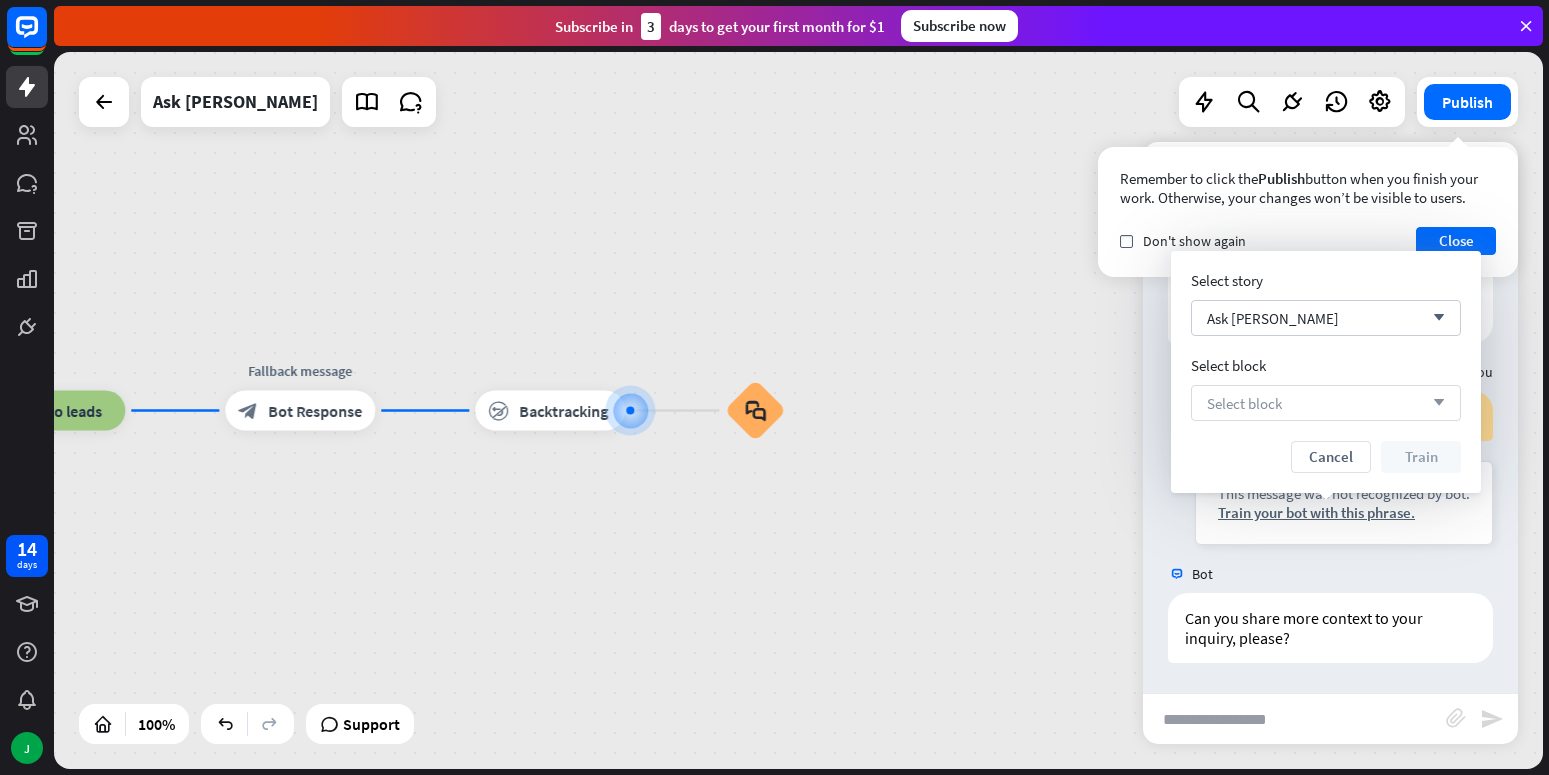 click on "Select block
arrow_down" at bounding box center [1326, 403] 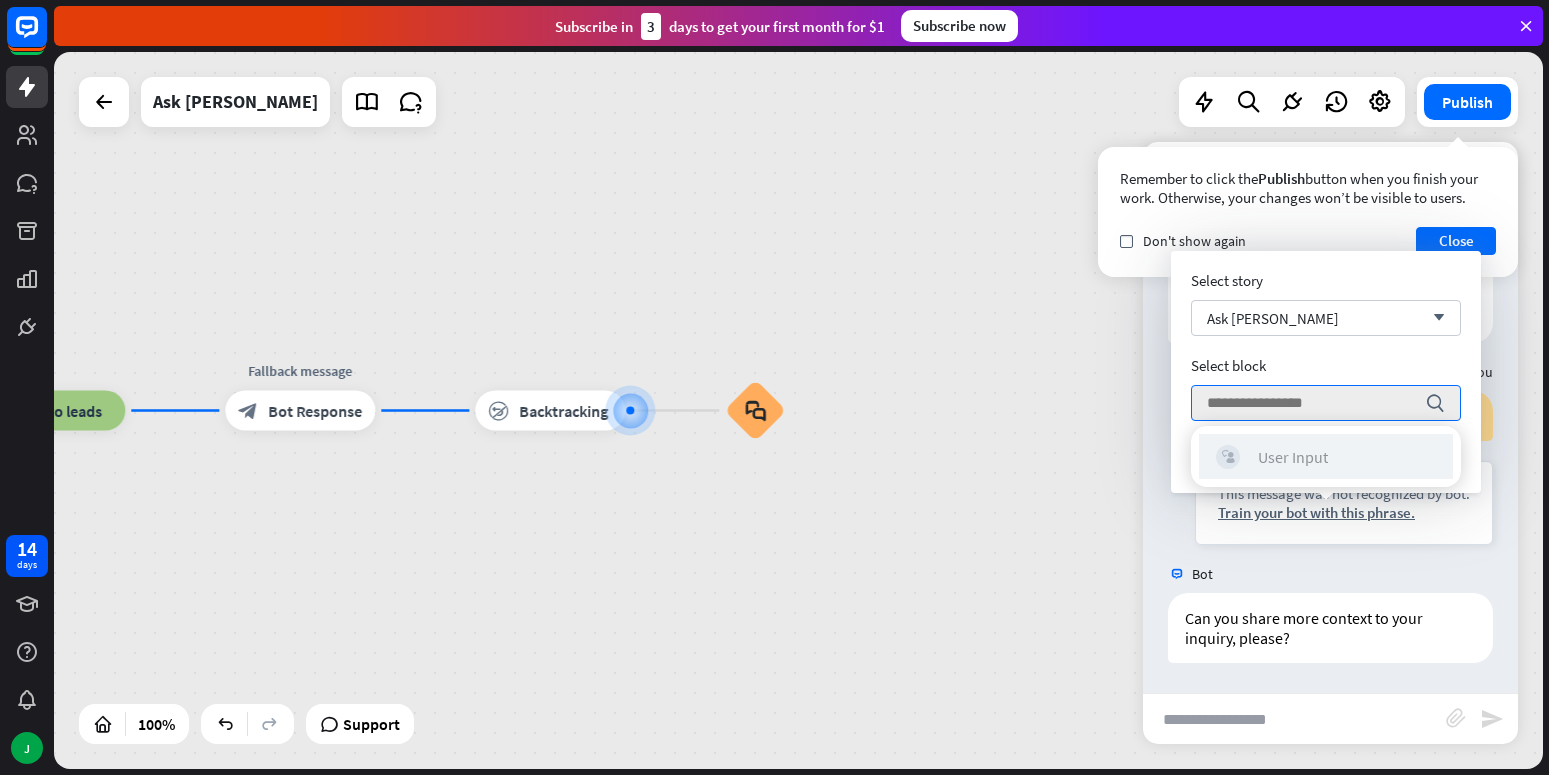 click on "User Input" at bounding box center [1293, 457] 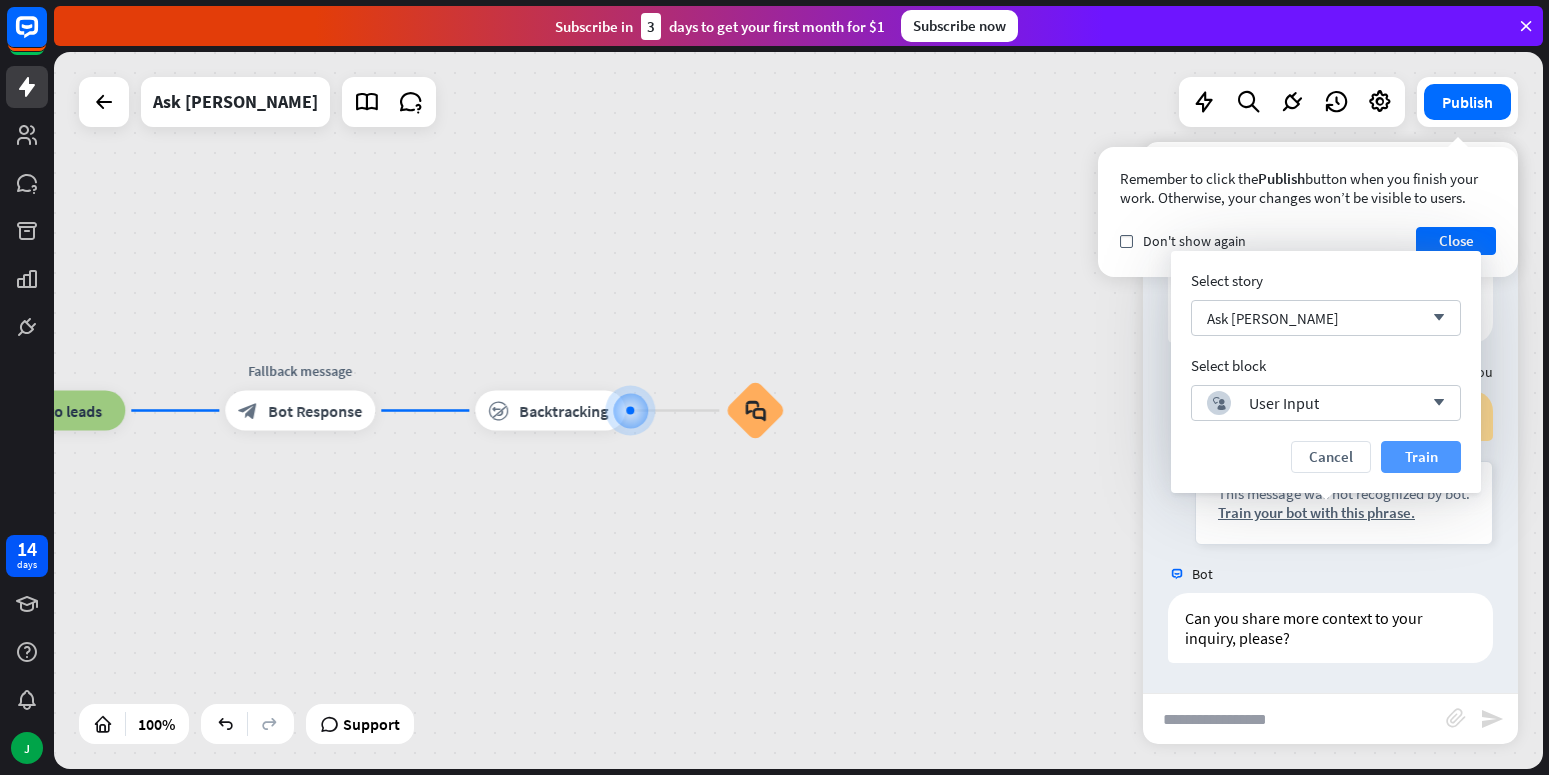 click on "Train" at bounding box center (1421, 457) 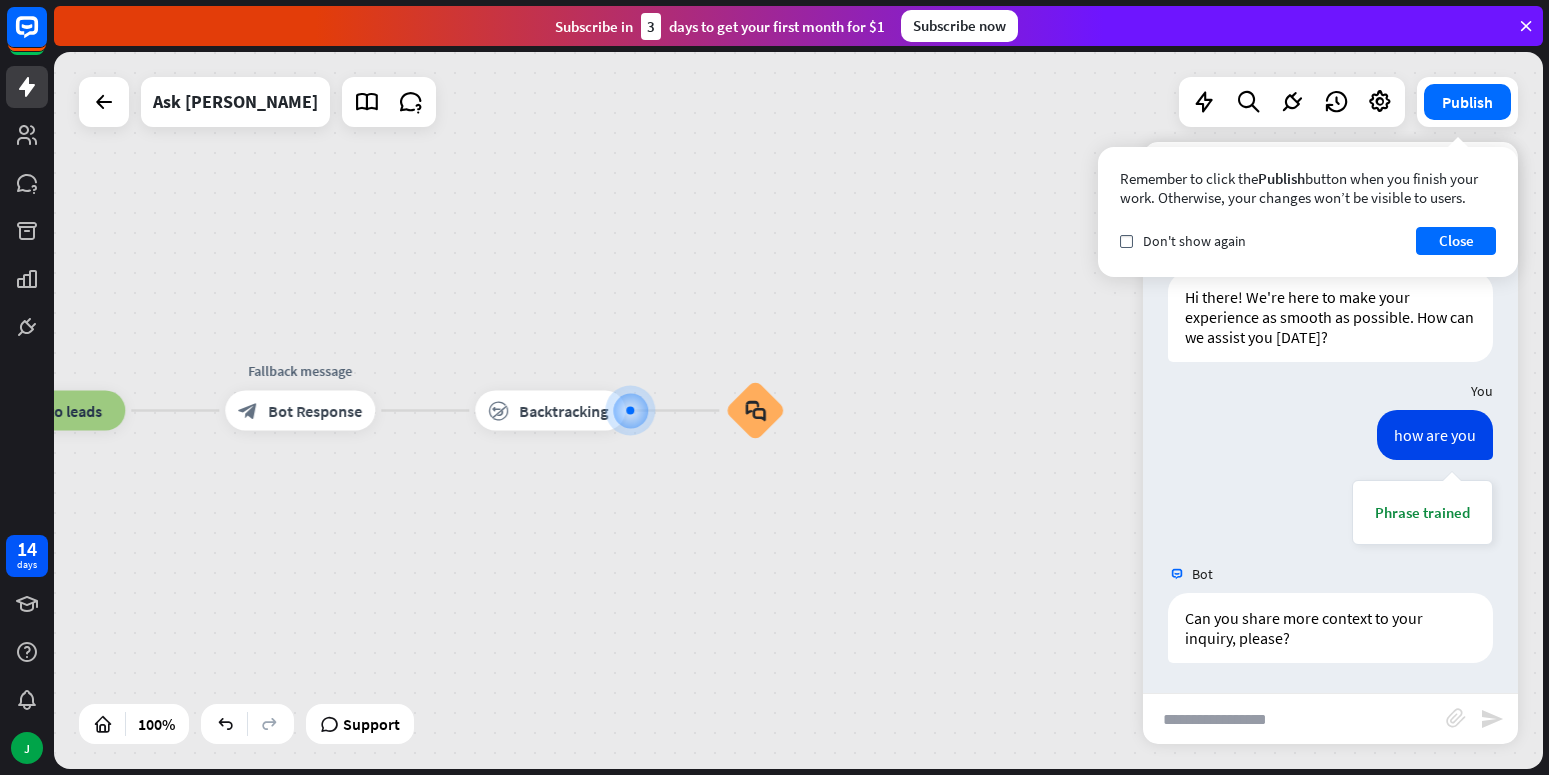 scroll, scrollTop: 28, scrollLeft: 0, axis: vertical 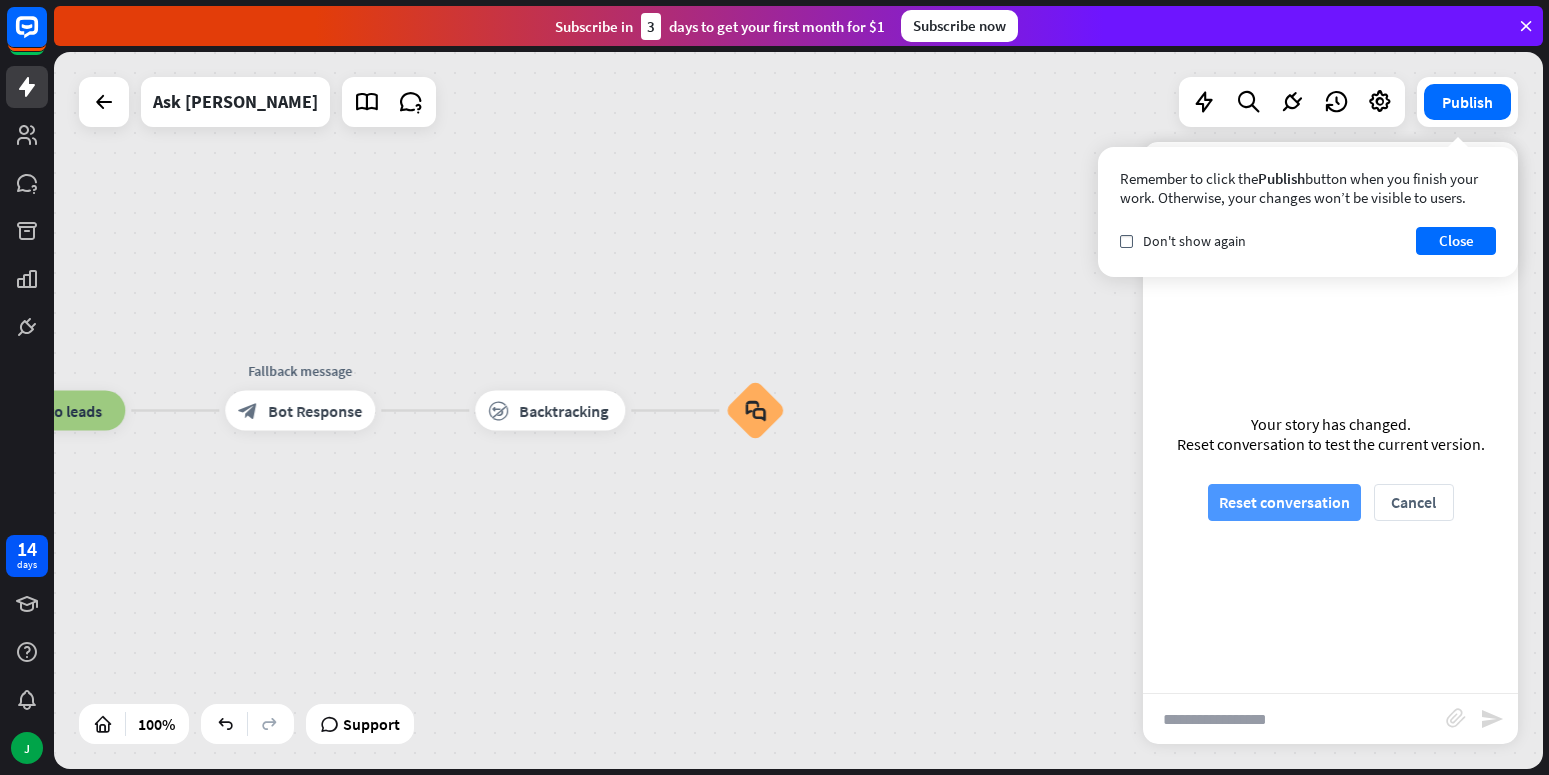 click on "Reset conversation" at bounding box center [1284, 502] 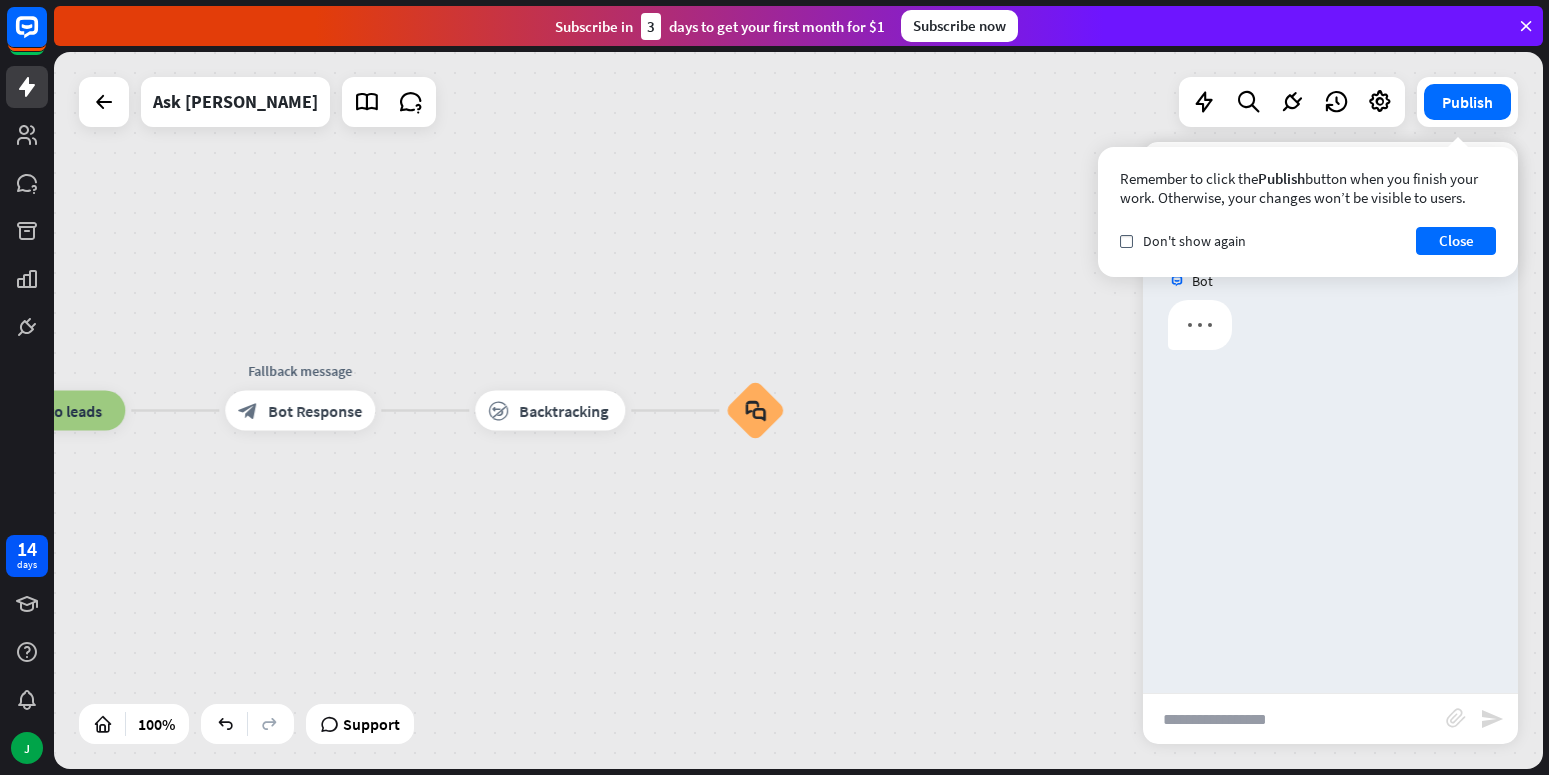 scroll, scrollTop: 0, scrollLeft: 0, axis: both 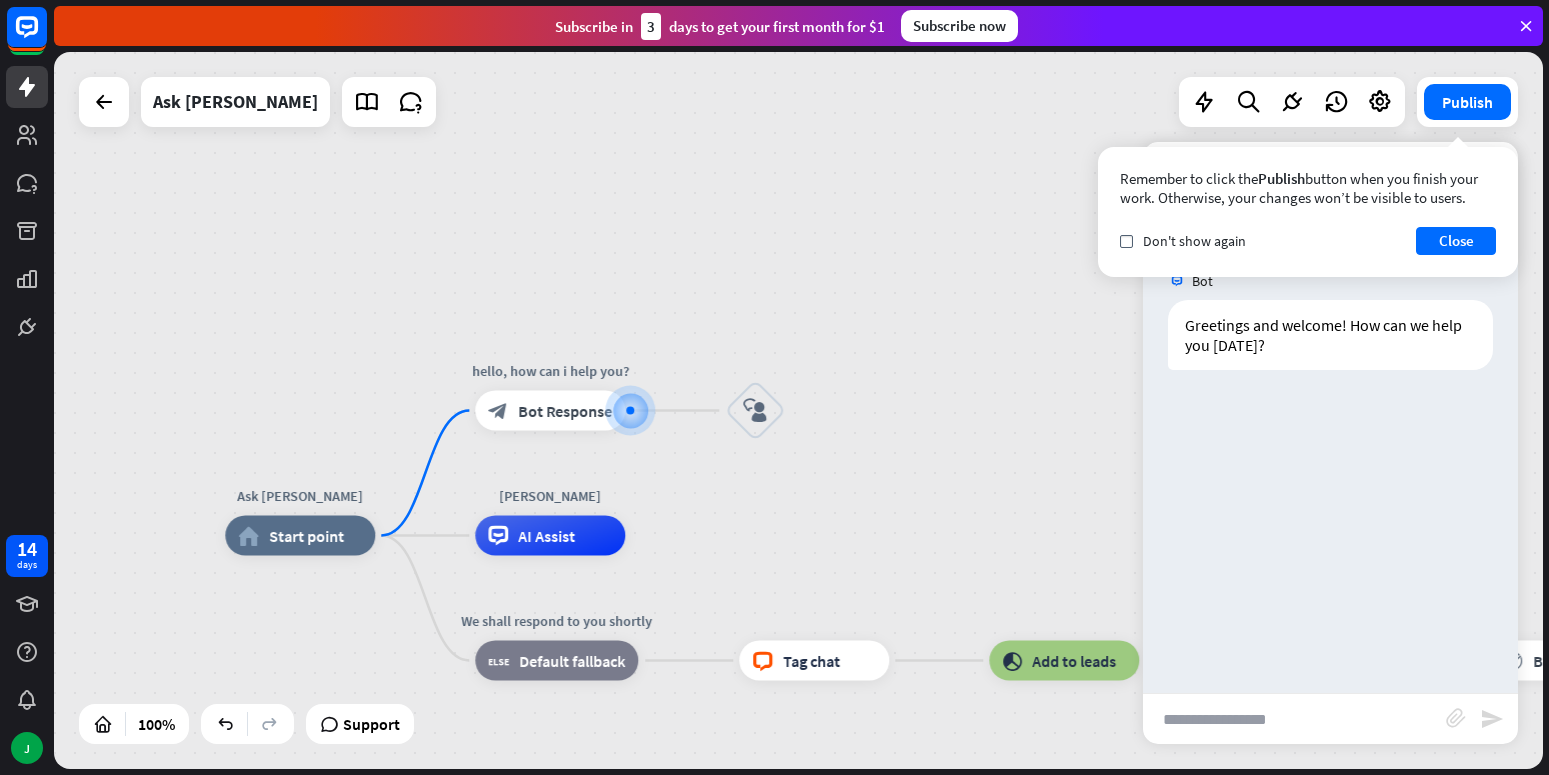 click at bounding box center [1294, 719] 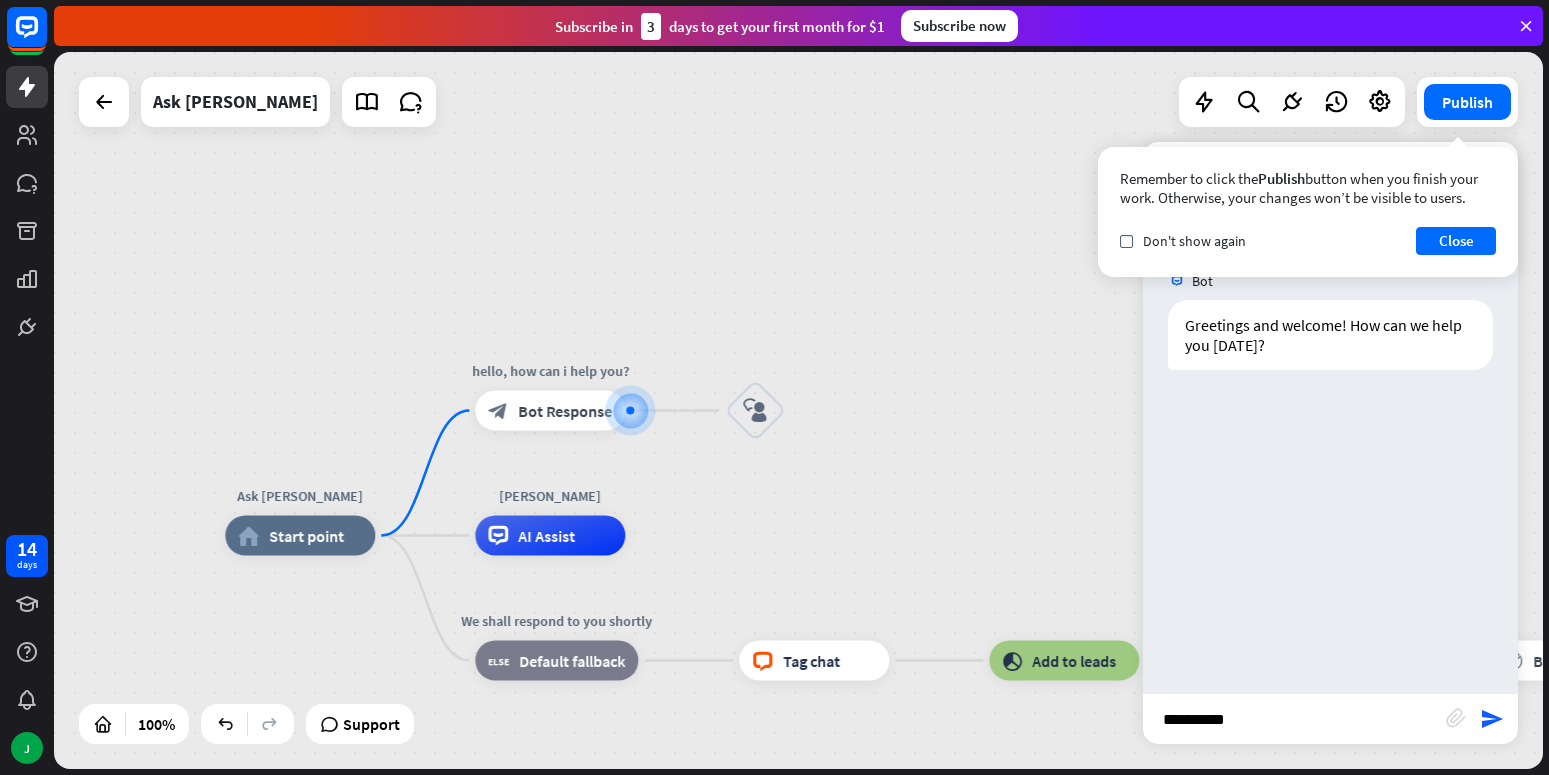type on "**********" 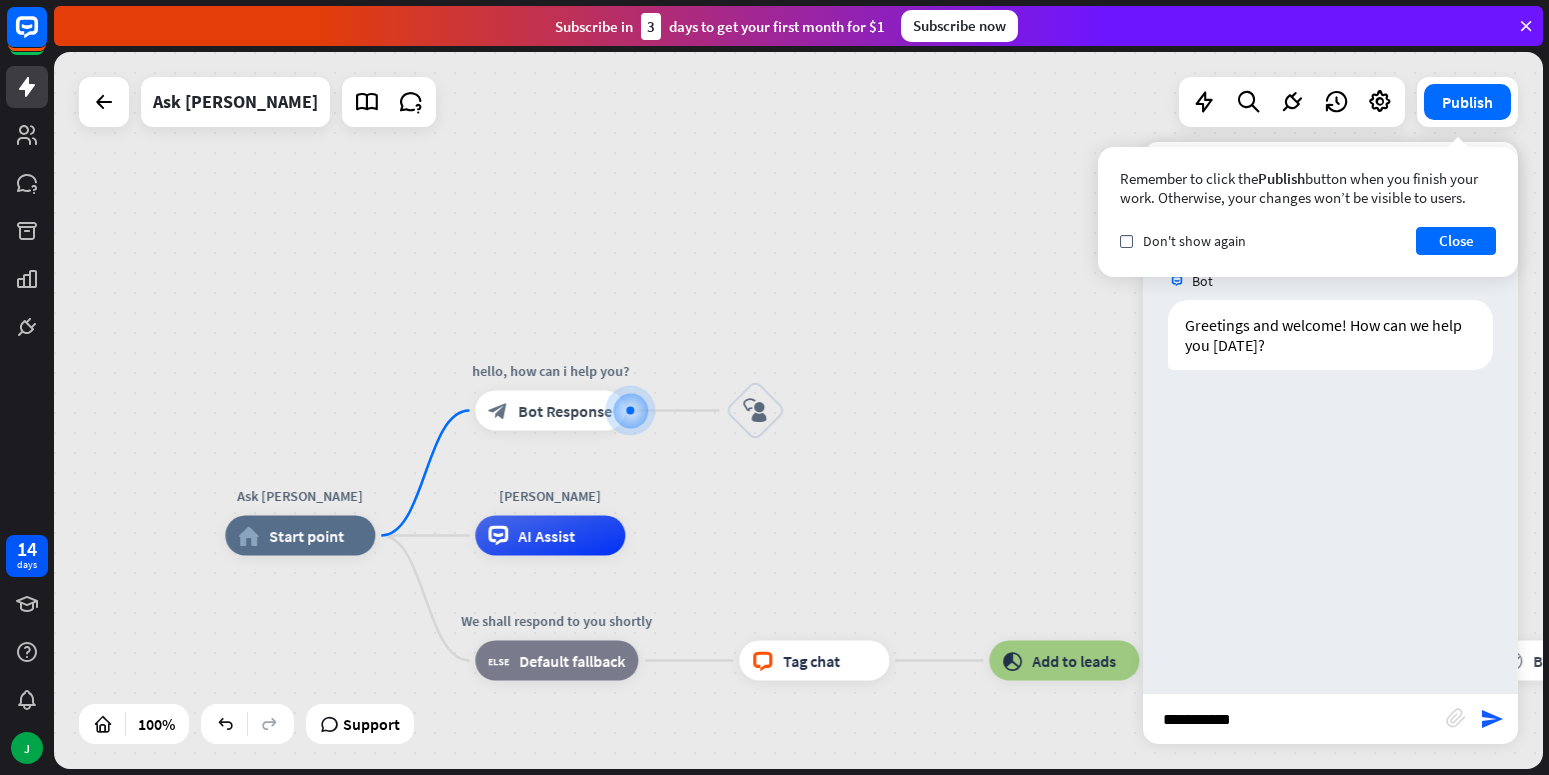 type 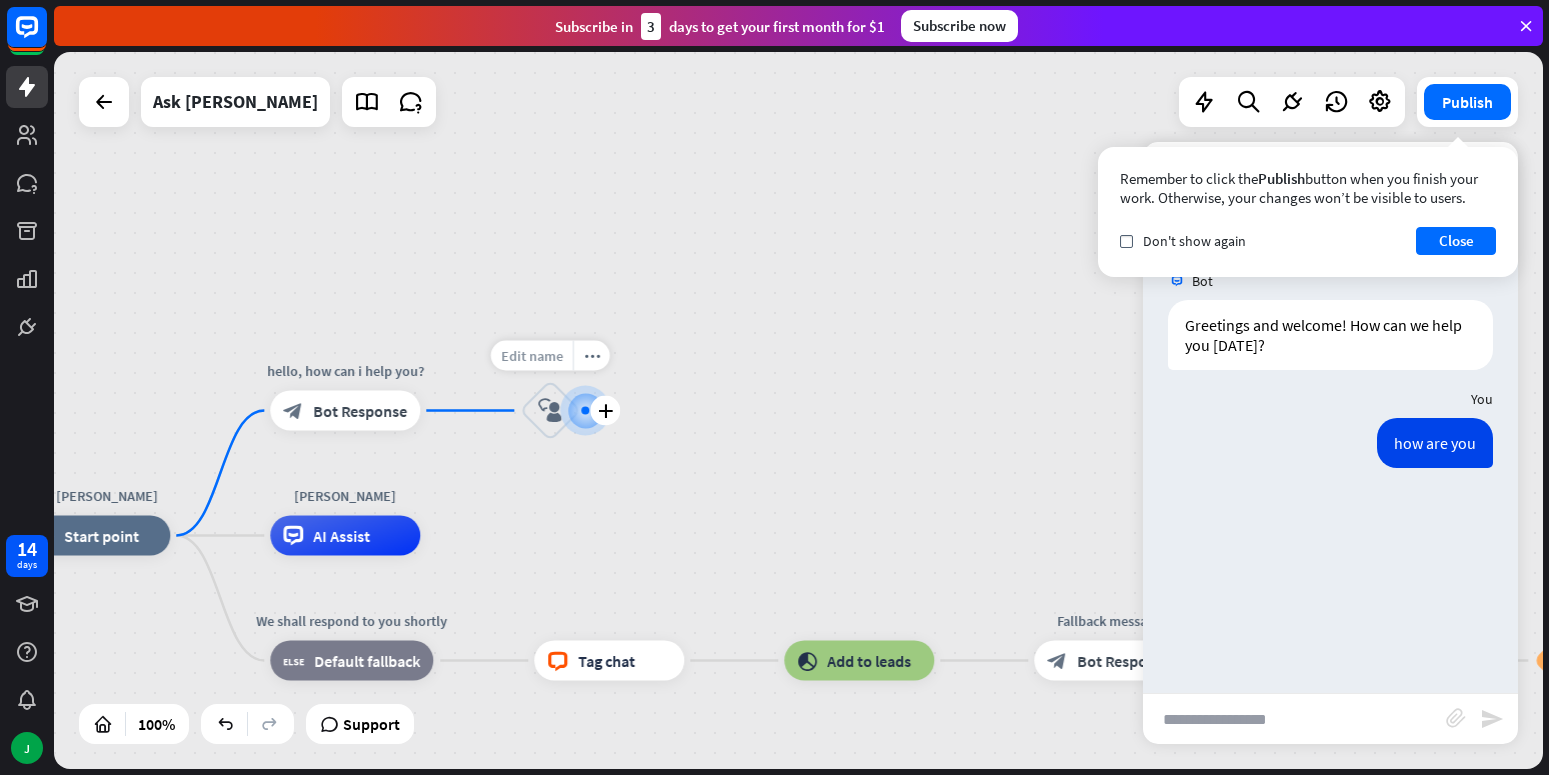 click on "Edit name" at bounding box center [532, 356] 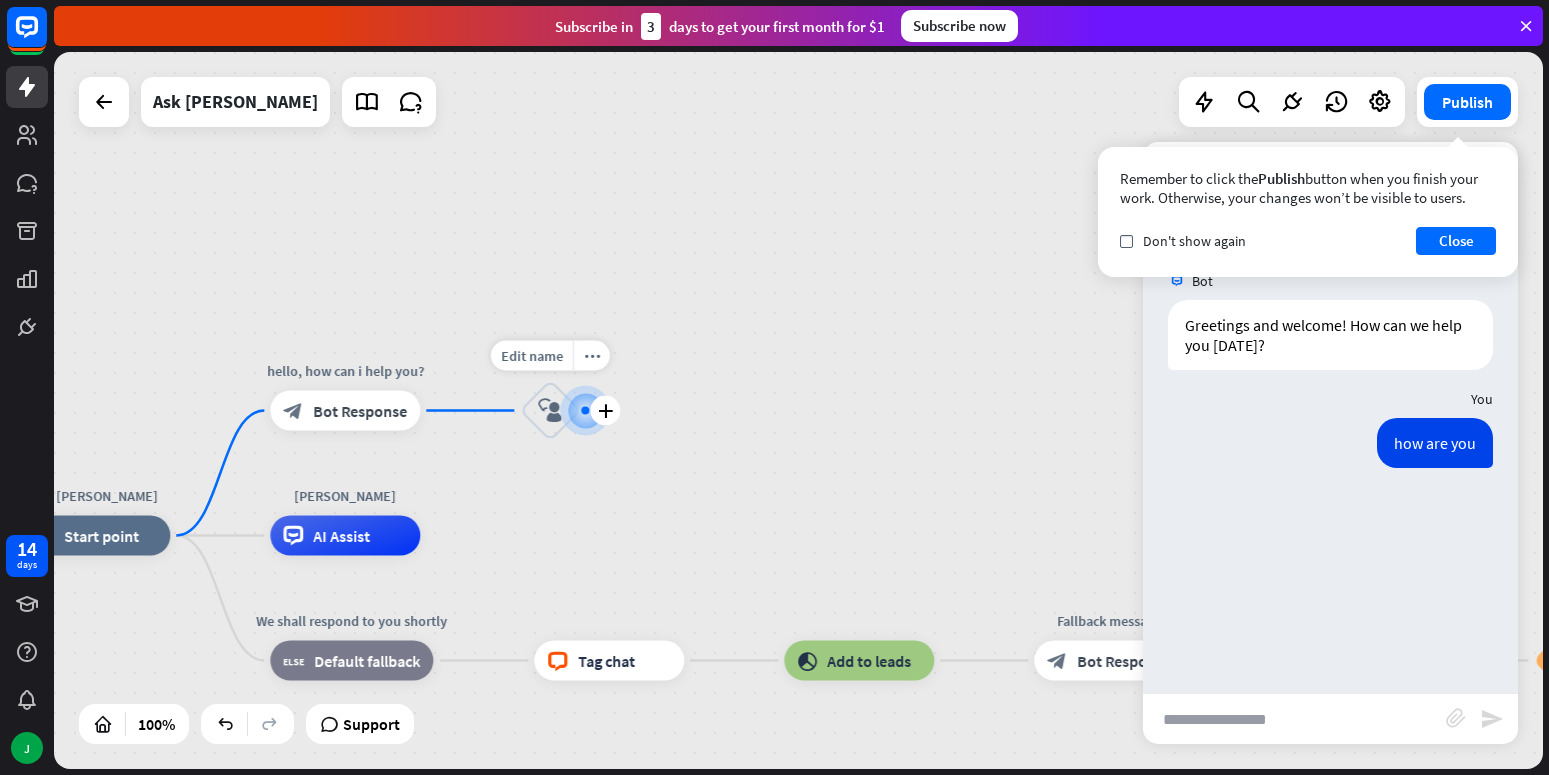 click on "Edit name" at bounding box center [532, 356] 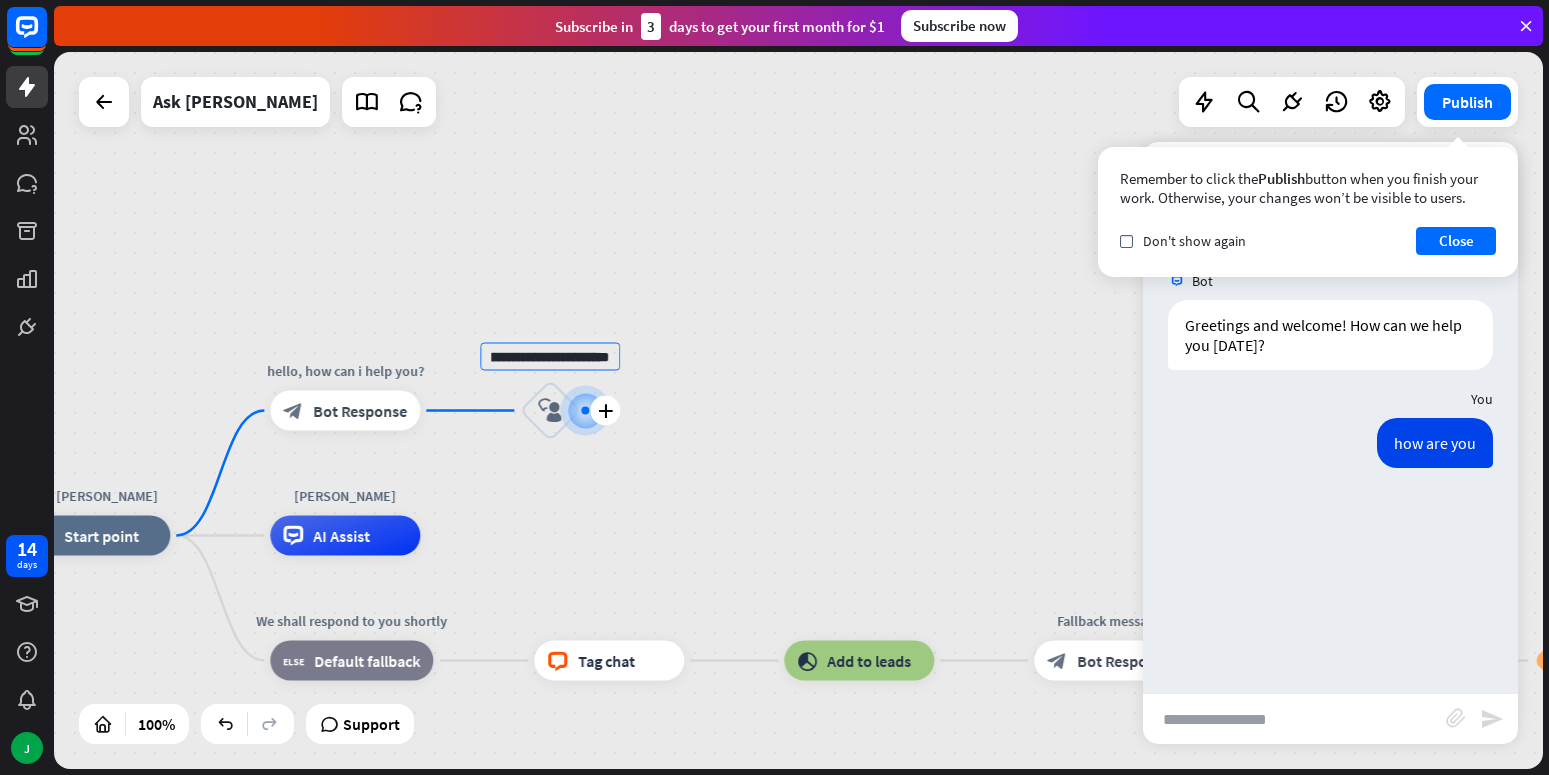 scroll, scrollTop: 0, scrollLeft: 51, axis: horizontal 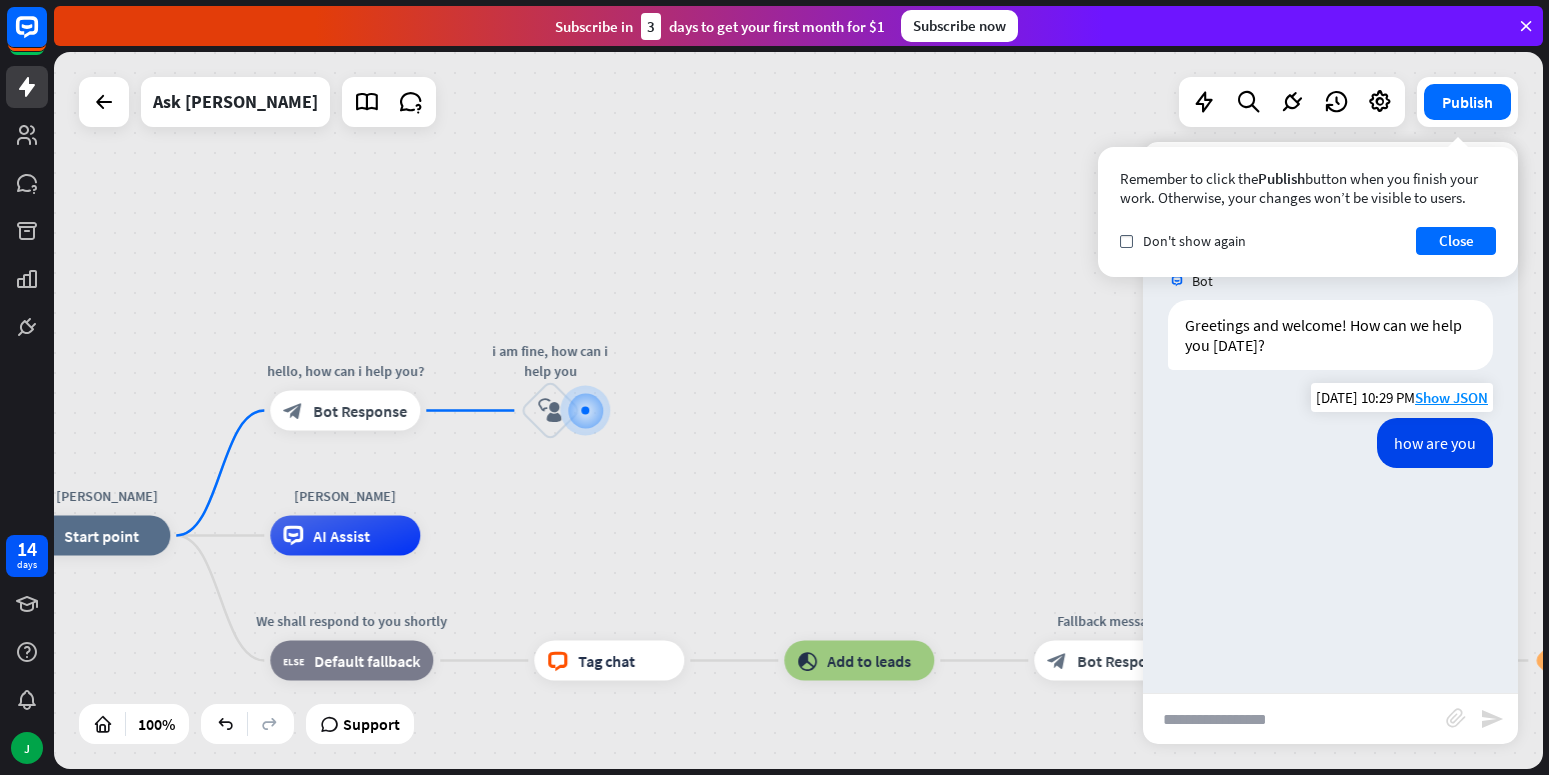 click on "how are you" at bounding box center [1435, 443] 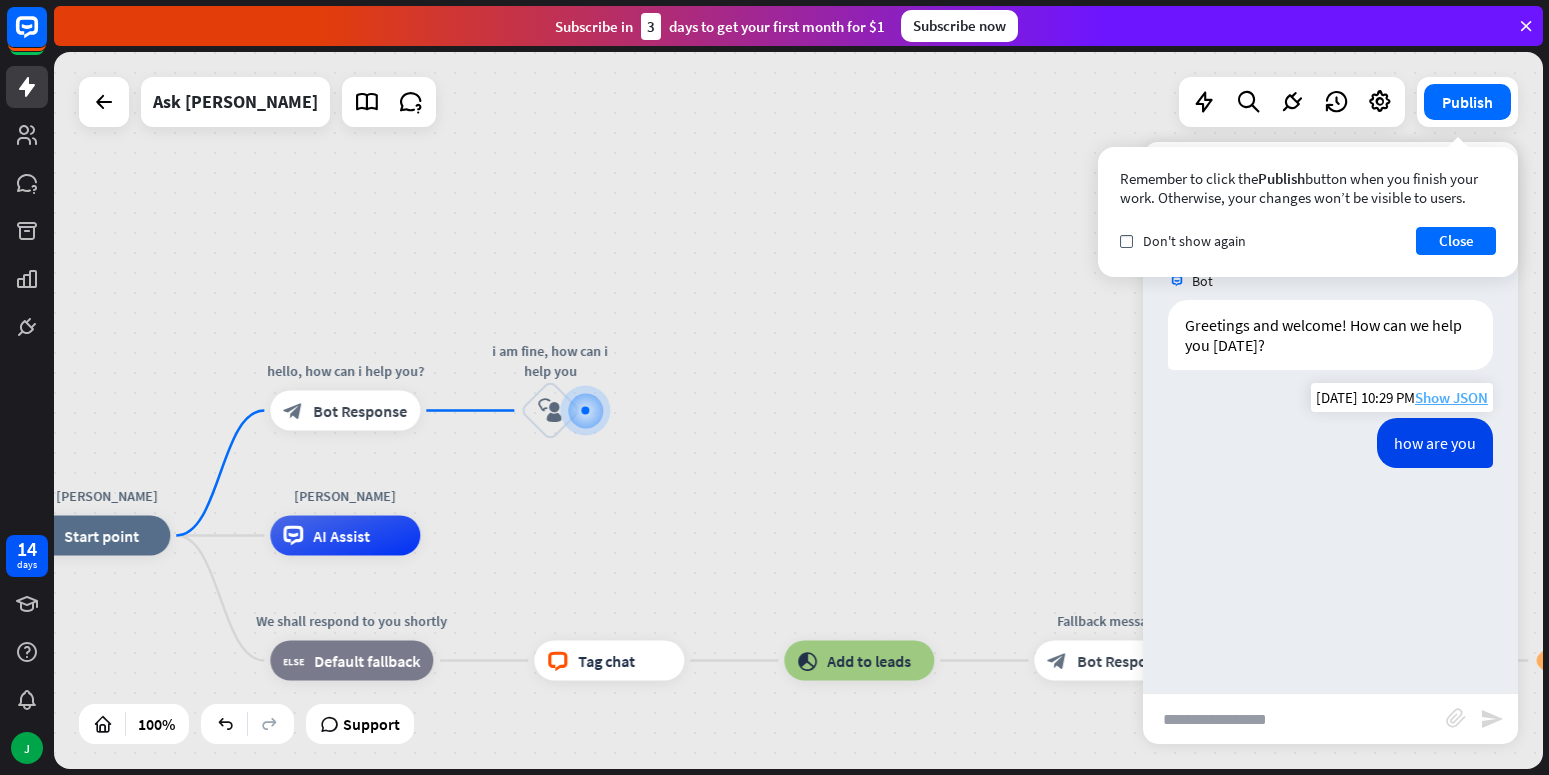 click on "Show JSON" at bounding box center (1451, 397) 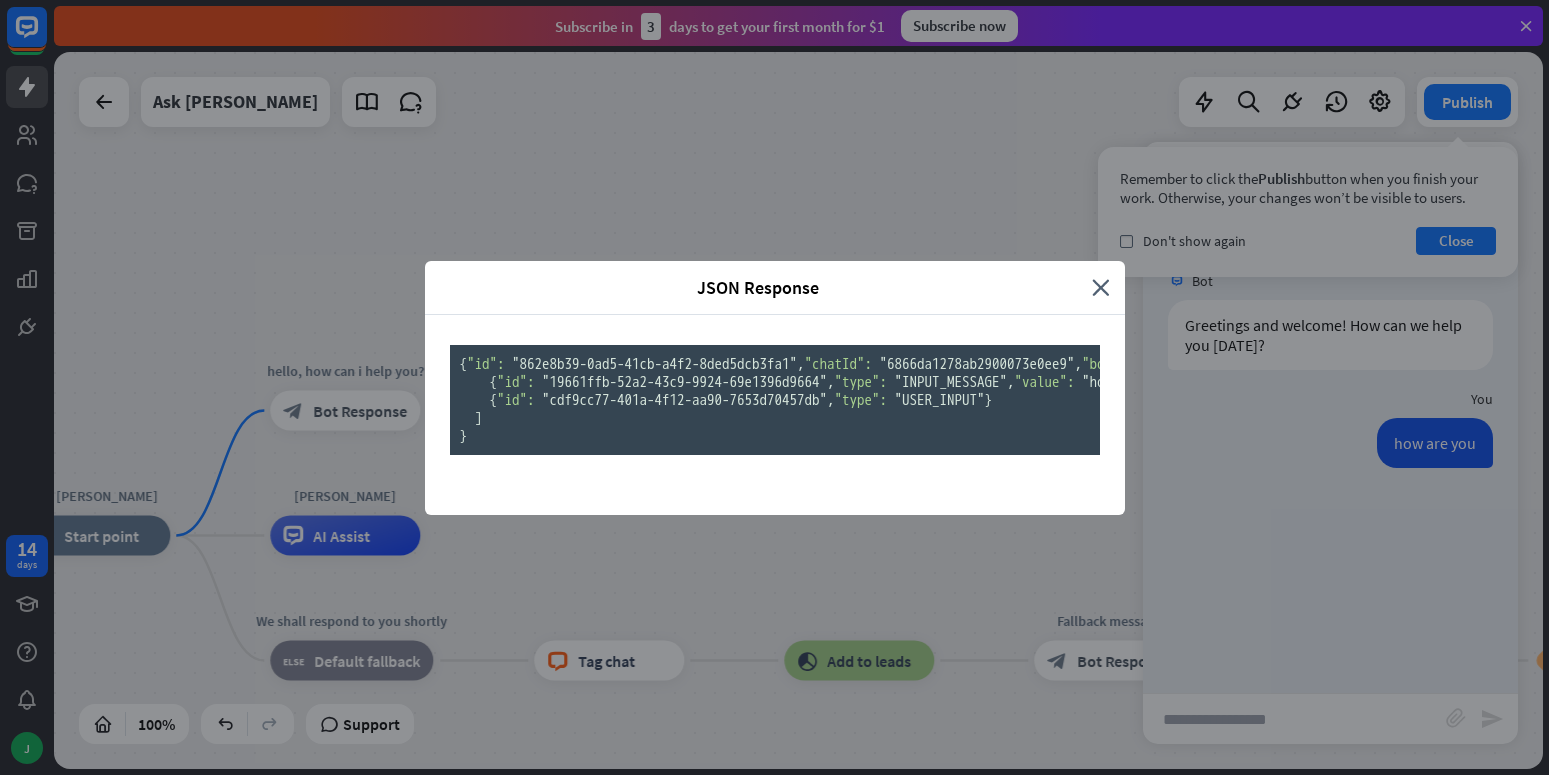 drag, startPoint x: 475, startPoint y: 189, endPoint x: 729, endPoint y: 635, distance: 513.2563 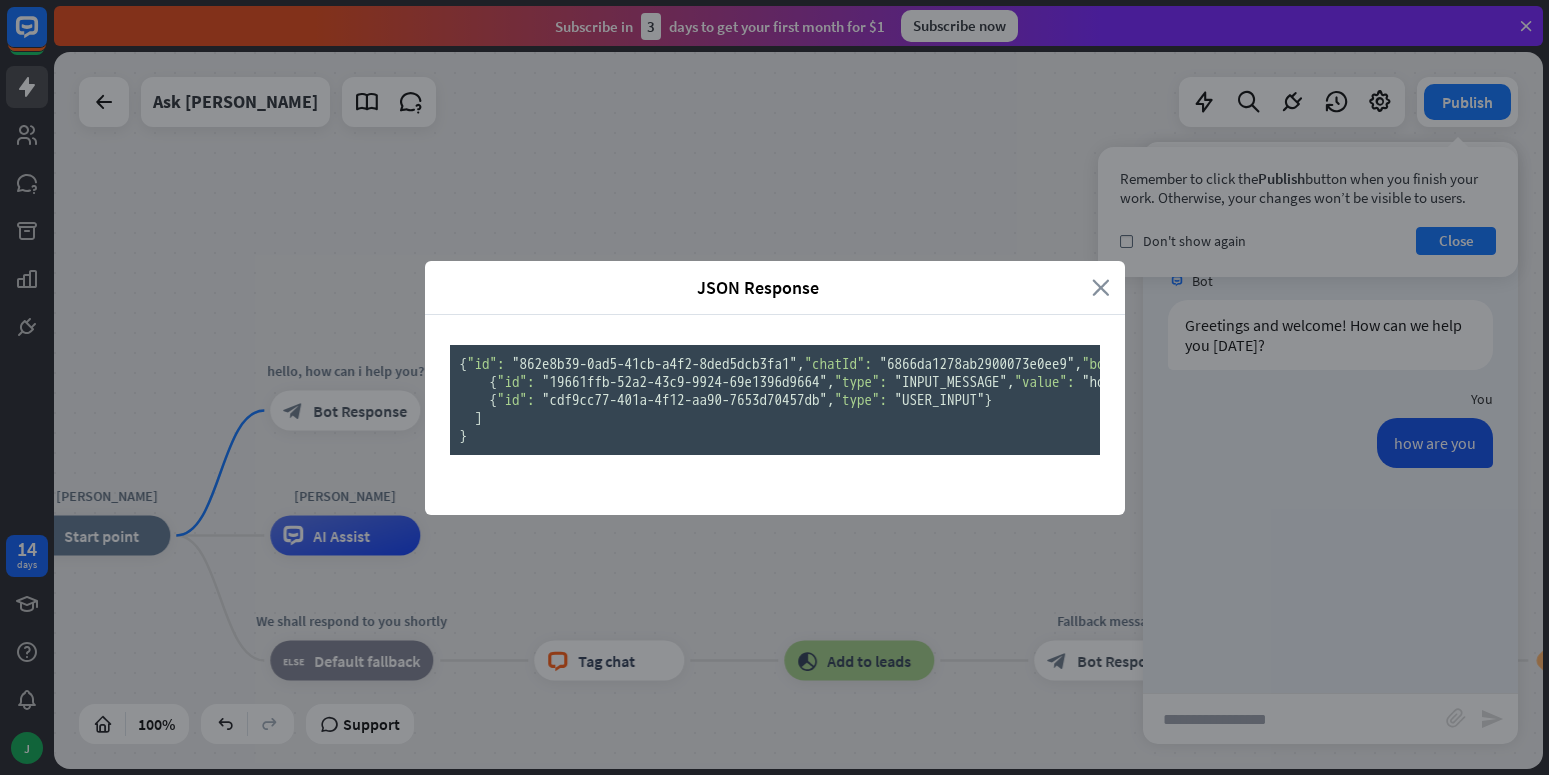 click on "close" at bounding box center (1101, 287) 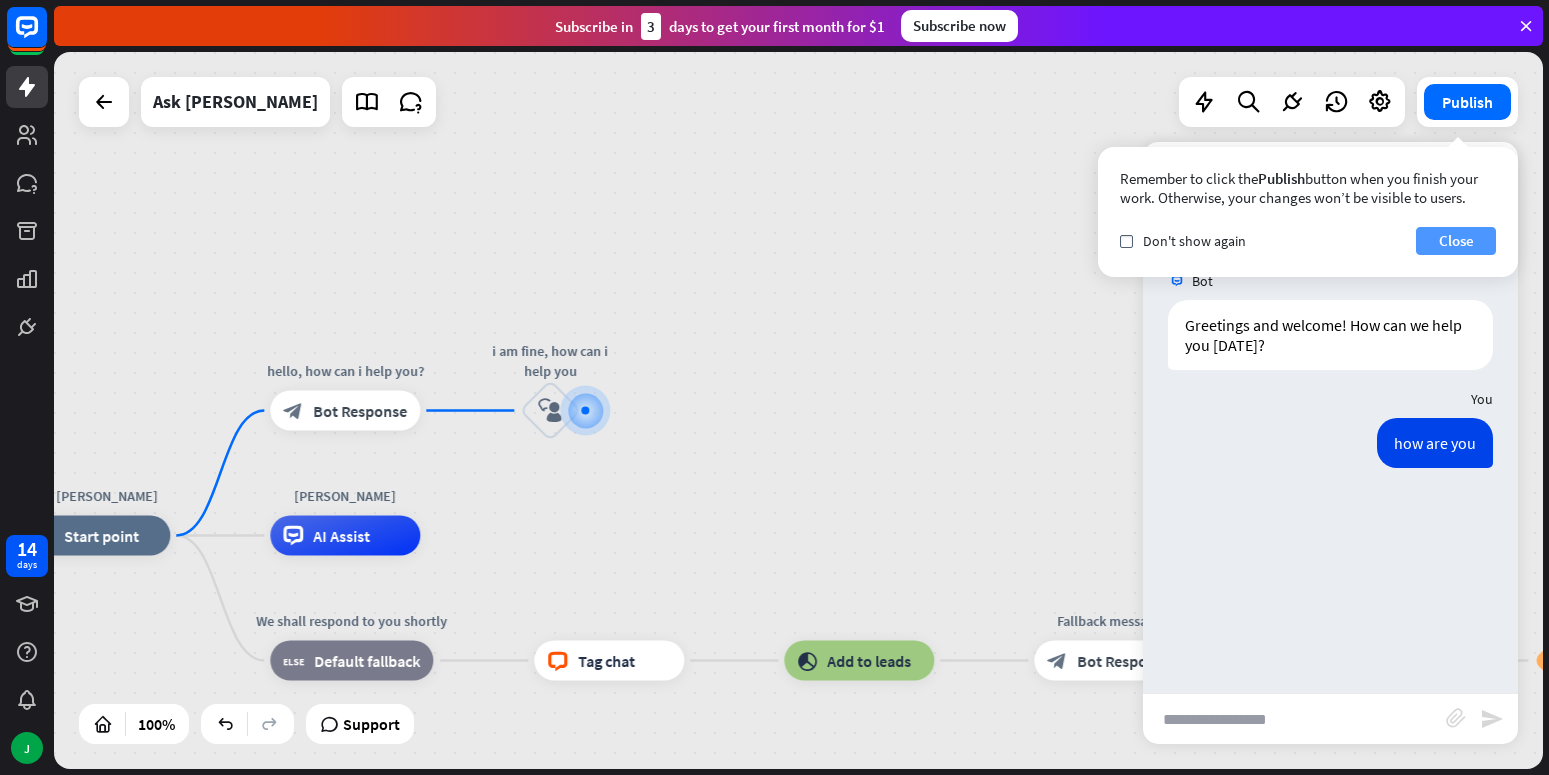 click on "Close" at bounding box center (1456, 241) 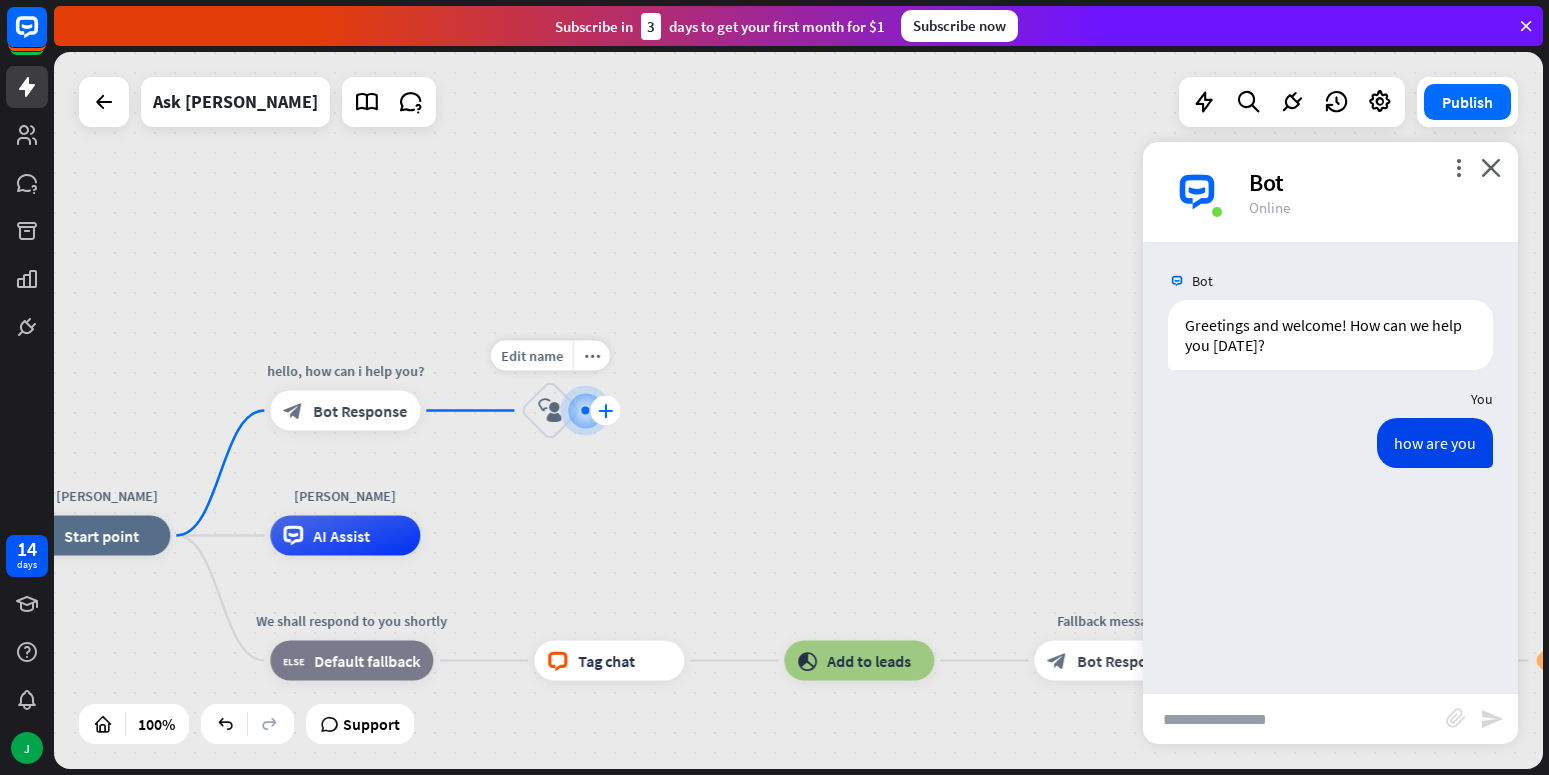 click on "plus" at bounding box center (605, 411) 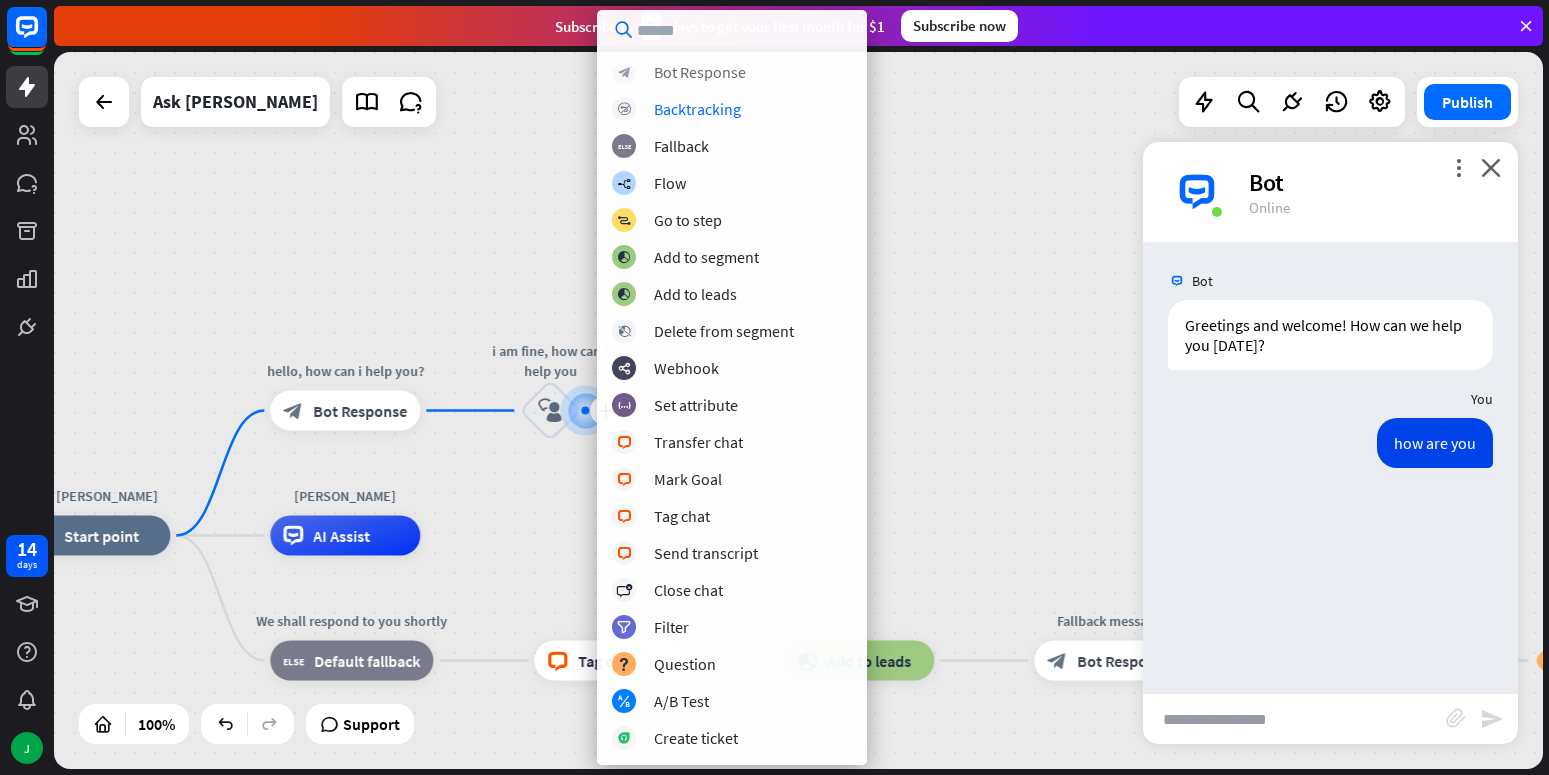 scroll, scrollTop: 0, scrollLeft: 0, axis: both 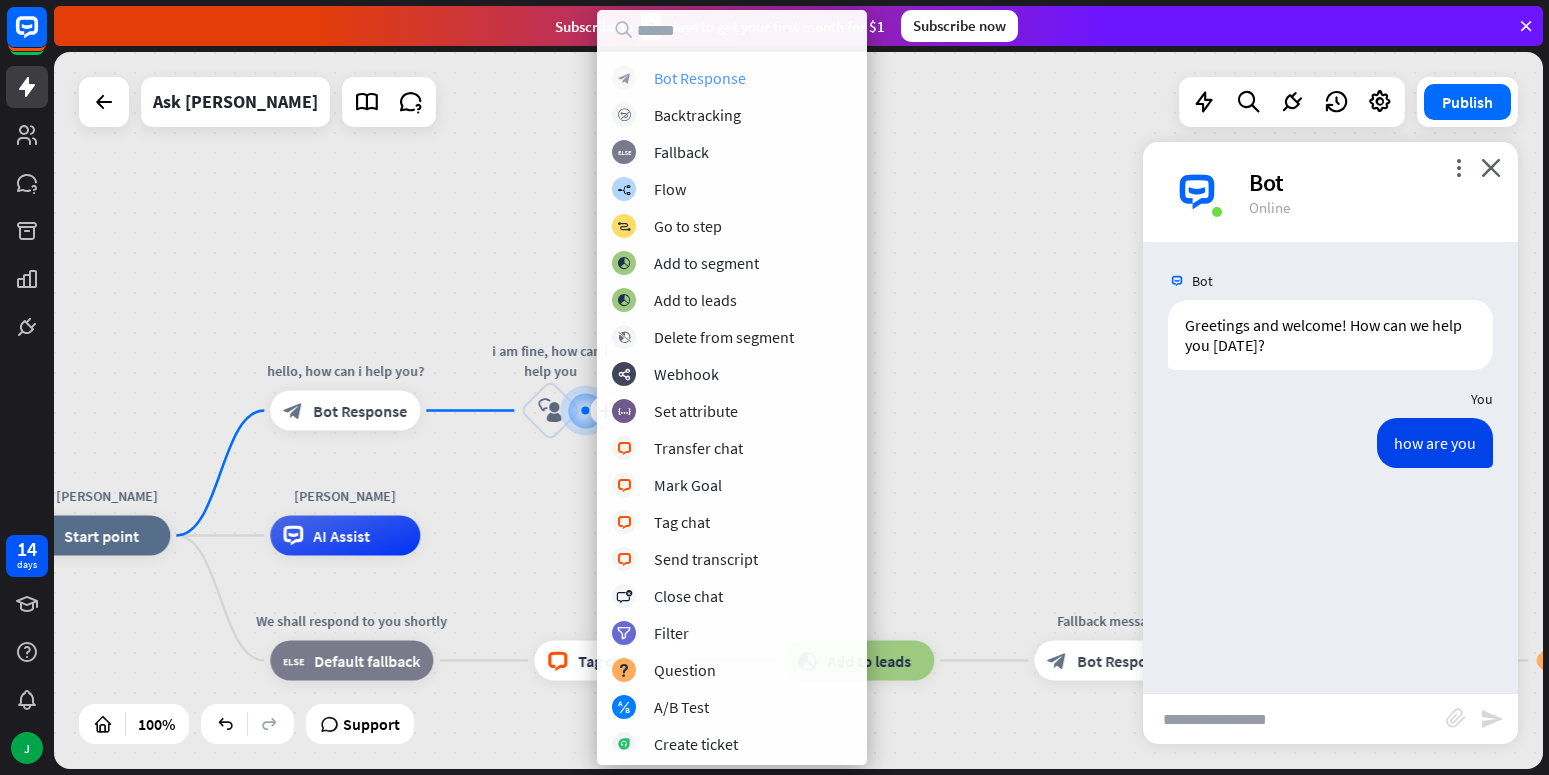 click on "Bot Response" at bounding box center [700, 78] 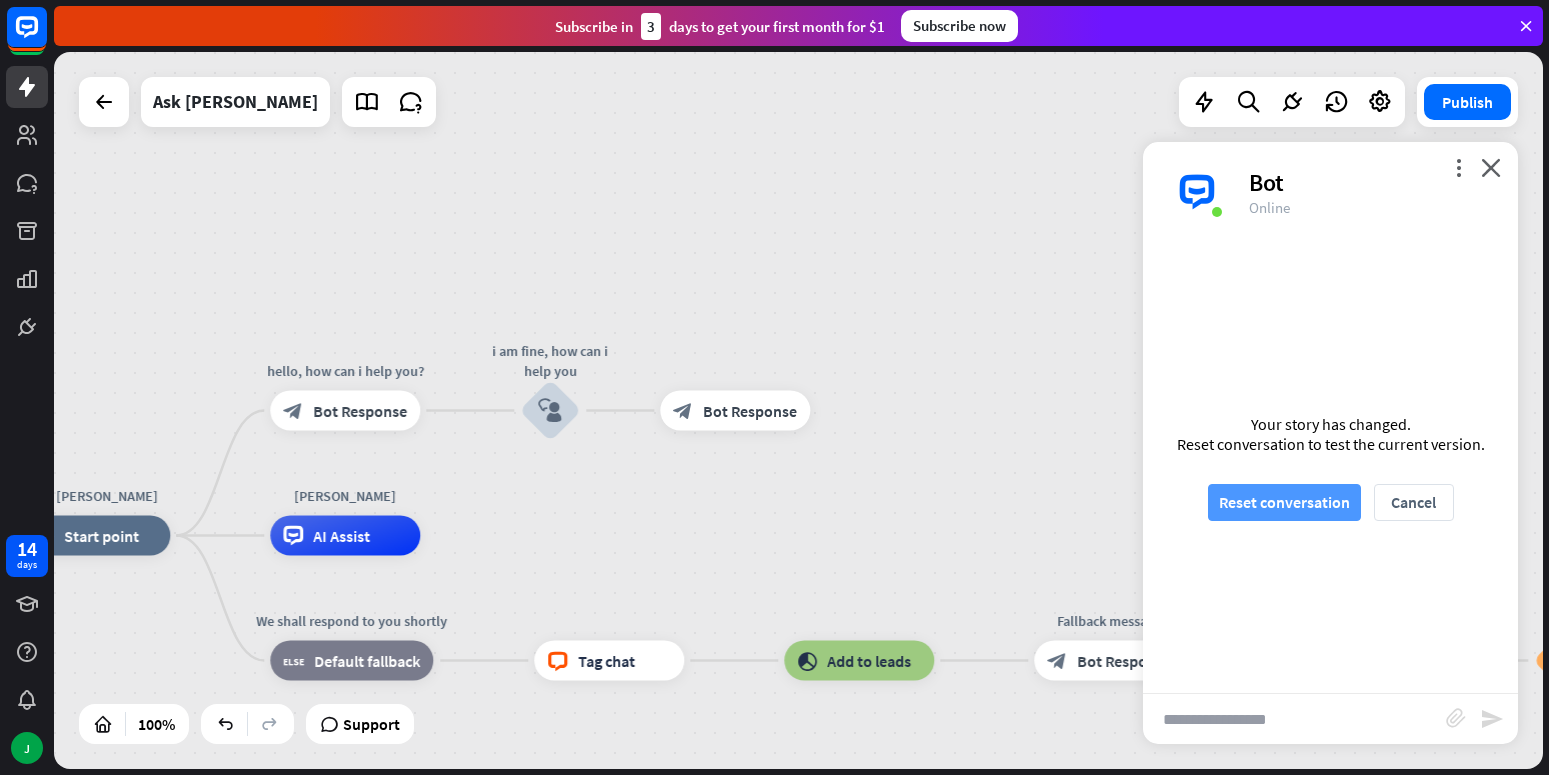 click on "Reset conversation" at bounding box center [1284, 502] 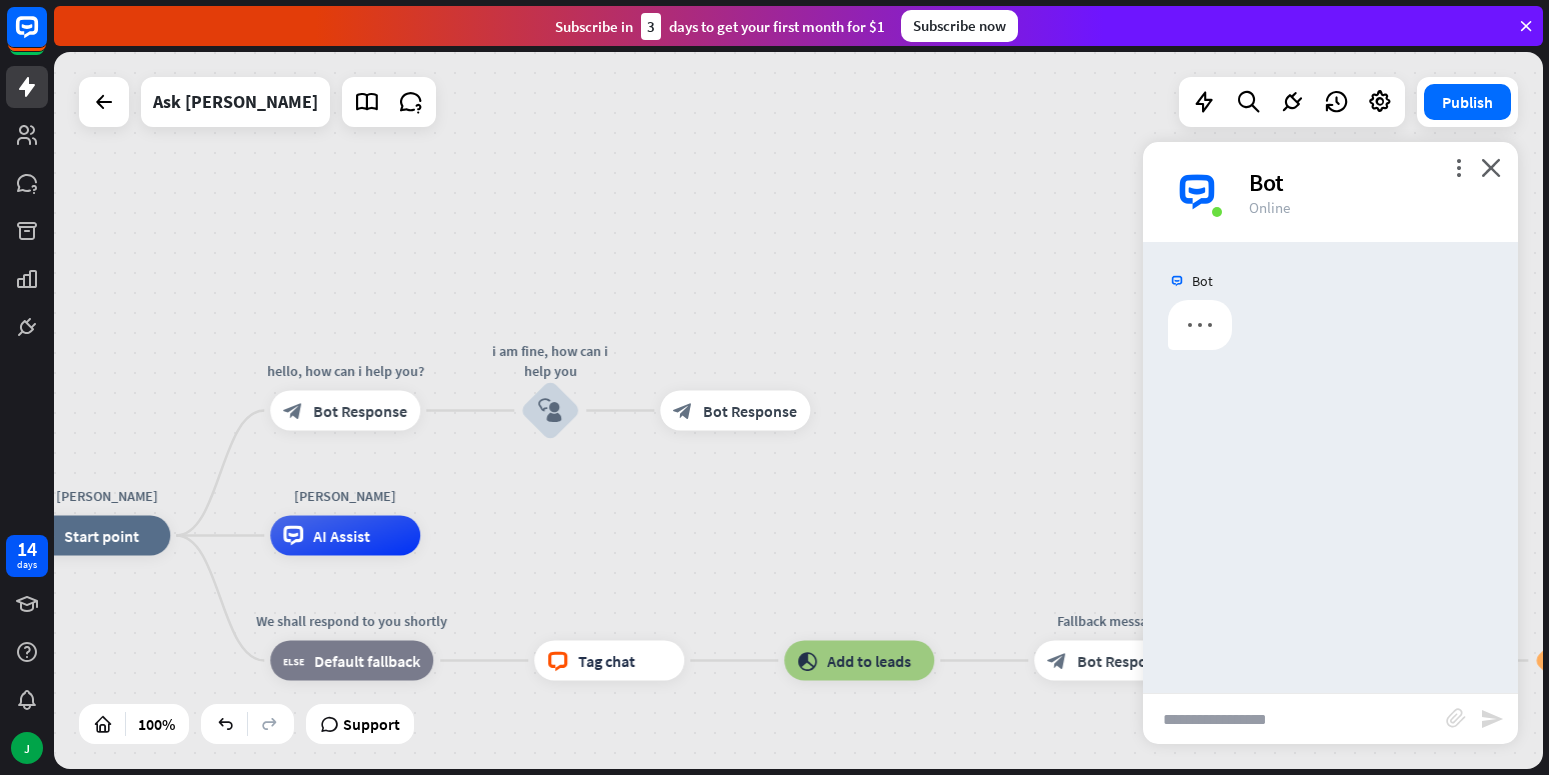 click at bounding box center (1294, 719) 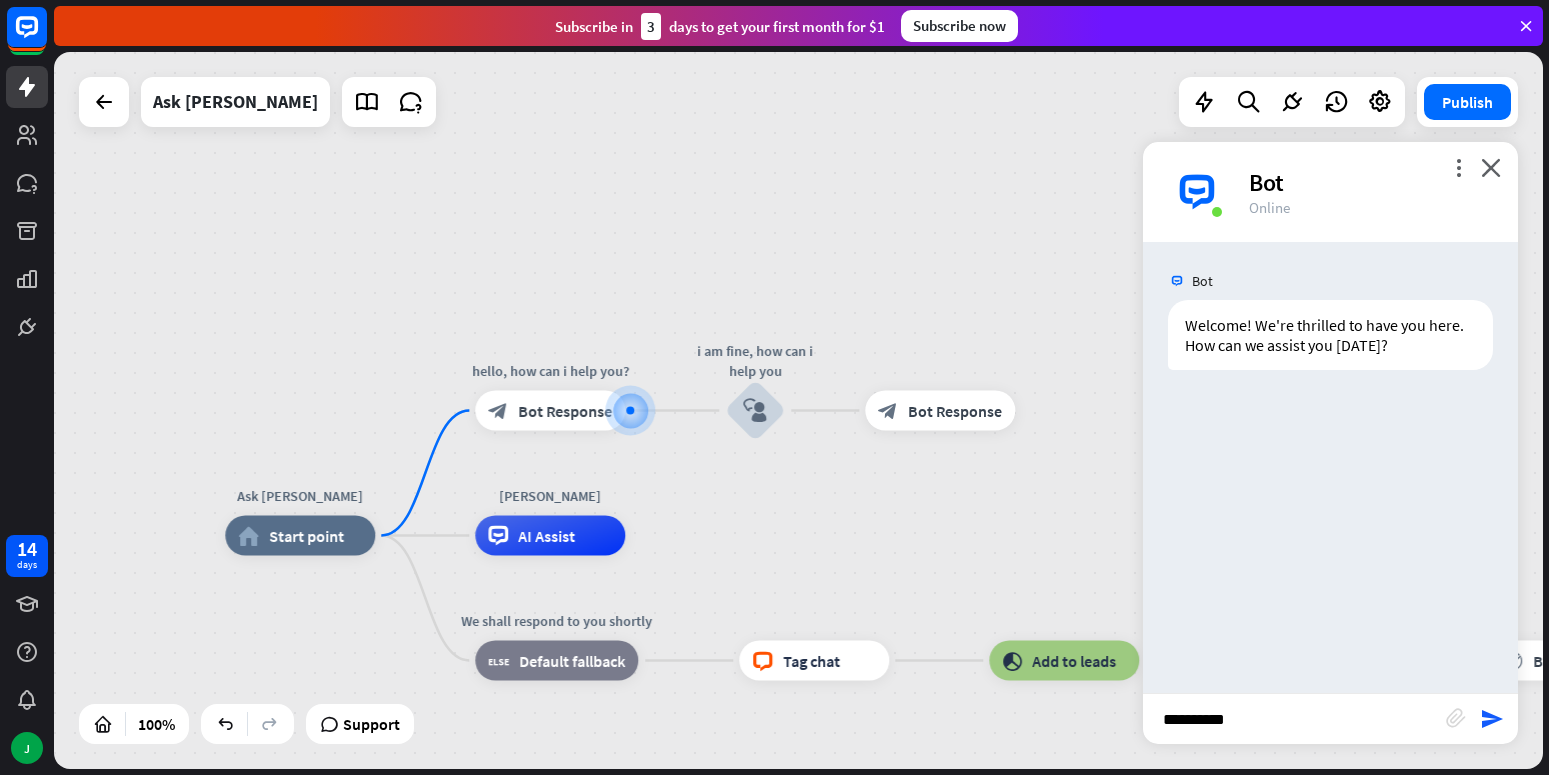 type on "**********" 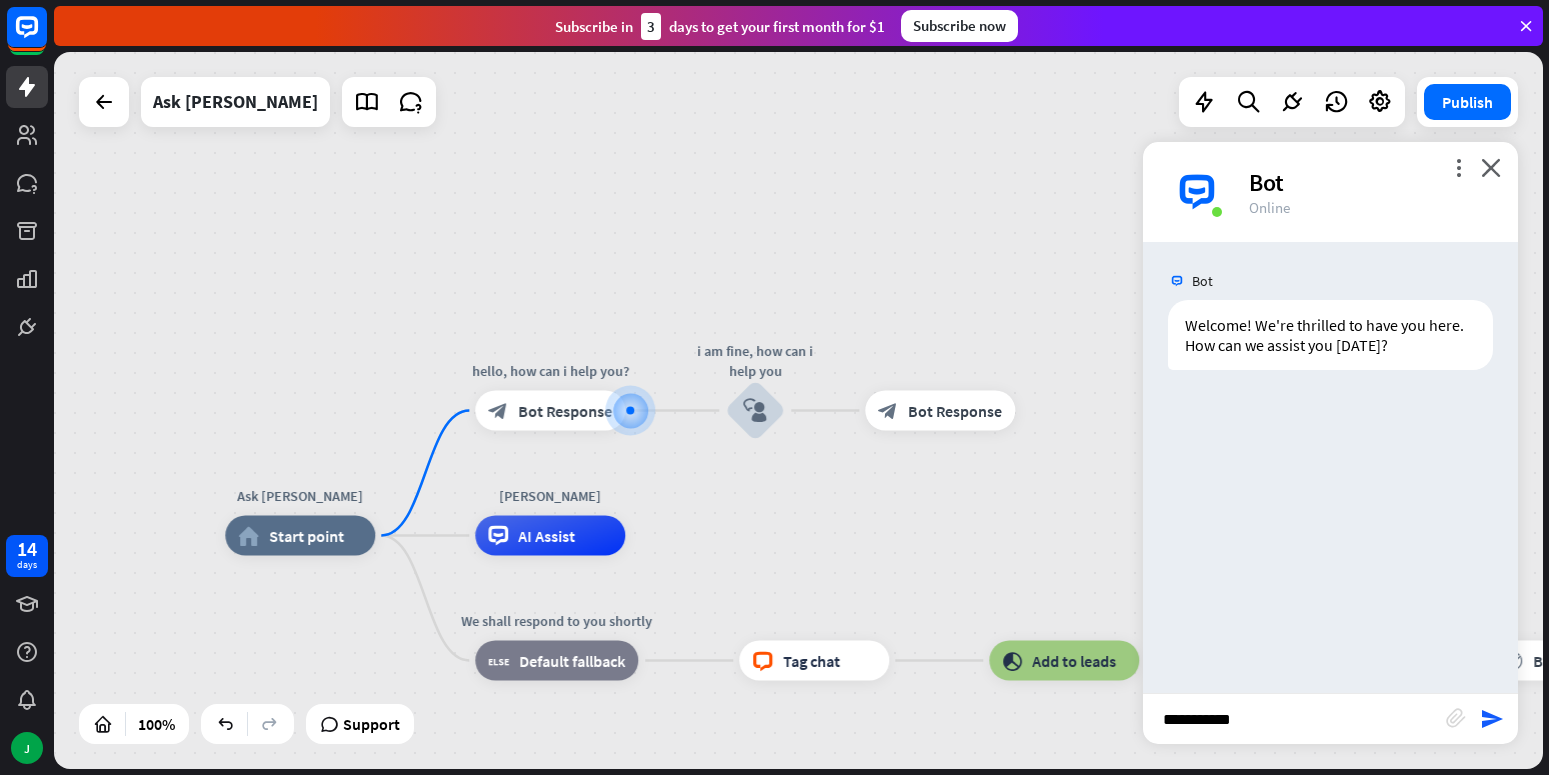 type 